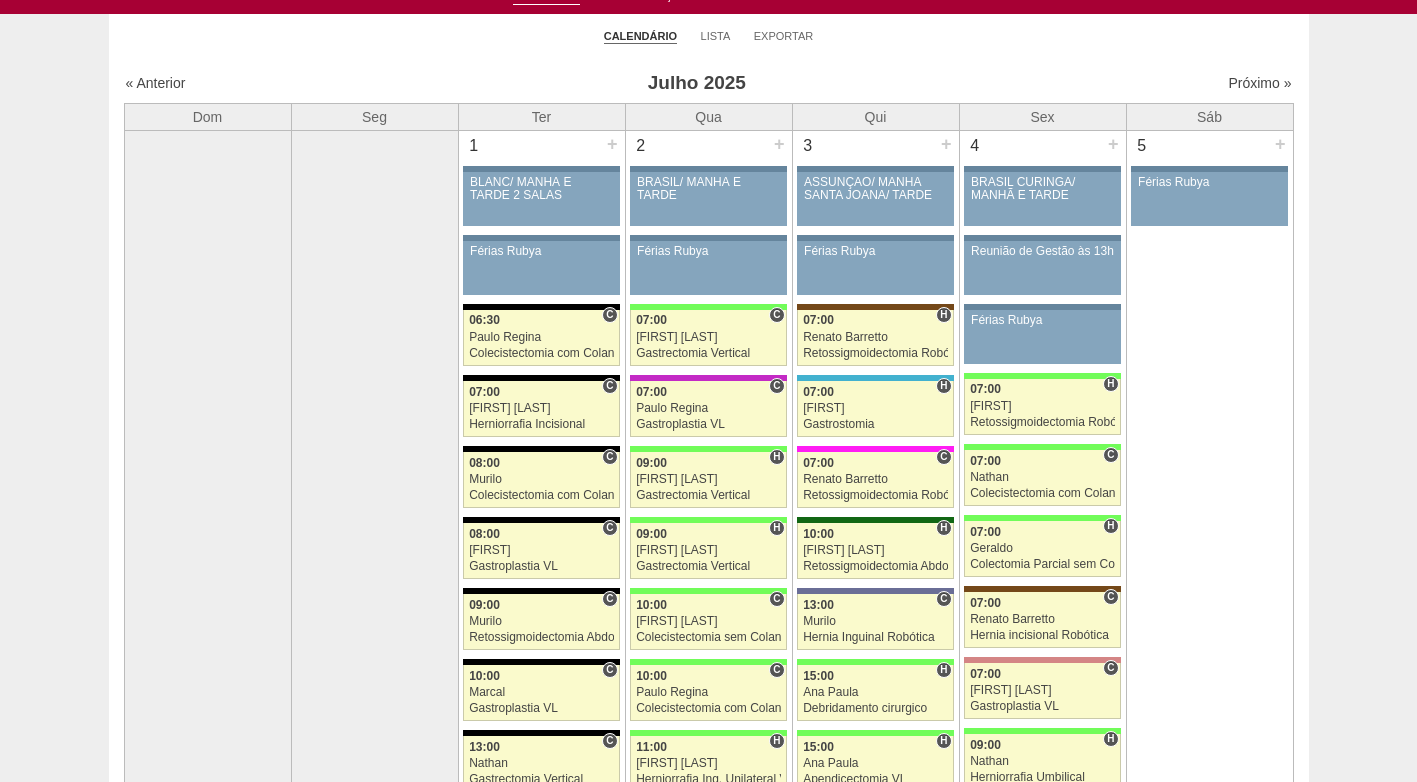 scroll, scrollTop: 0, scrollLeft: 0, axis: both 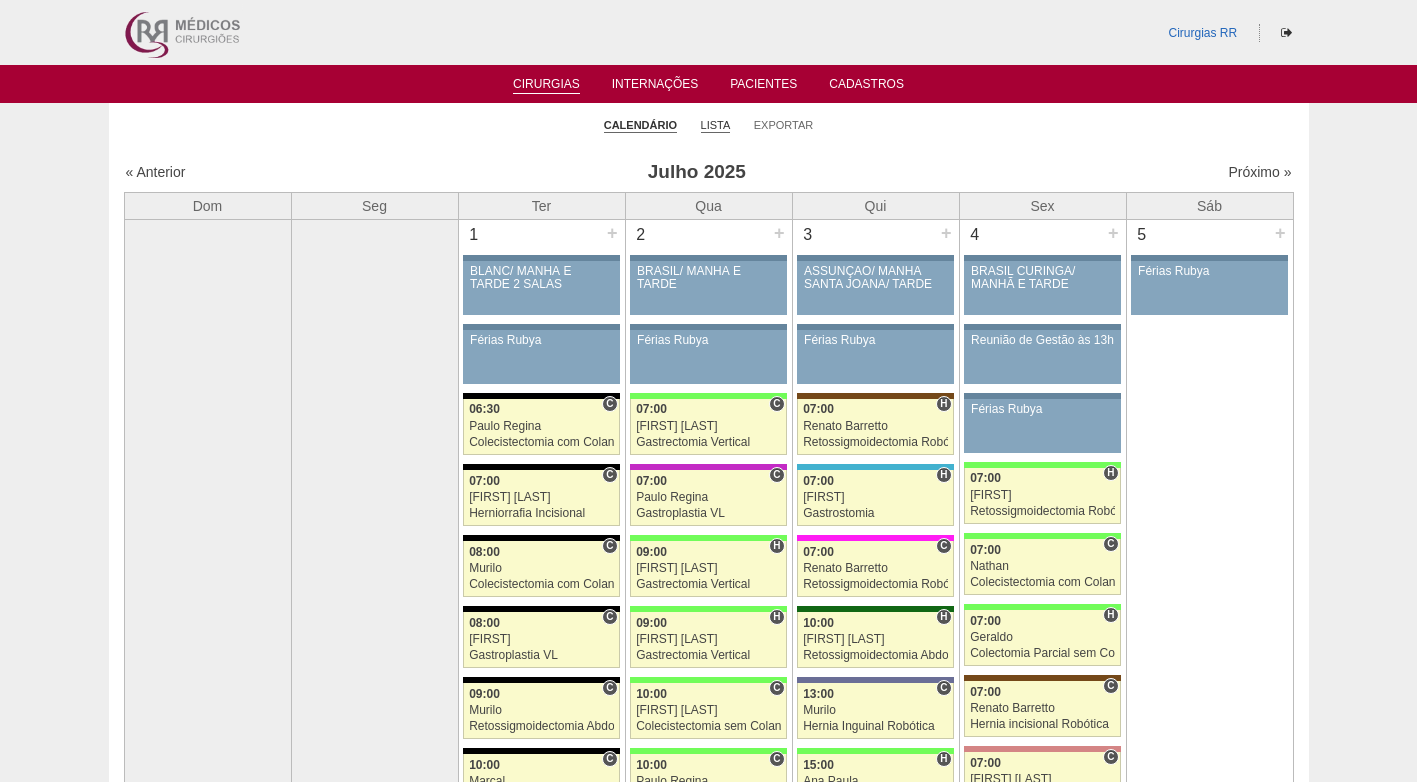 click on "Lista" at bounding box center [716, 125] 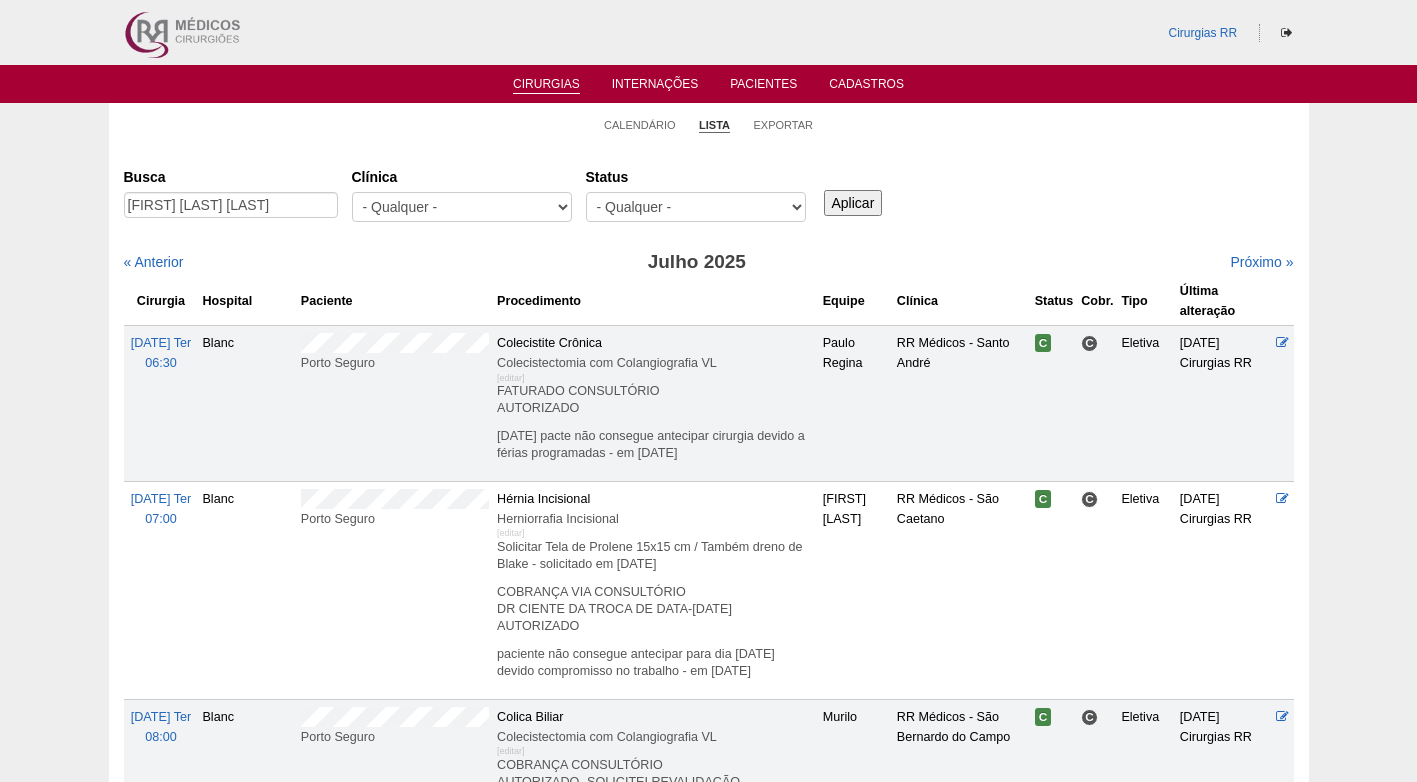 scroll, scrollTop: 0, scrollLeft: 0, axis: both 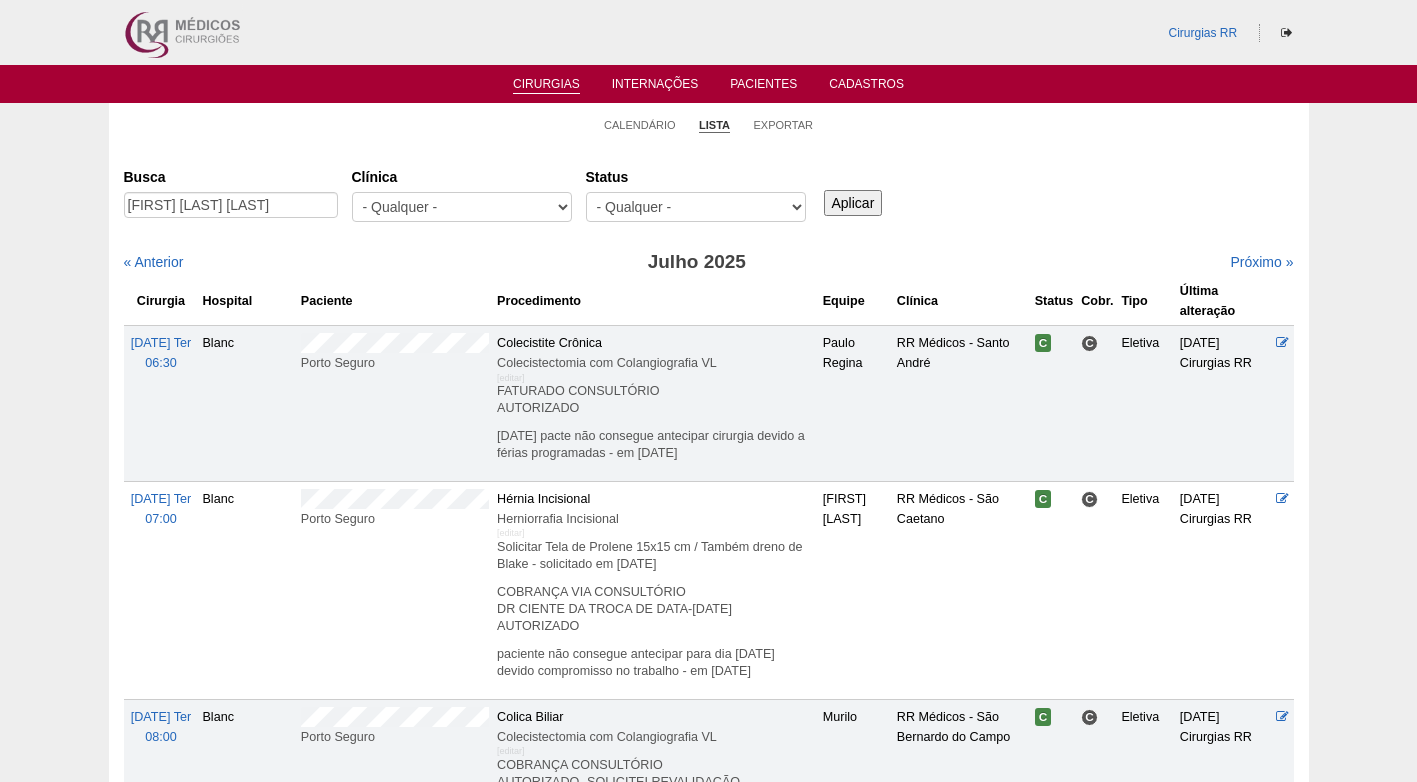 type on "[FIRST] [LAST] [LAST]" 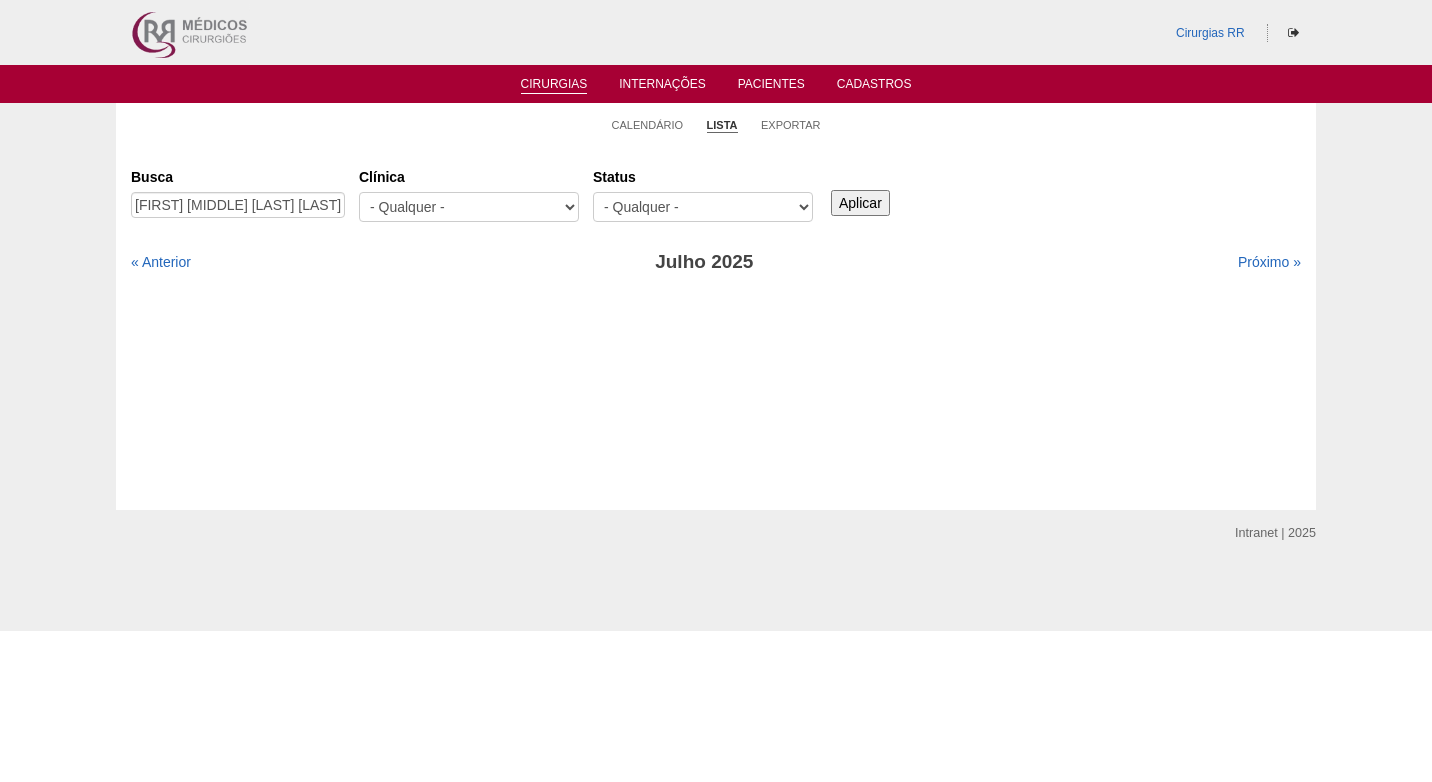 scroll, scrollTop: 0, scrollLeft: 0, axis: both 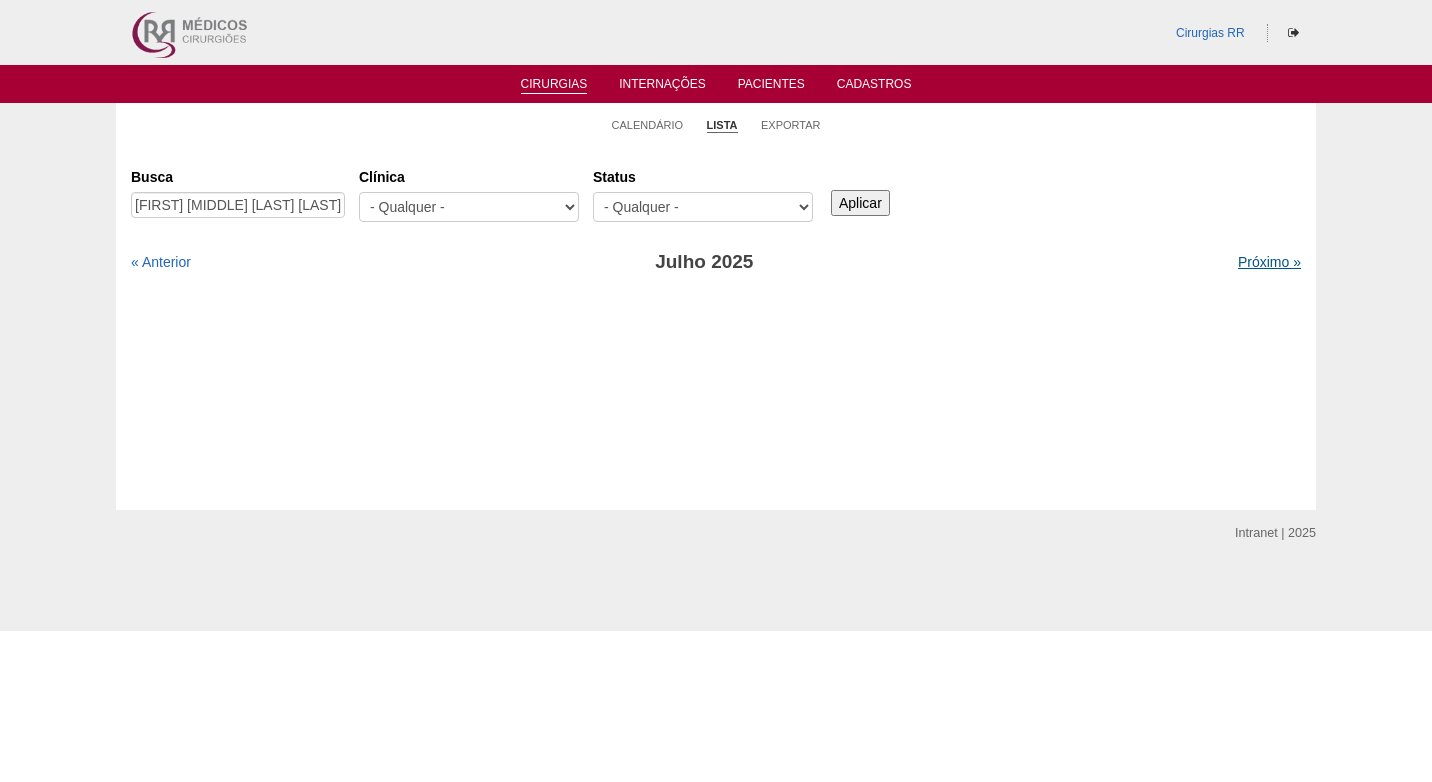 click on "Próximo »" at bounding box center [1269, 262] 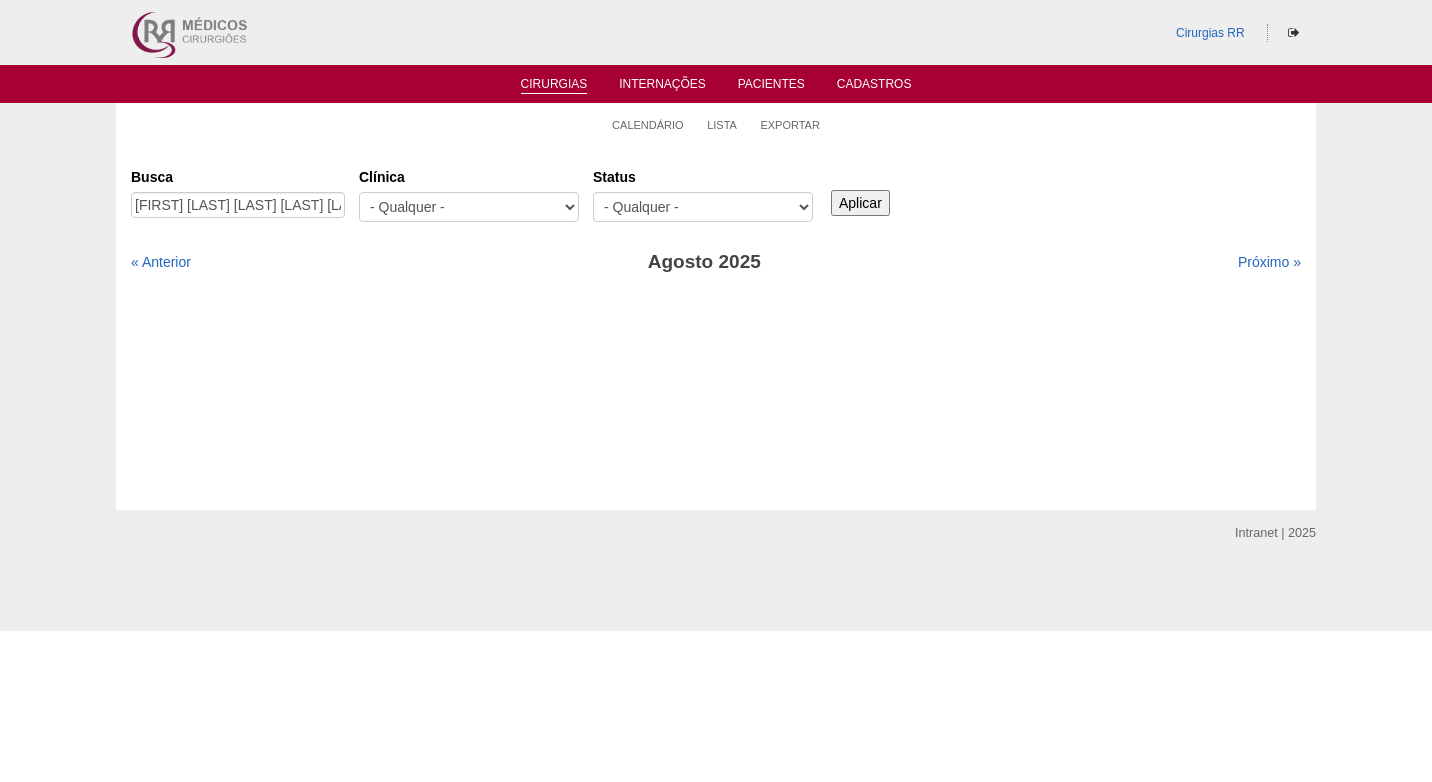 scroll, scrollTop: 0, scrollLeft: 0, axis: both 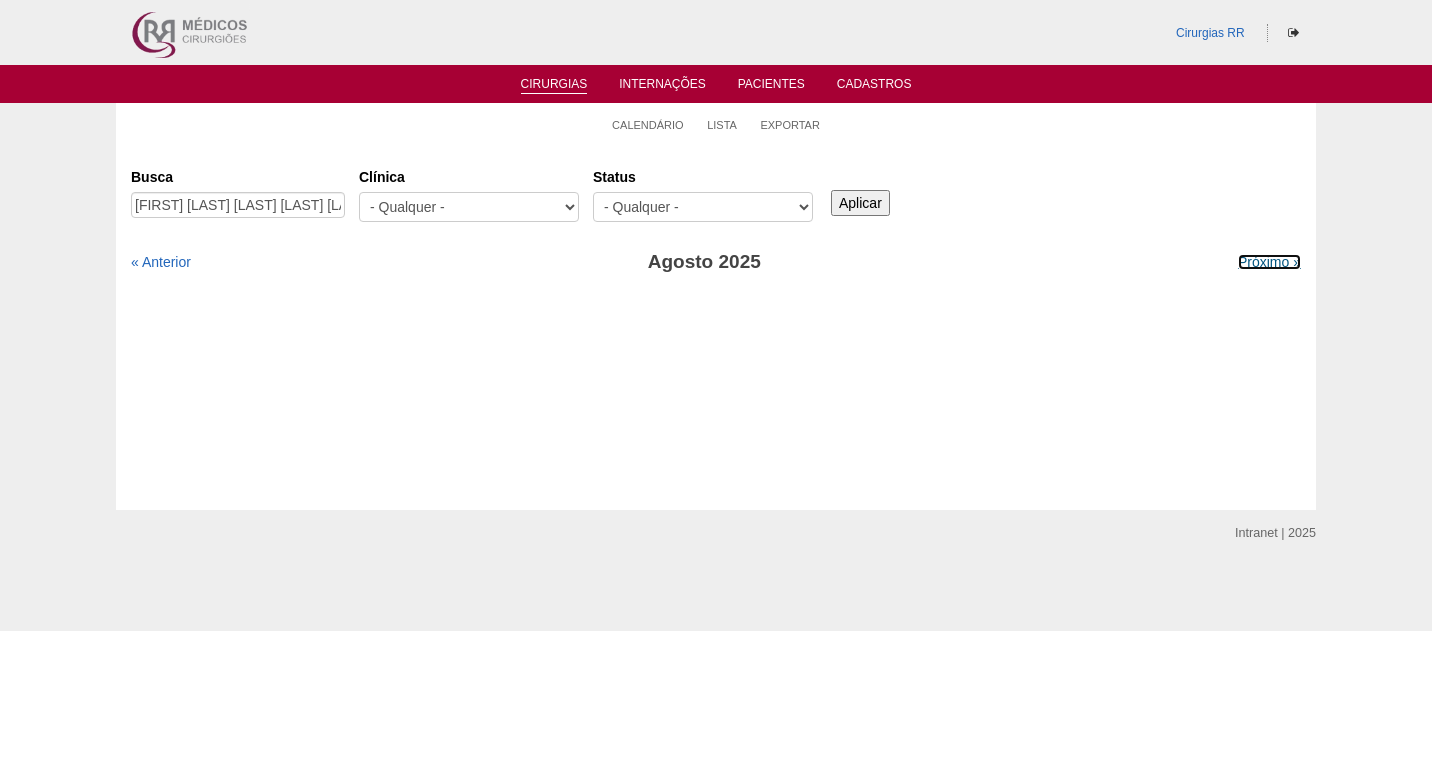 click on "Próximo »" at bounding box center (1269, 262) 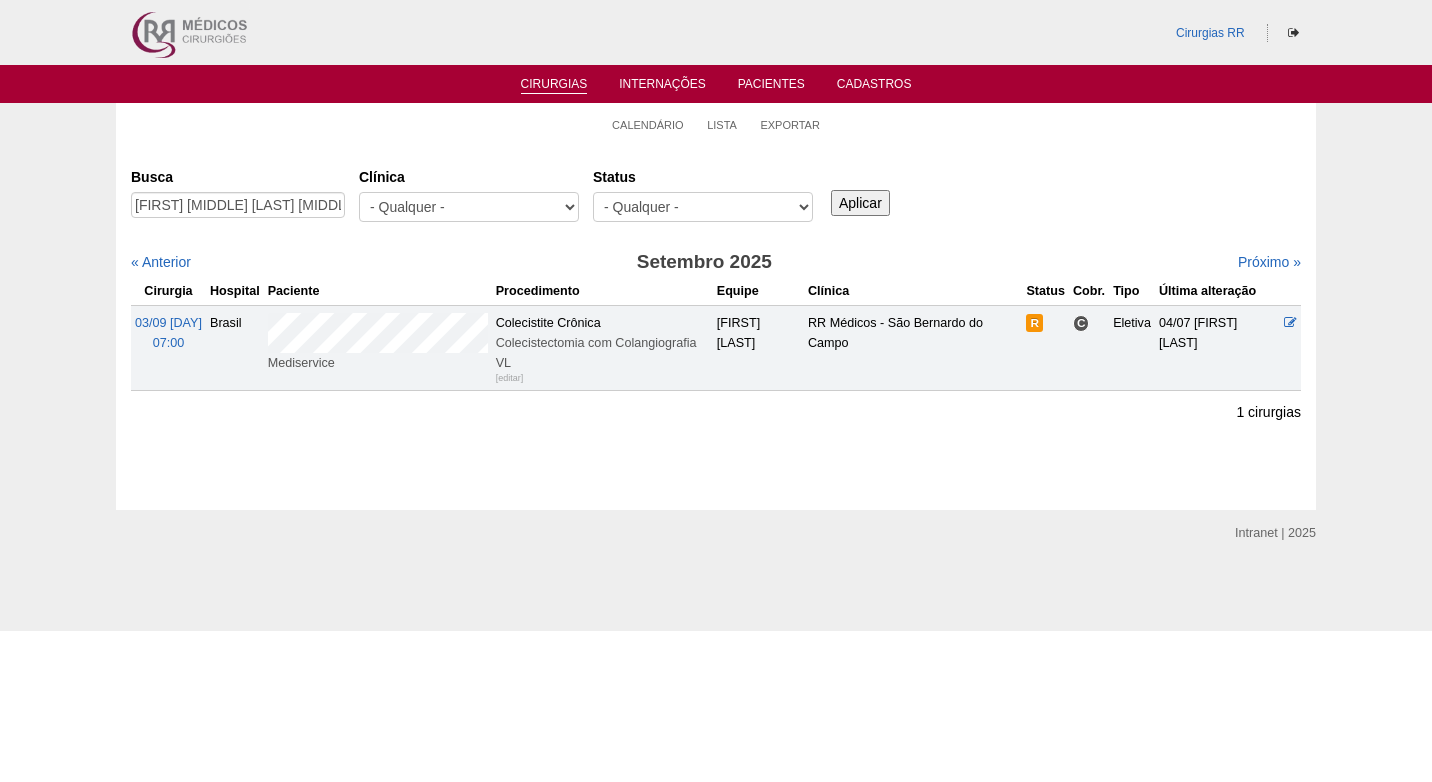 scroll, scrollTop: 0, scrollLeft: 0, axis: both 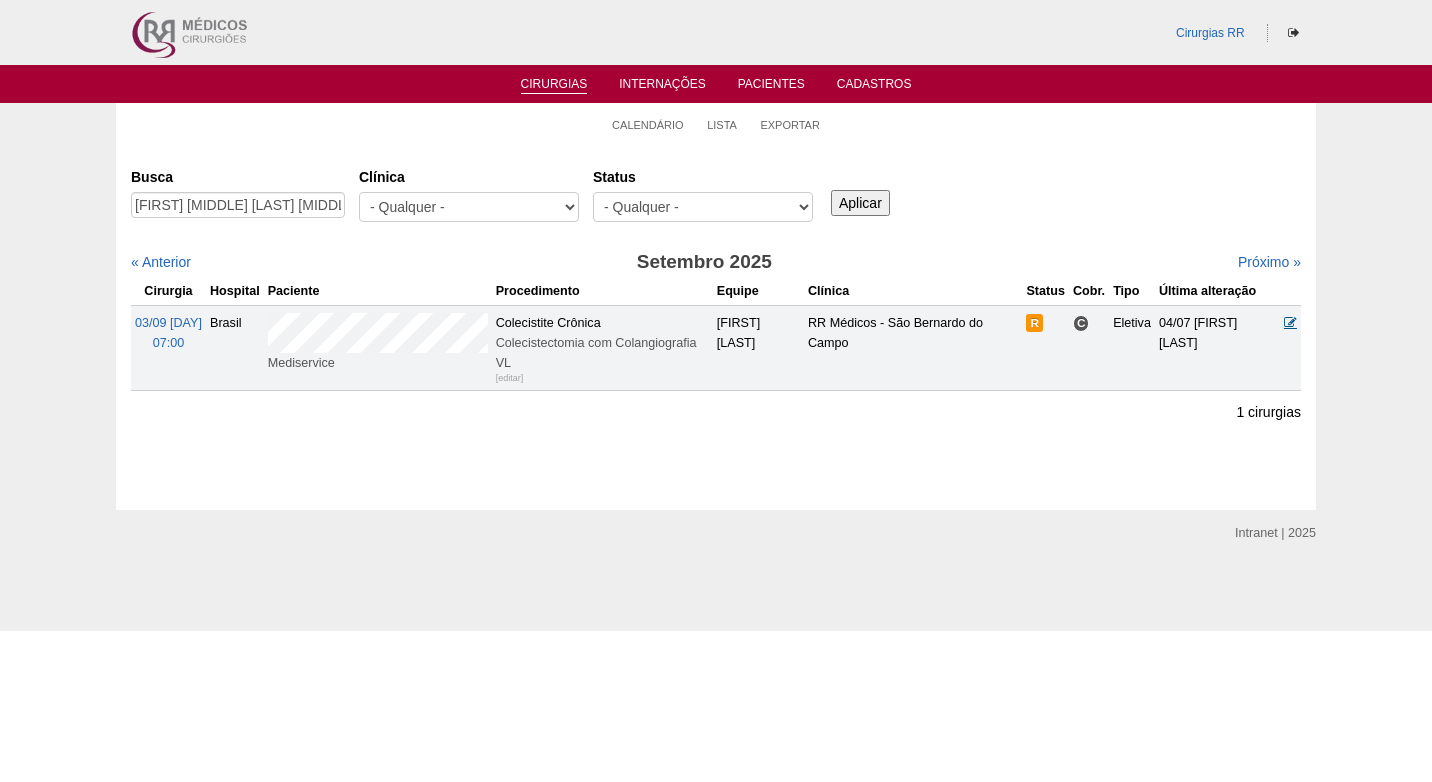 click at bounding box center (1290, 322) 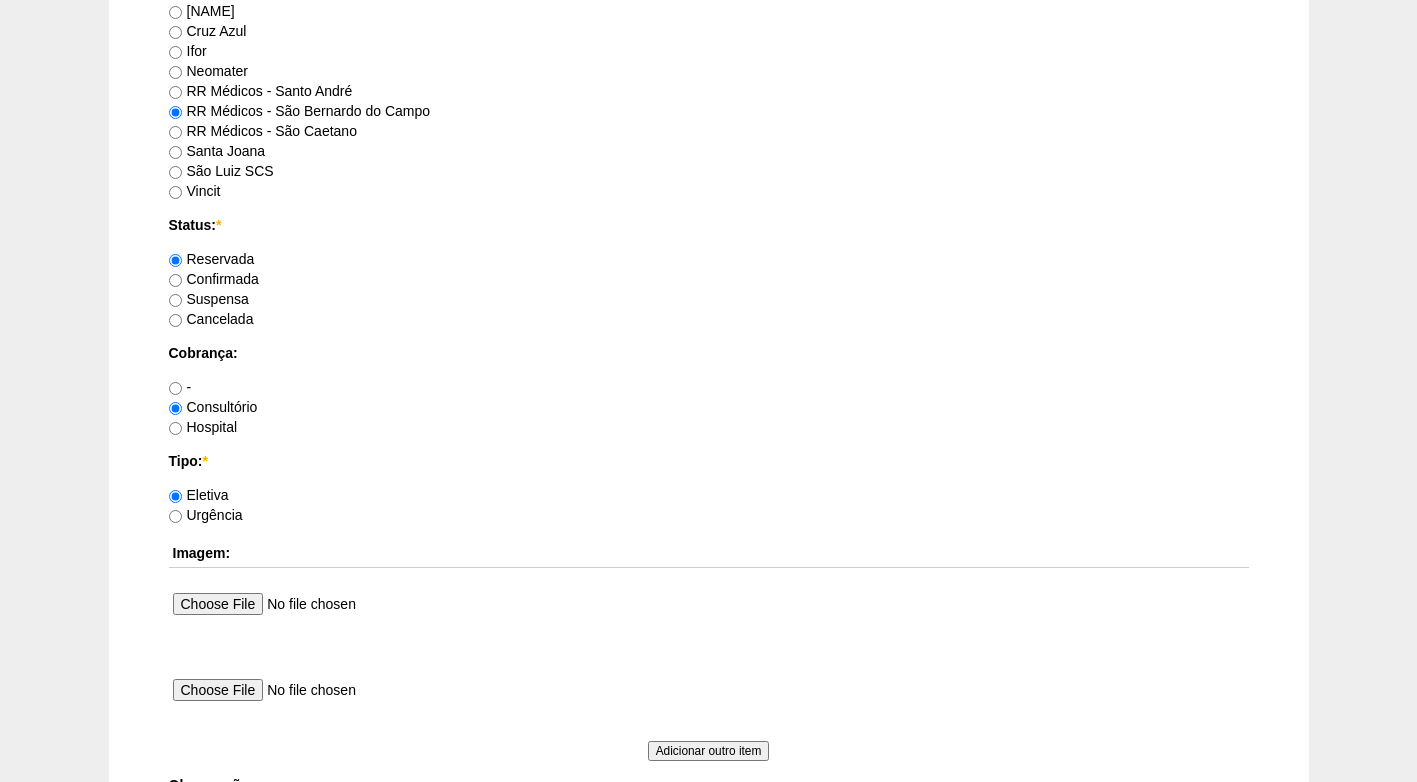 scroll, scrollTop: 1500, scrollLeft: 0, axis: vertical 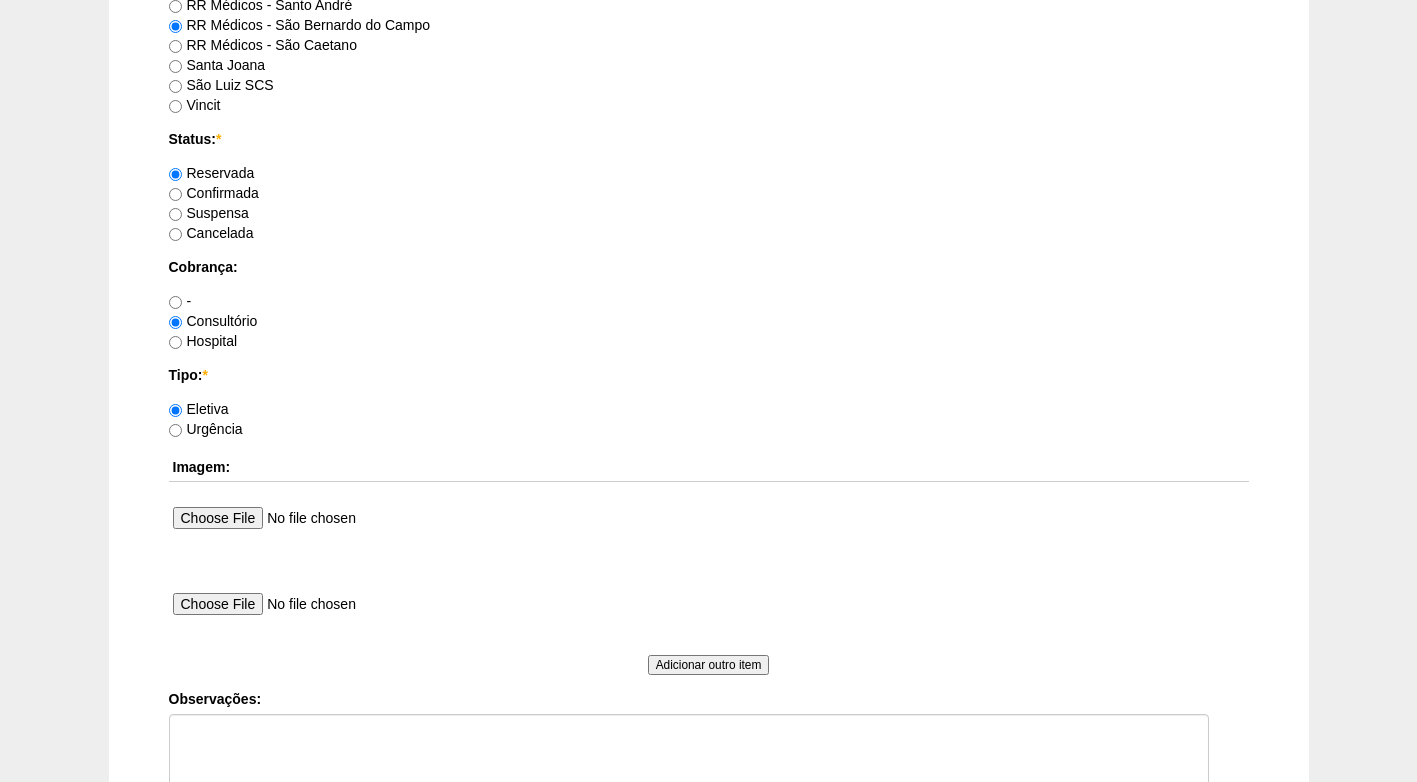 click on "Confirmada" at bounding box center [214, 193] 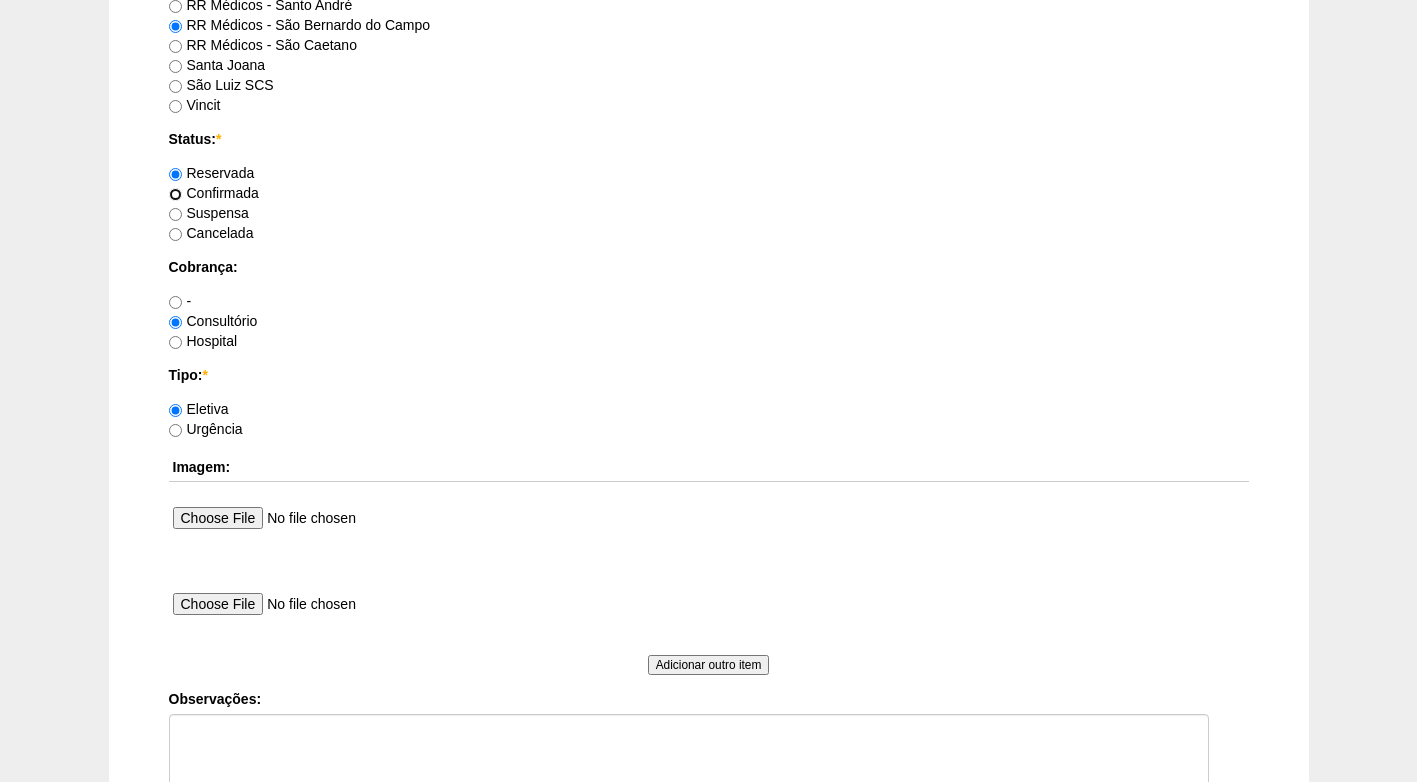 click on "Confirmada" at bounding box center [175, 194] 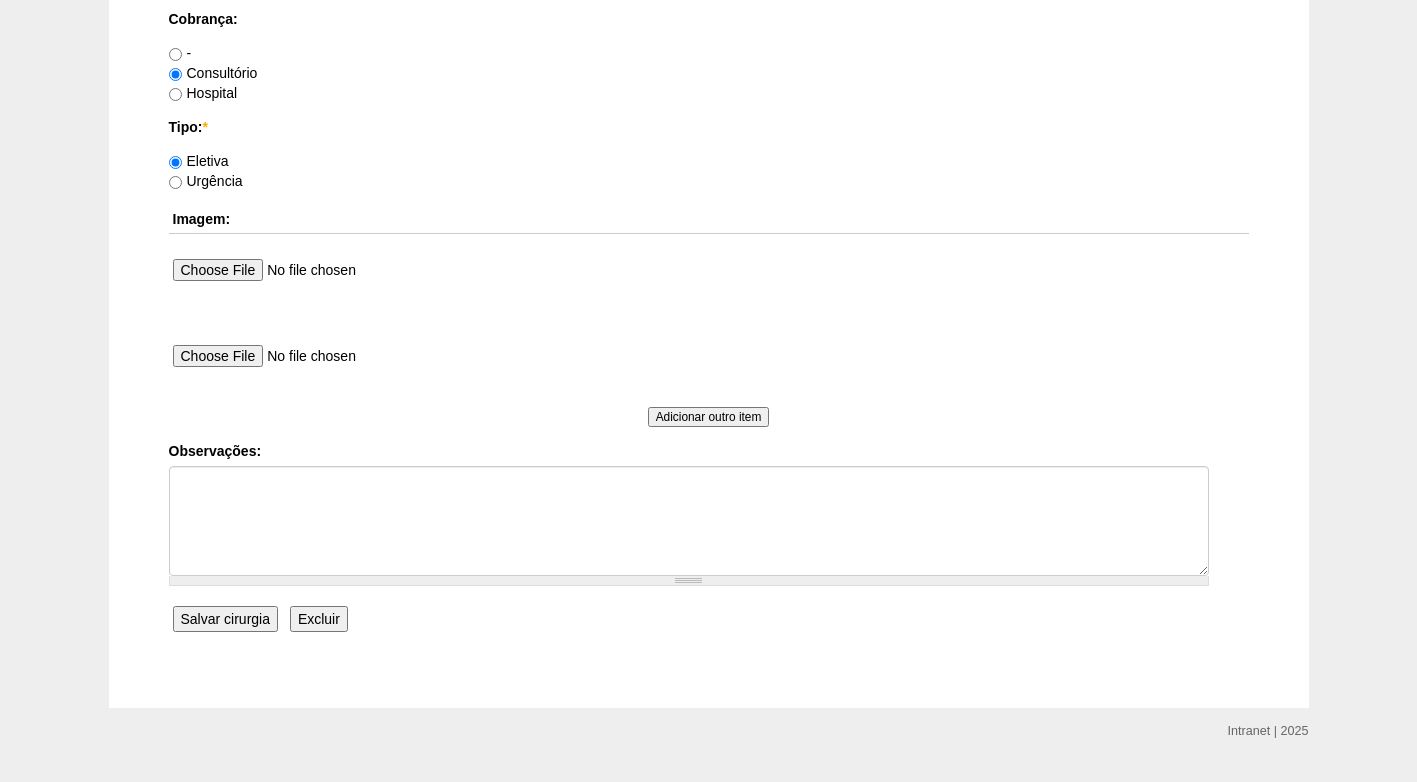 scroll, scrollTop: 1795, scrollLeft: 0, axis: vertical 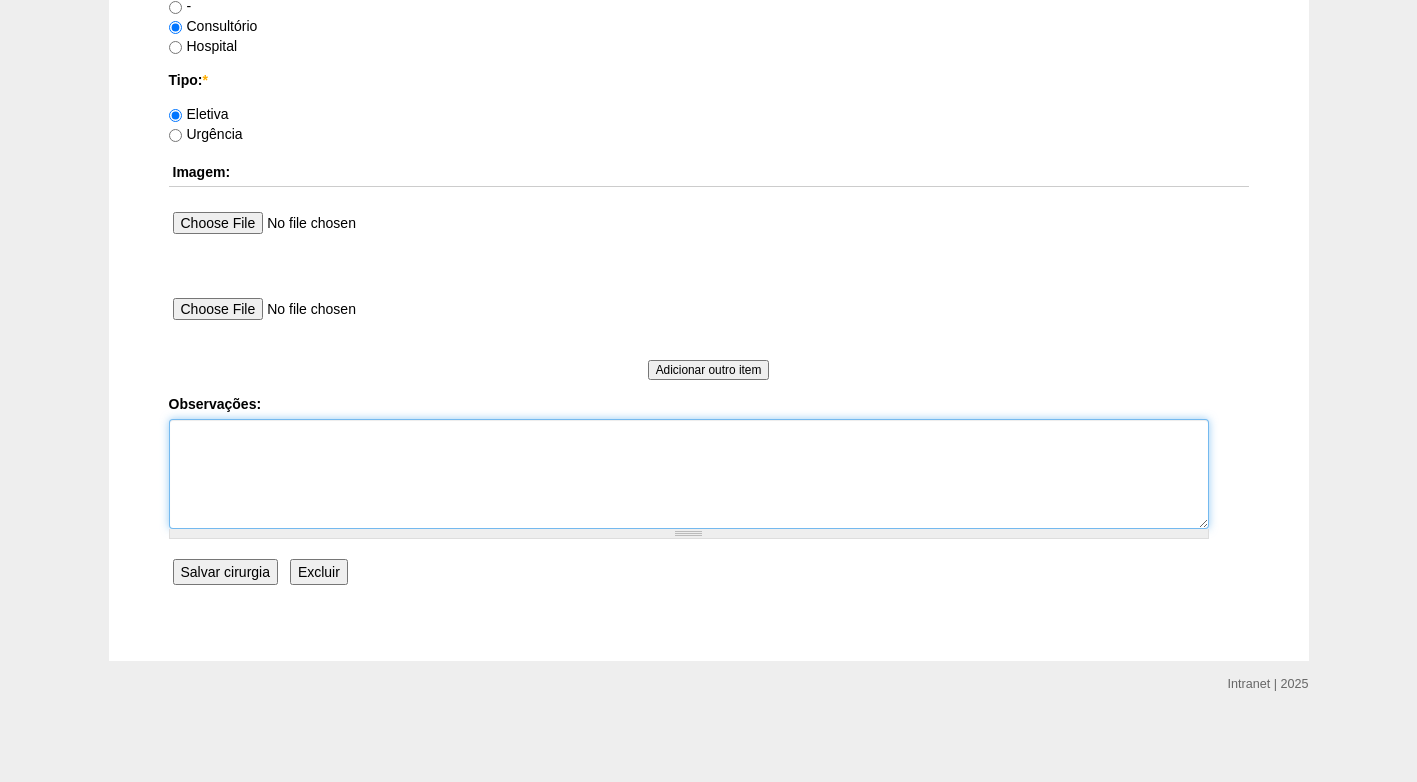 click on "Observações:" at bounding box center (689, 474) 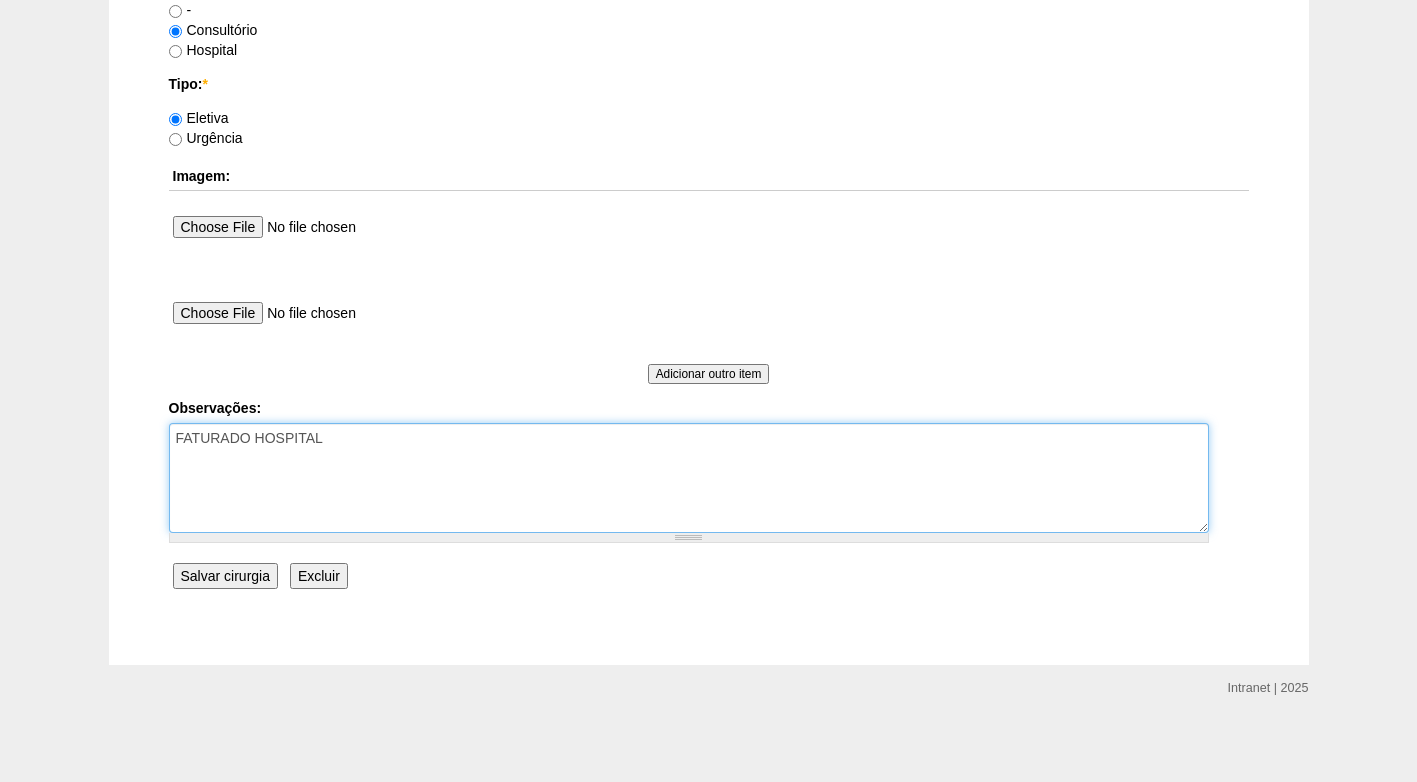 scroll, scrollTop: 1795, scrollLeft: 0, axis: vertical 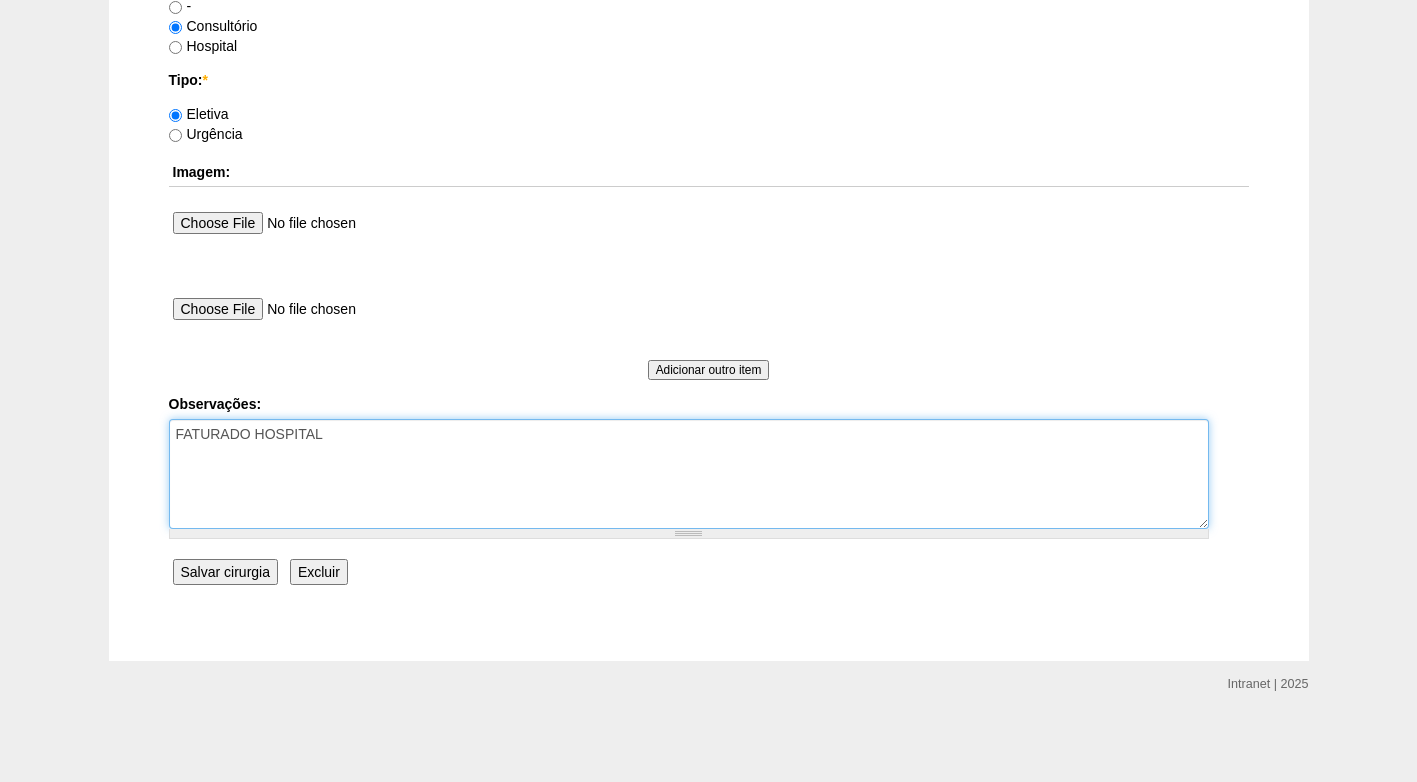 drag, startPoint x: 329, startPoint y: 429, endPoint x: 258, endPoint y: 437, distance: 71.44928 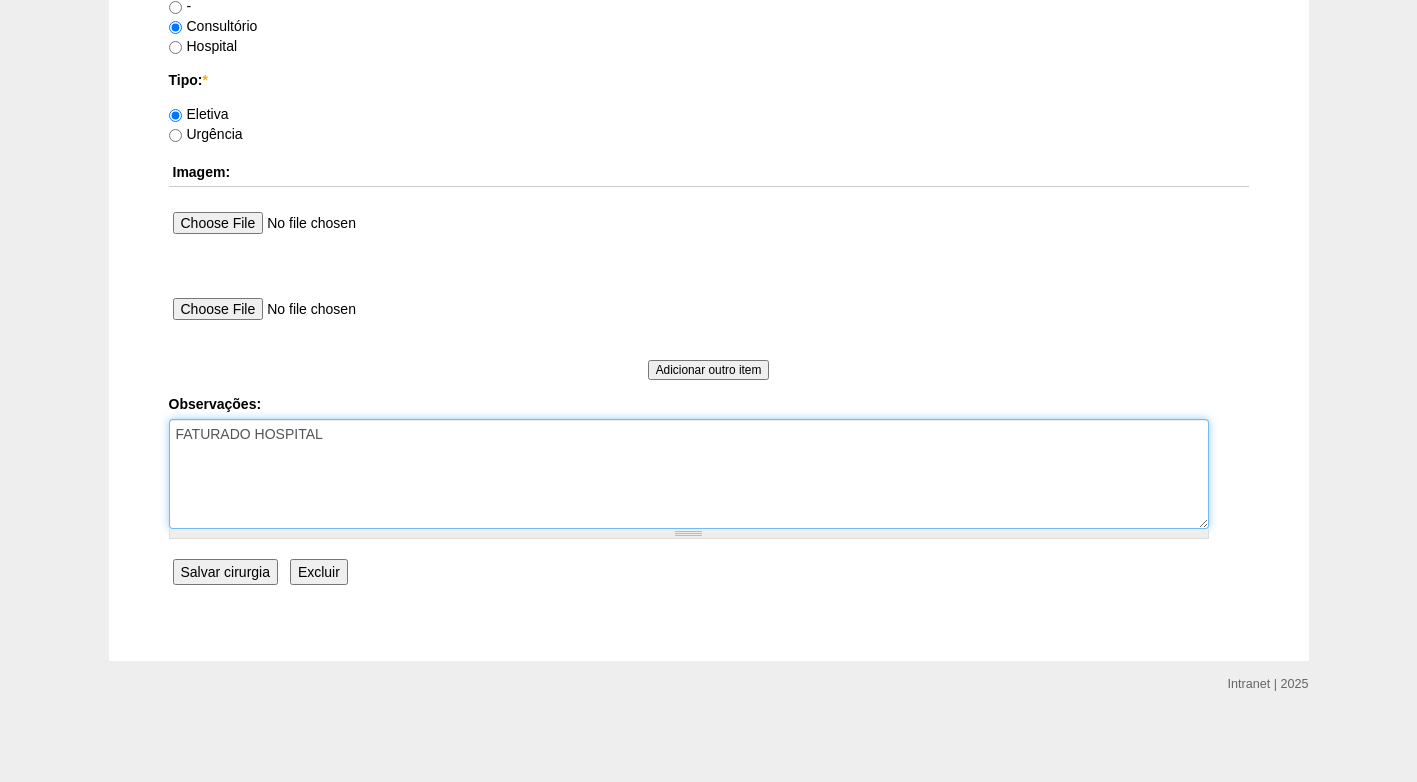 click on "FATURADO HOSPITAL" at bounding box center [689, 474] 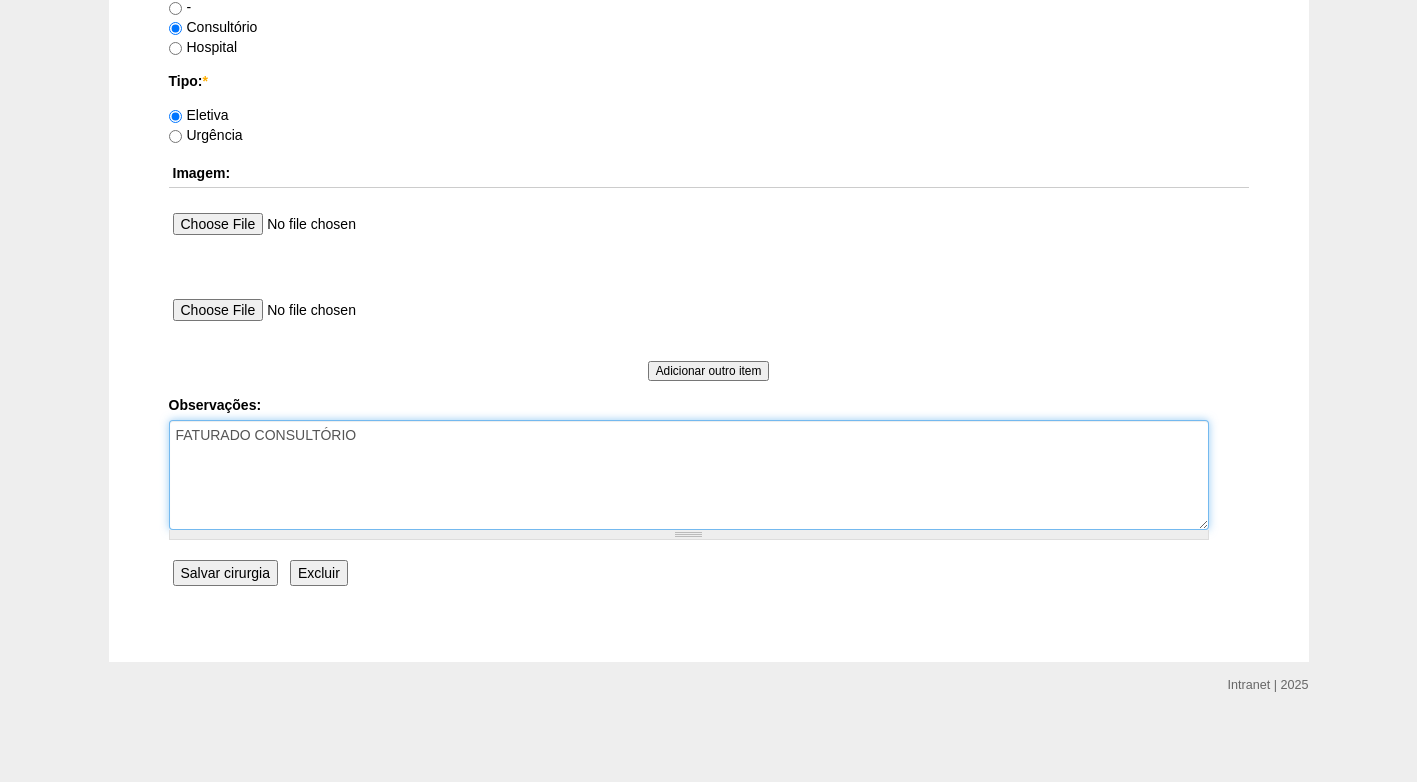 scroll, scrollTop: 1795, scrollLeft: 0, axis: vertical 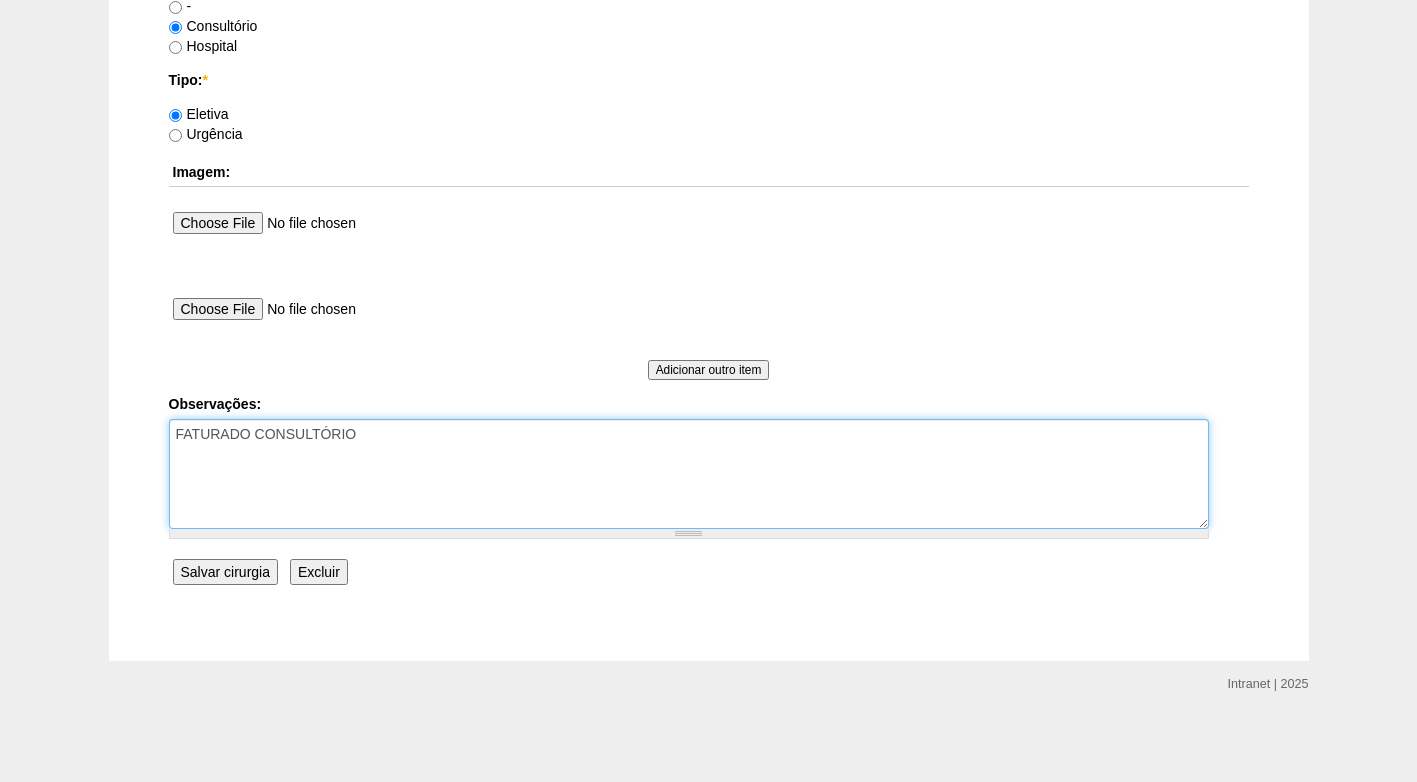 type on "FATURADO CONSULTÓRIO" 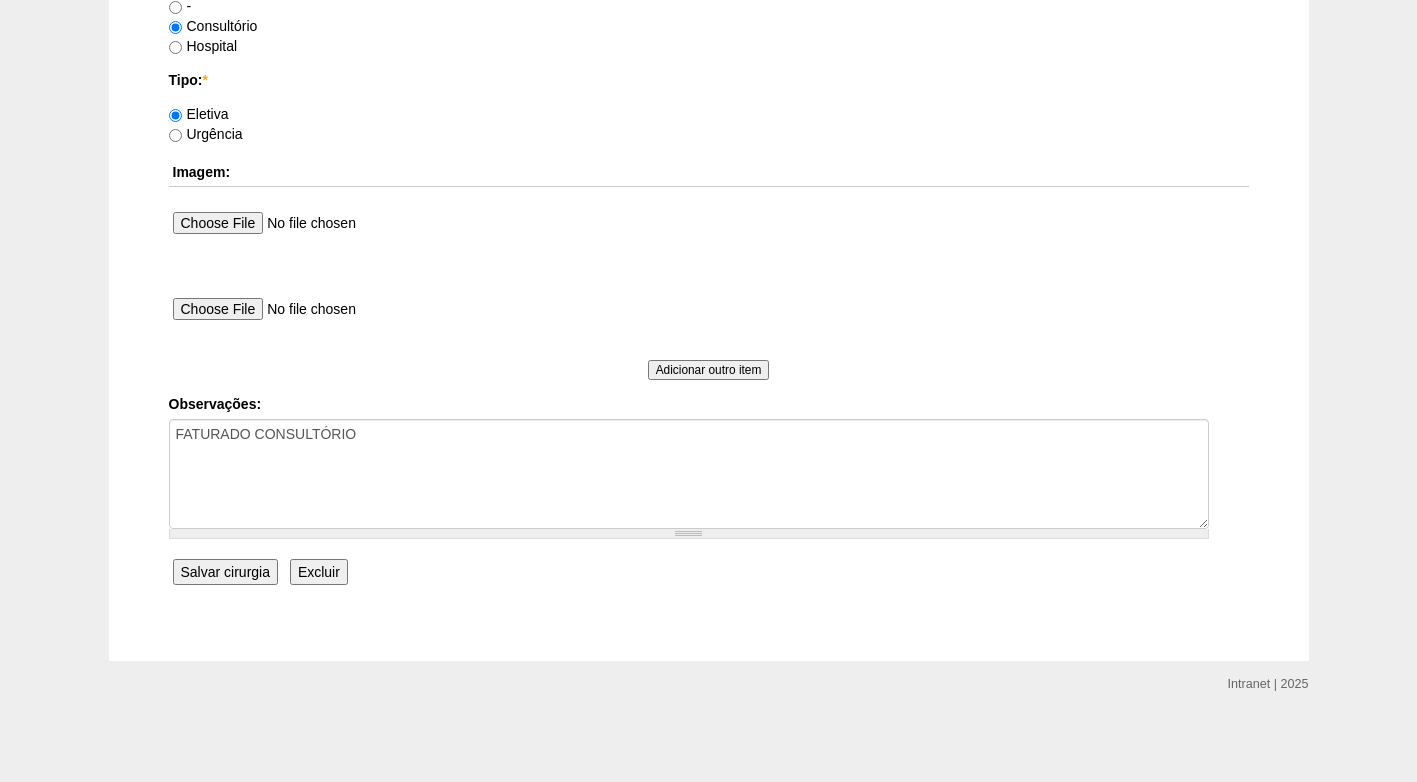 click on "Salvar cirurgia" at bounding box center [225, 572] 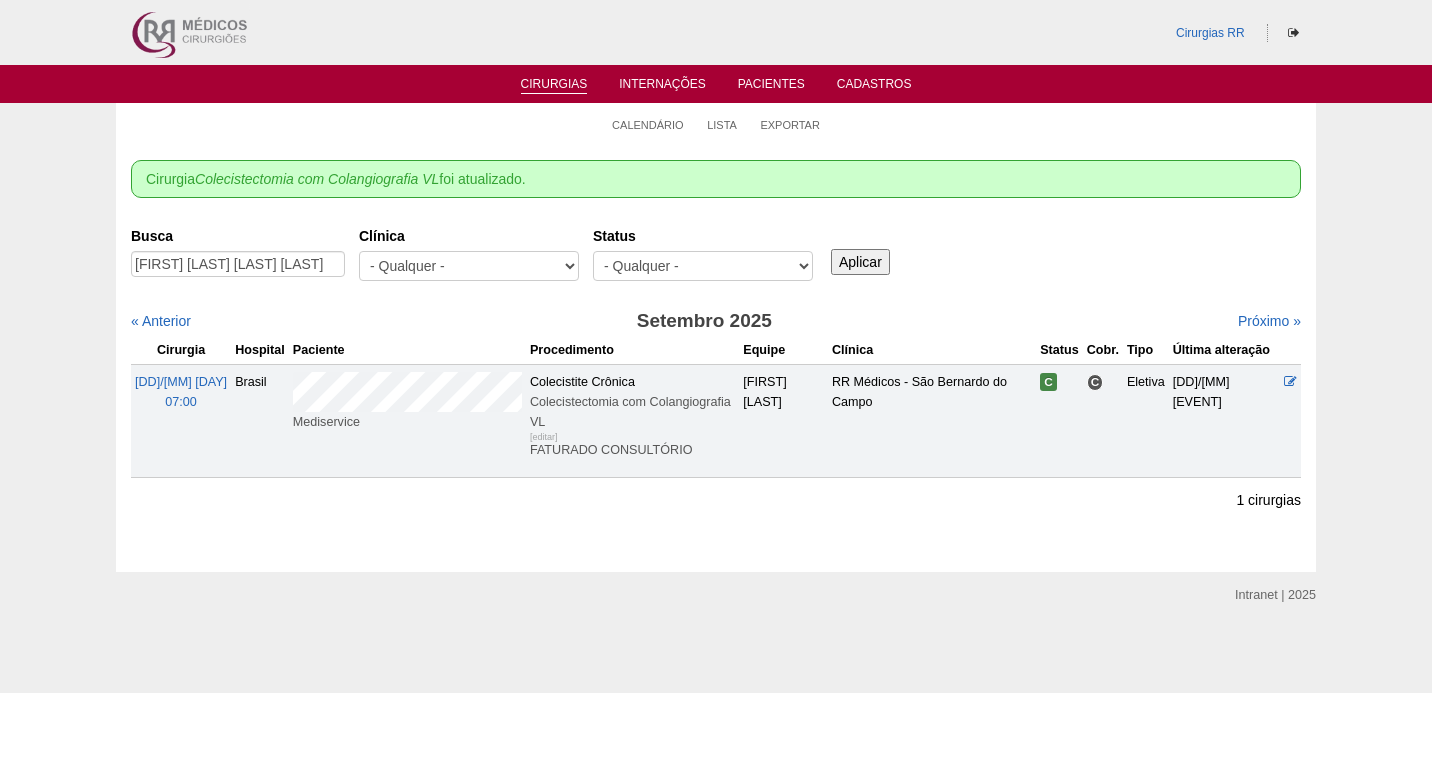 scroll, scrollTop: 0, scrollLeft: 0, axis: both 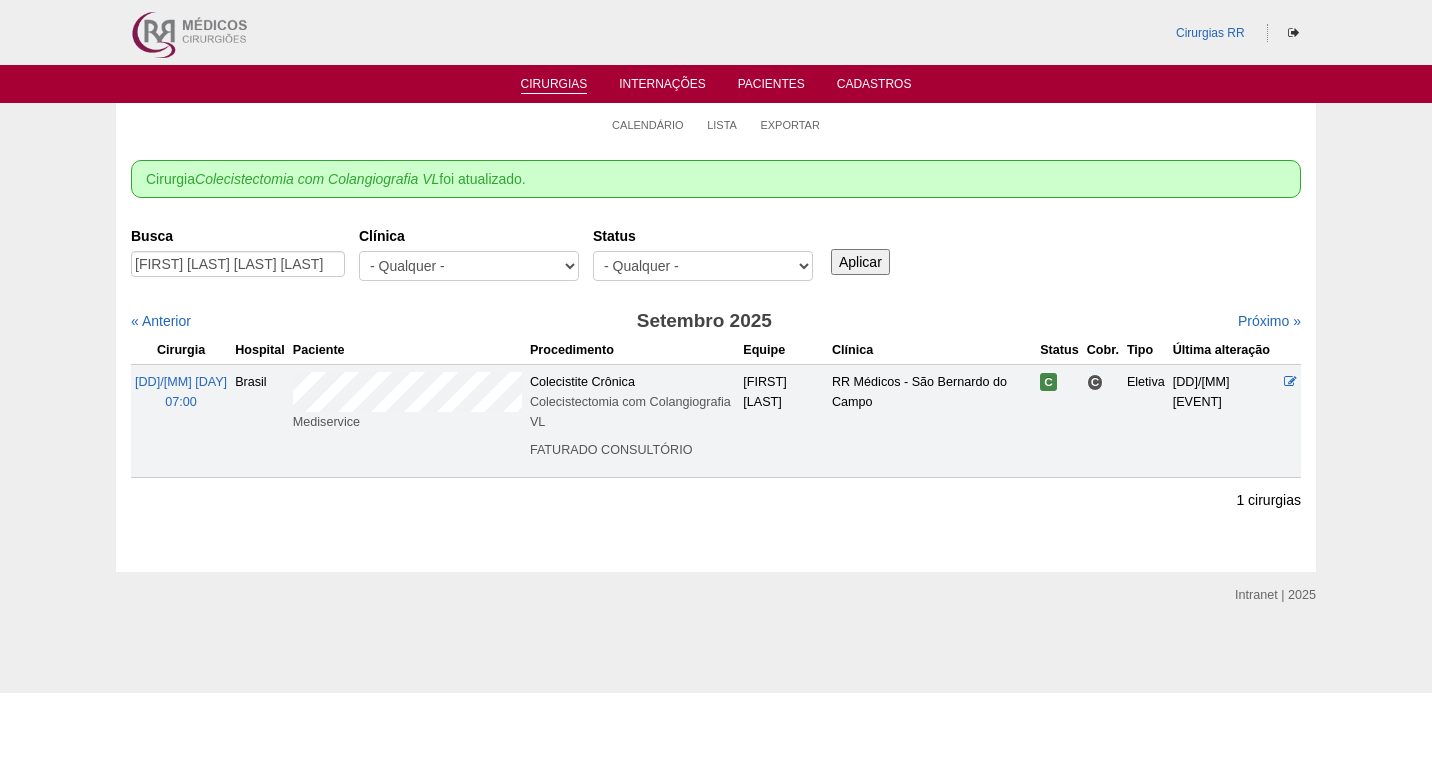 click on "Próximo »" at bounding box center (1160, 321) 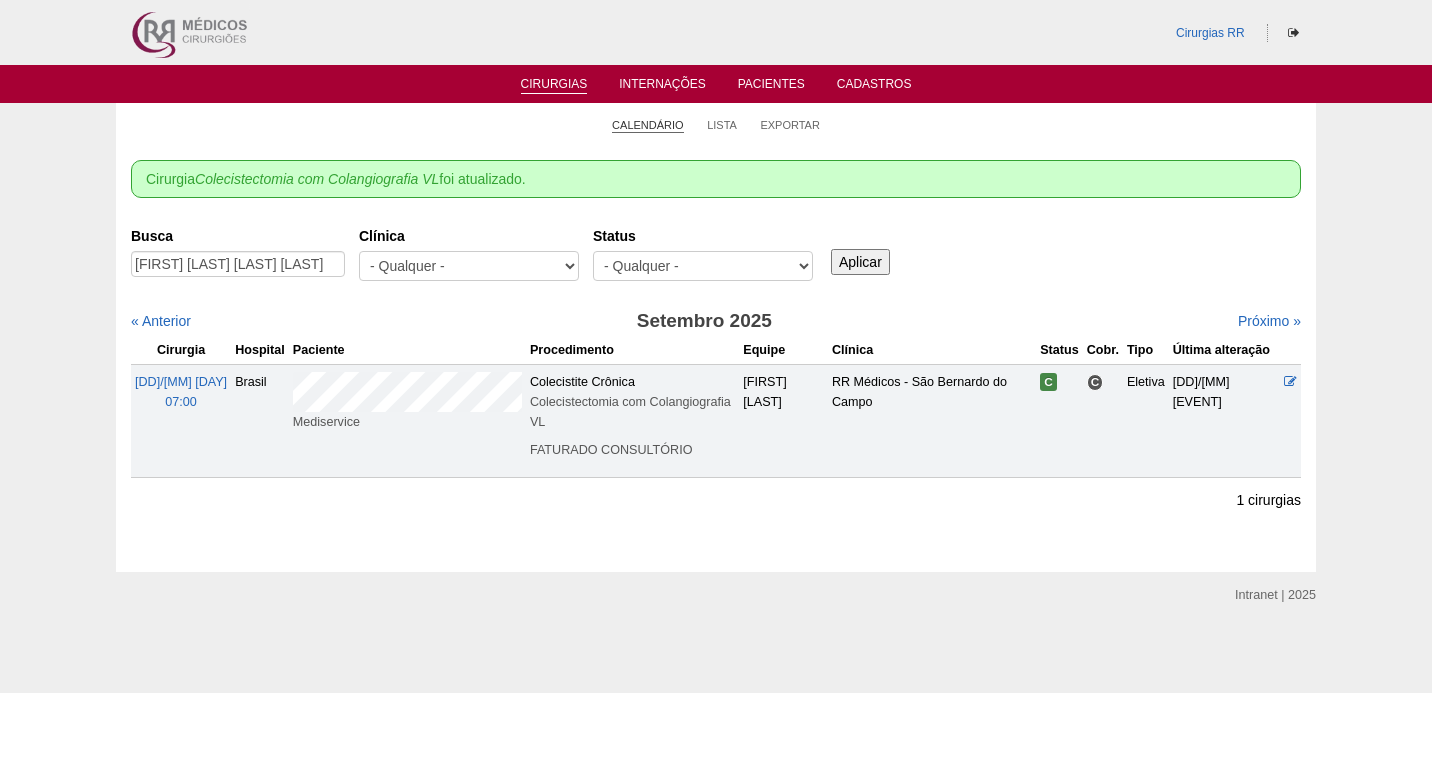 click on "Calendário" at bounding box center (648, 125) 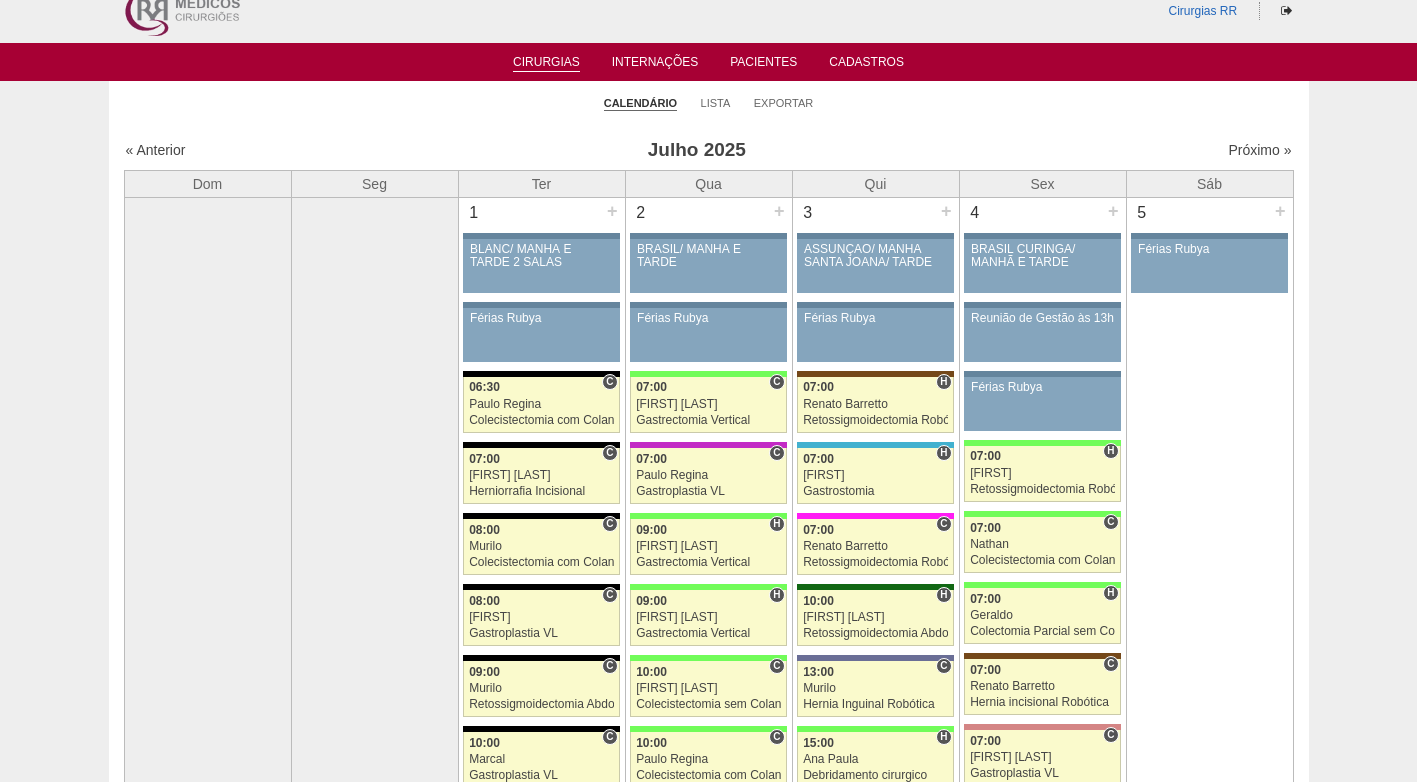 scroll, scrollTop: 0, scrollLeft: 0, axis: both 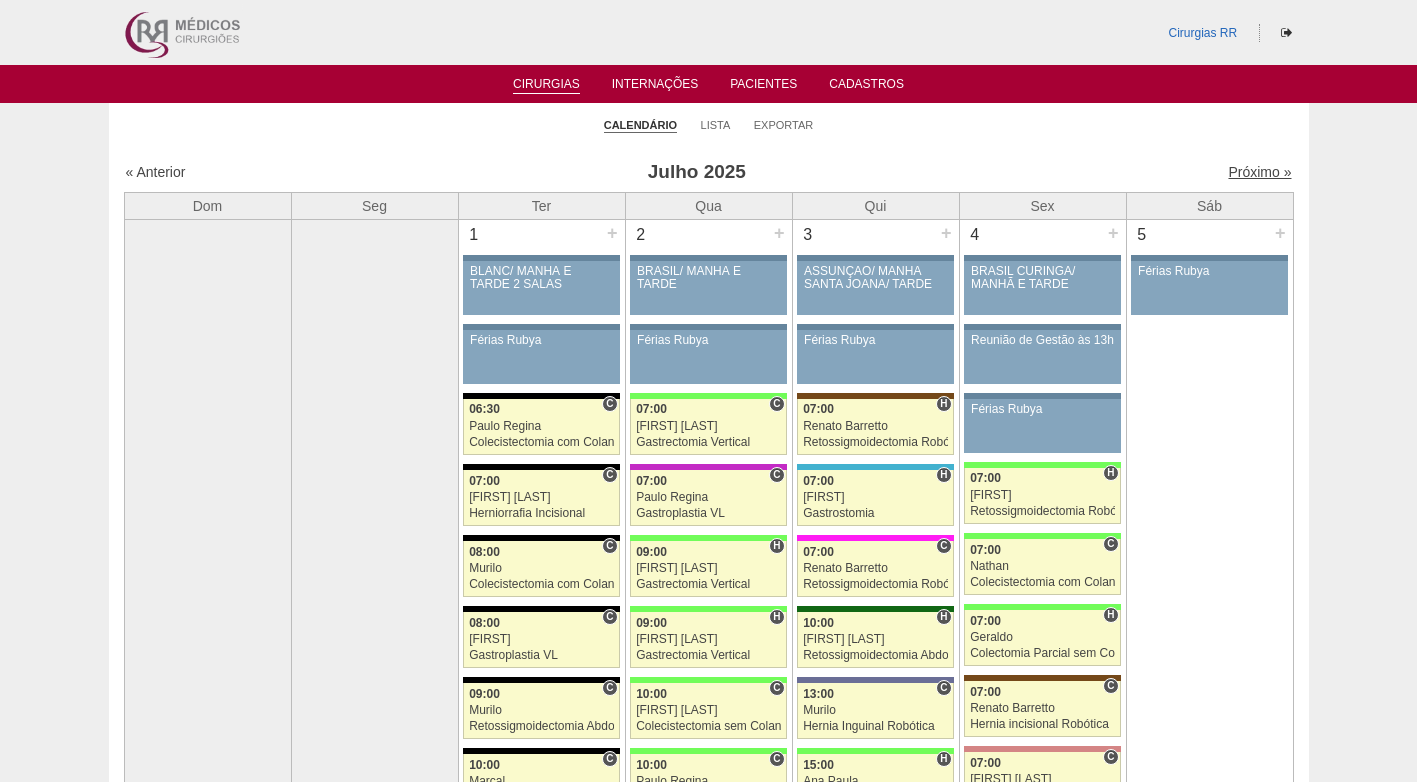 click on "Próximo »" at bounding box center [1259, 172] 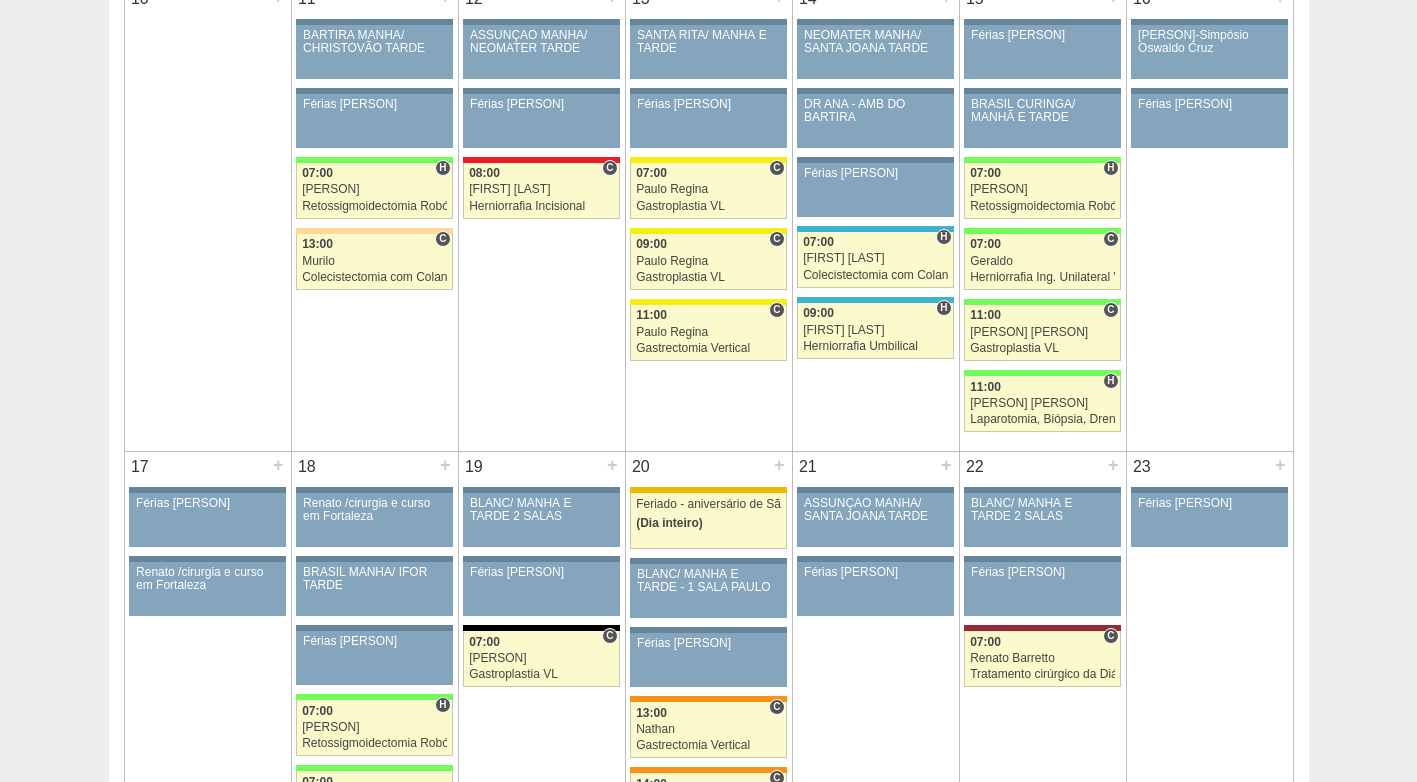 scroll, scrollTop: 1200, scrollLeft: 0, axis: vertical 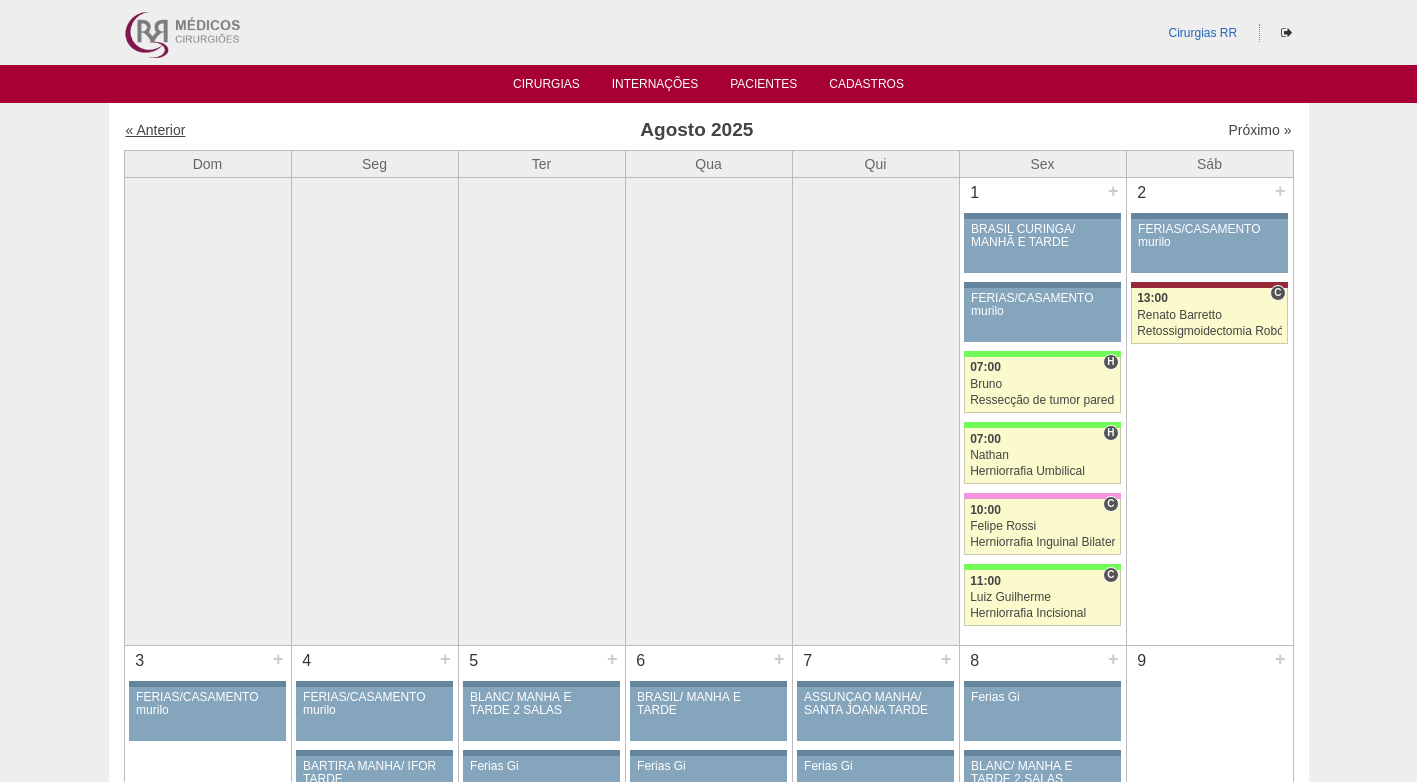click on "« Anterior" at bounding box center [156, 130] 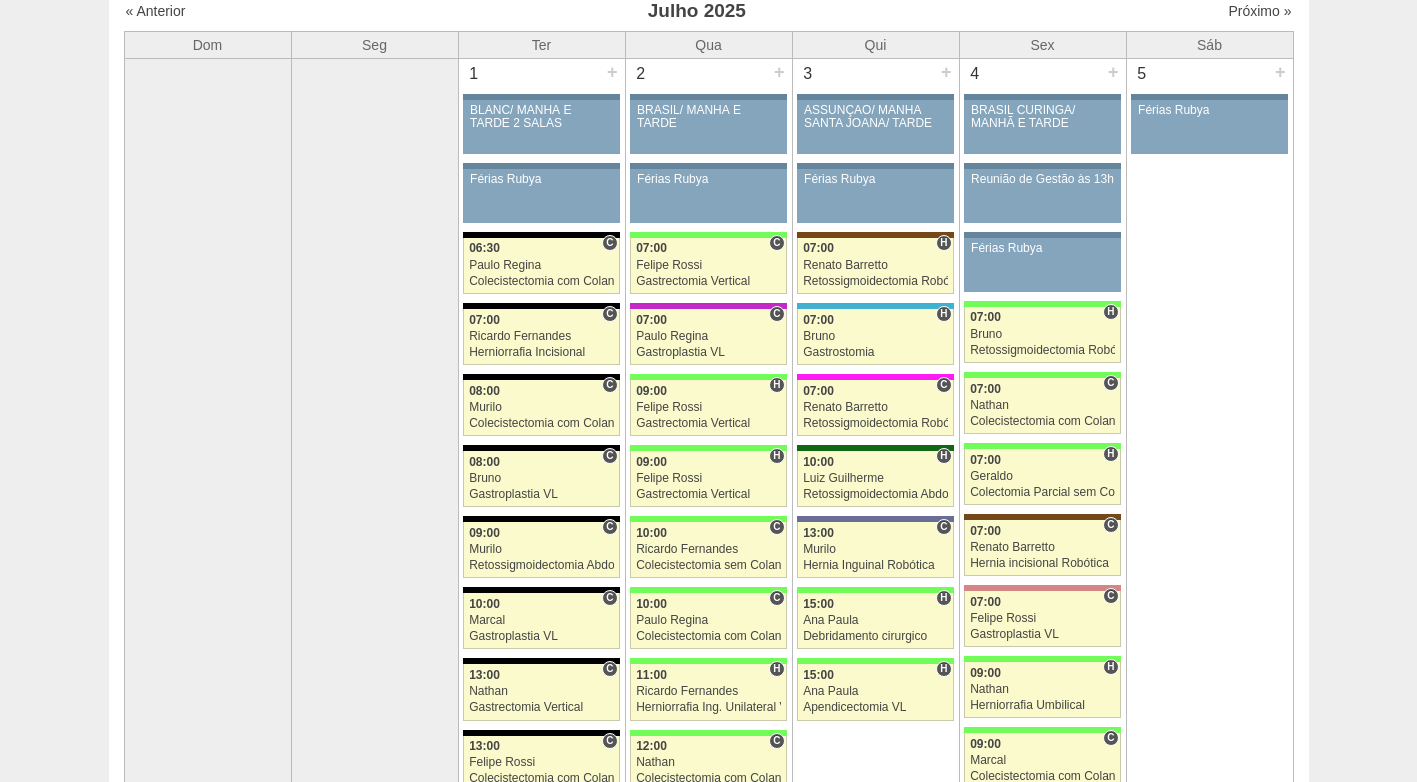scroll, scrollTop: 0, scrollLeft: 0, axis: both 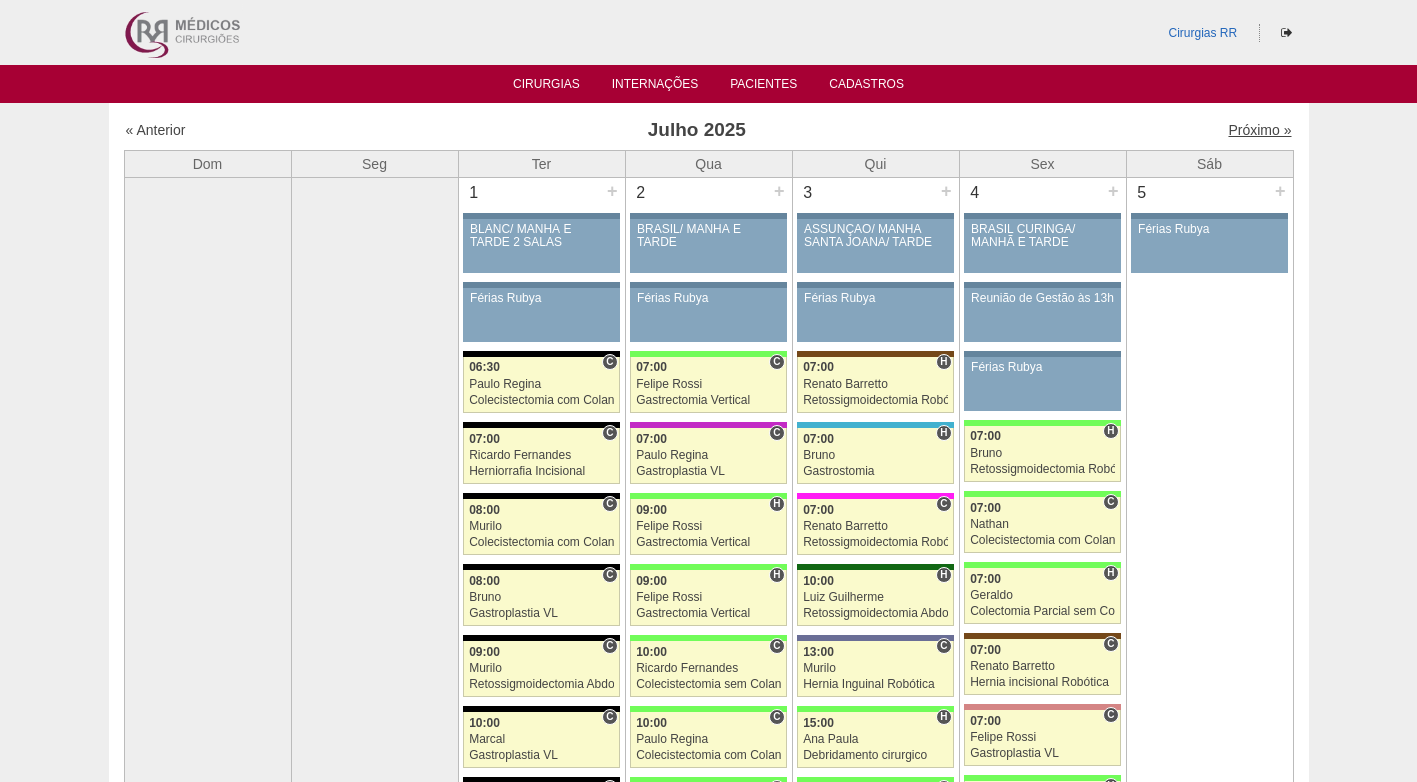 click on "Próximo »" at bounding box center [1259, 130] 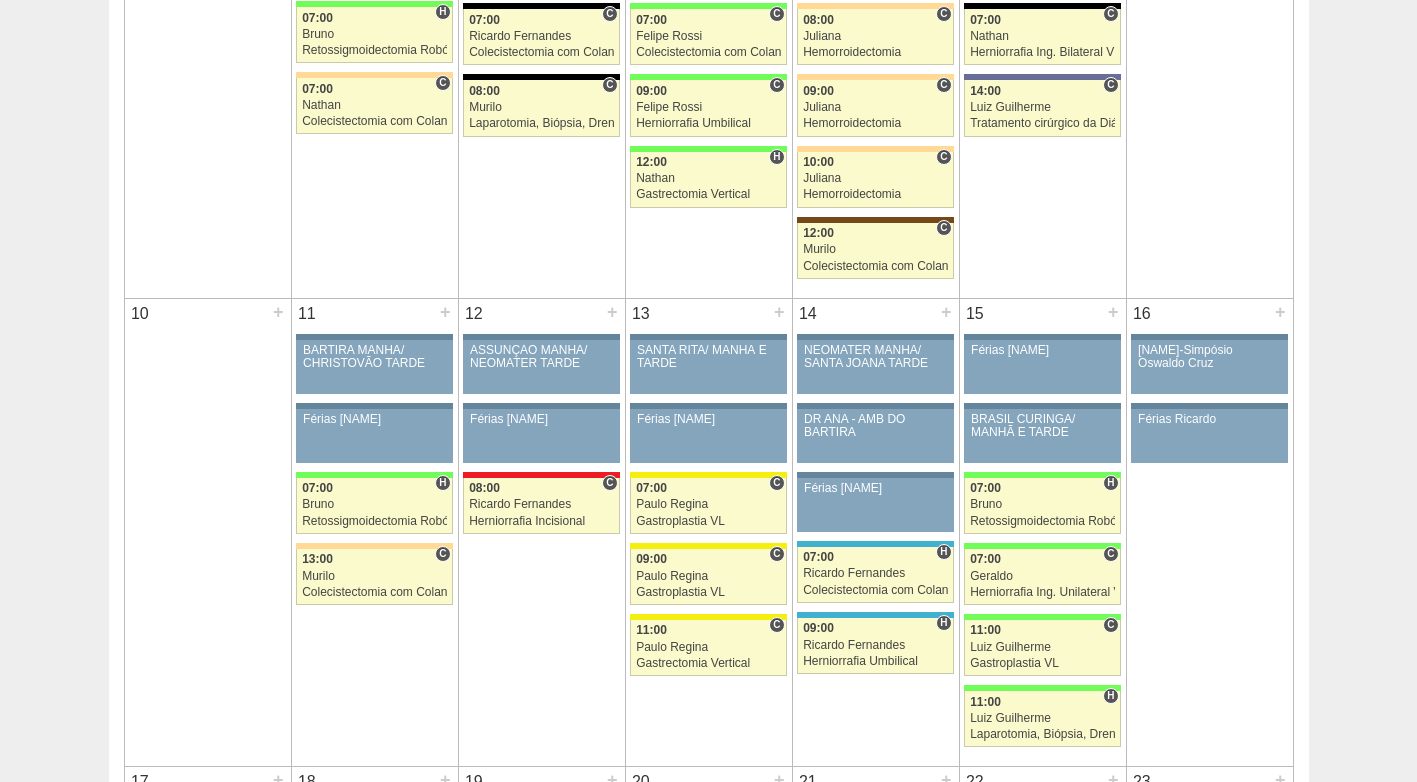 scroll, scrollTop: 900, scrollLeft: 0, axis: vertical 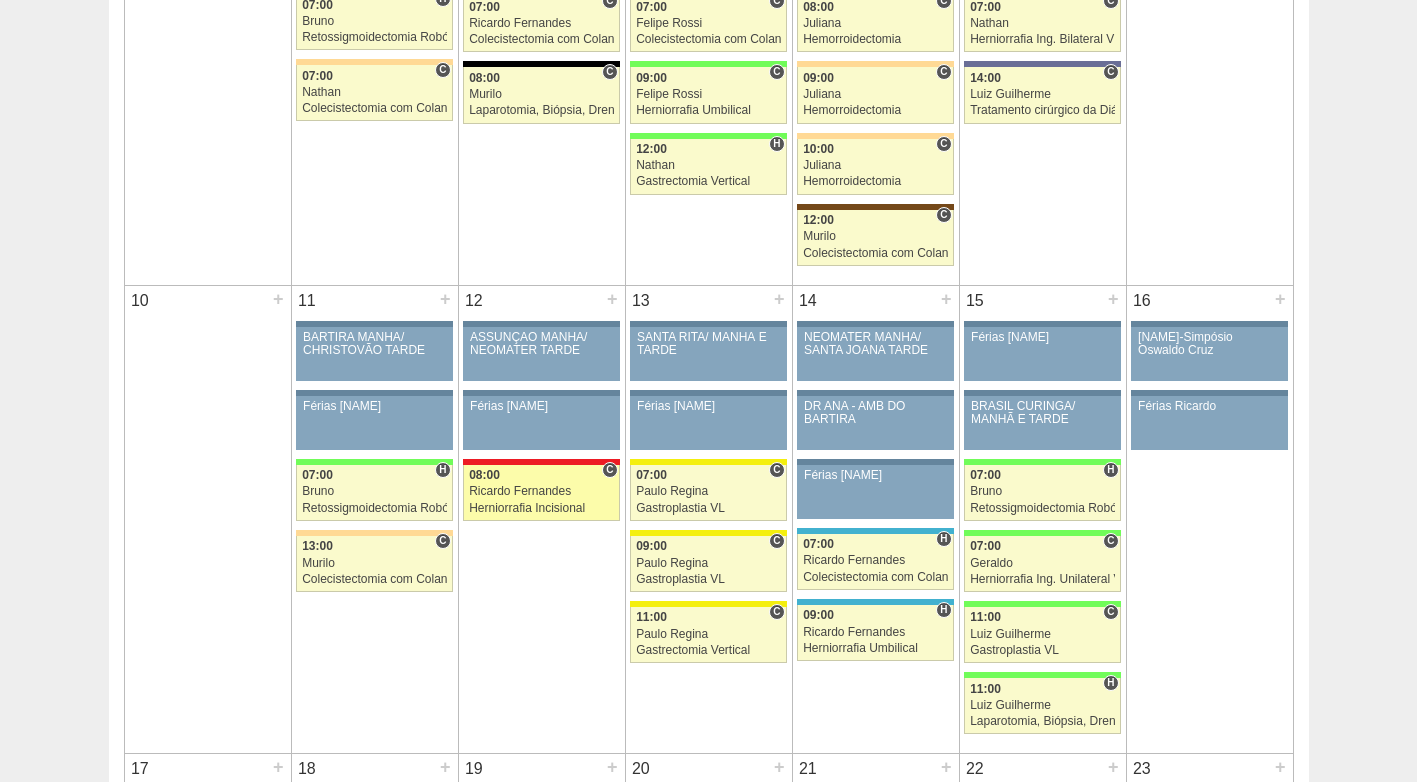 click on "Ricardo Fernandes" at bounding box center (541, 491) 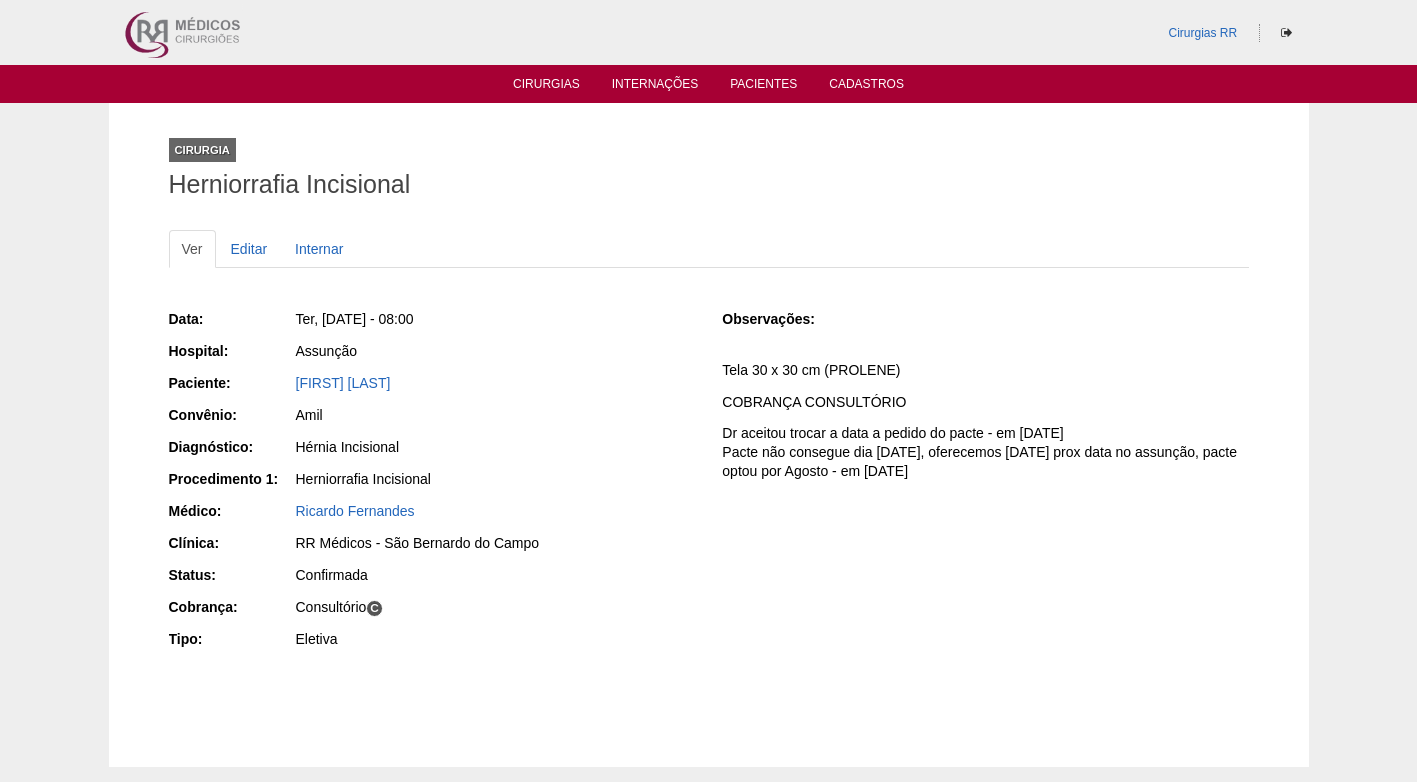 scroll, scrollTop: 0, scrollLeft: 0, axis: both 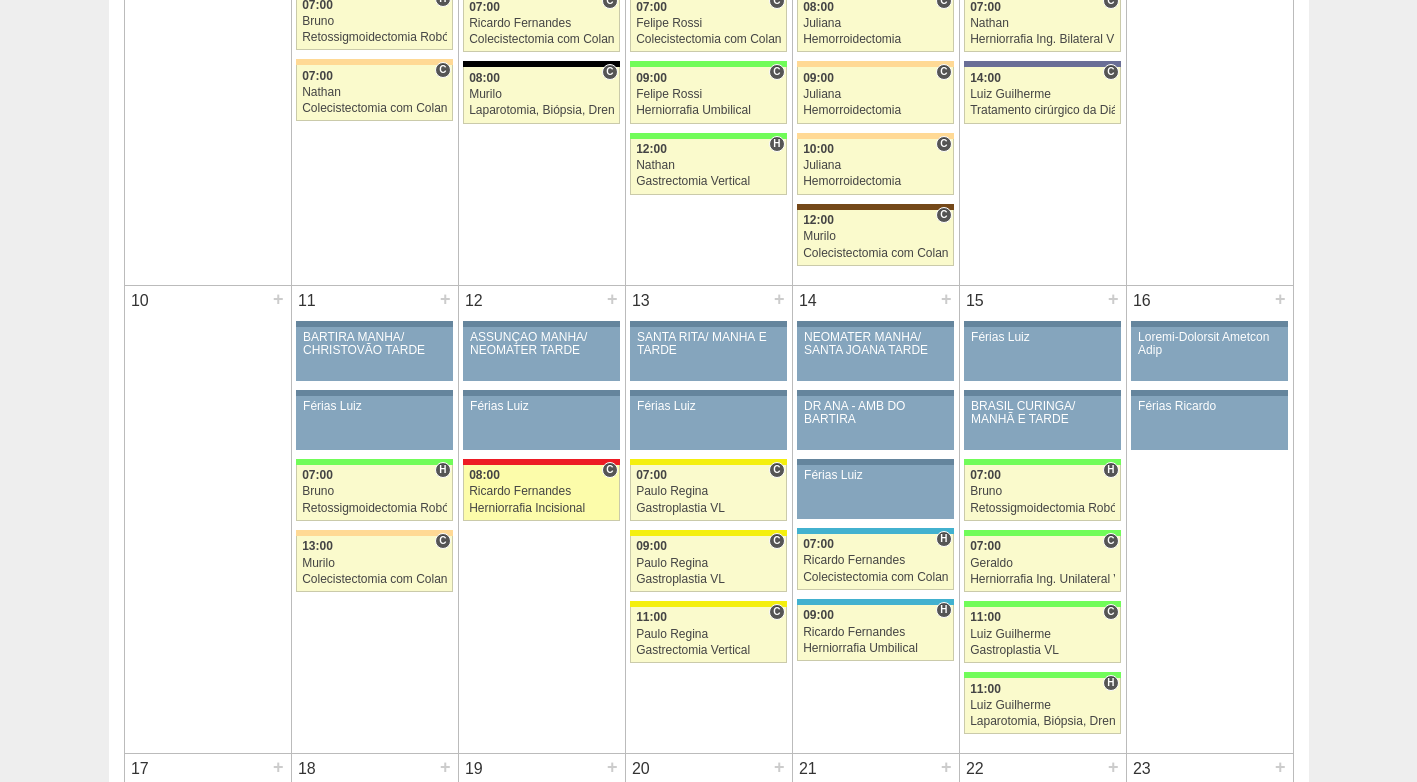 click on "Ricardo Fernandes" at bounding box center (541, 491) 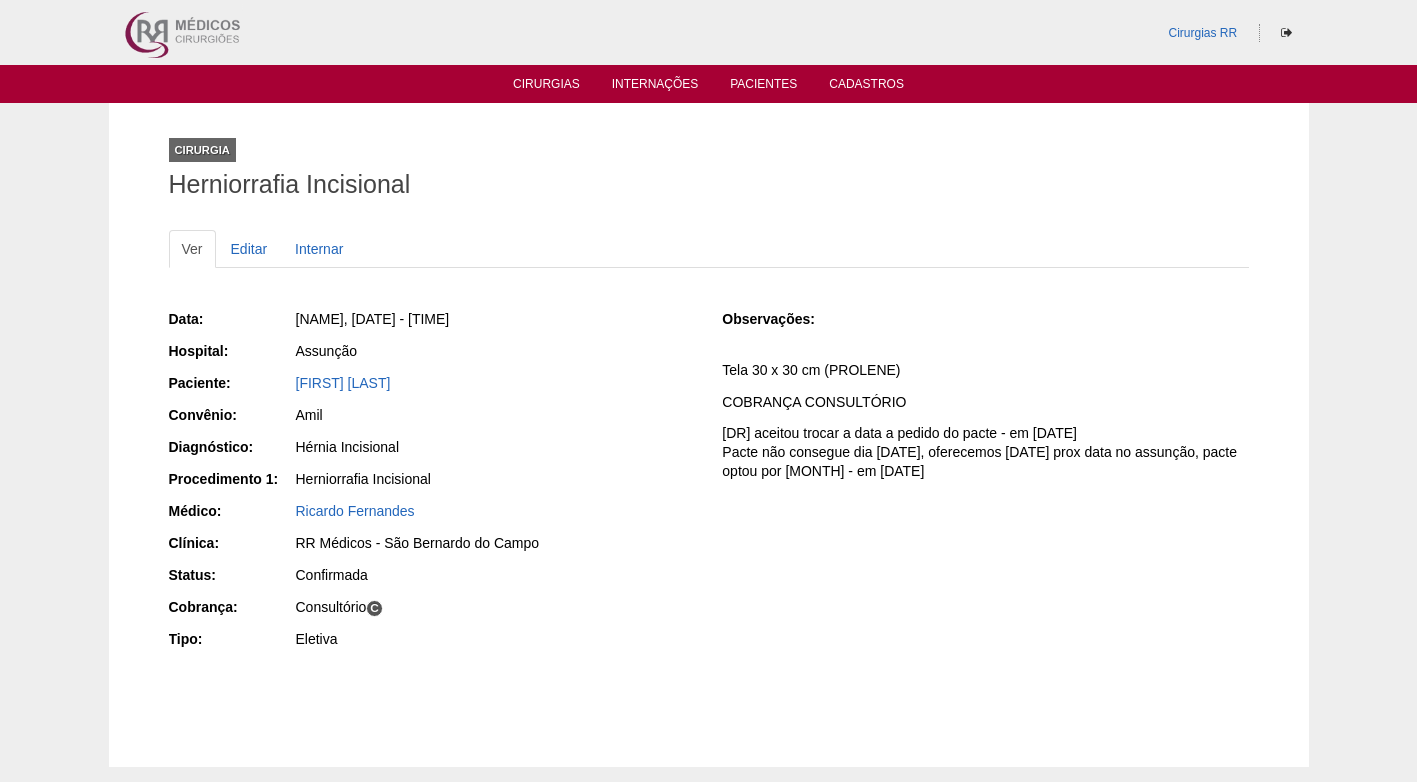 scroll, scrollTop: 0, scrollLeft: 0, axis: both 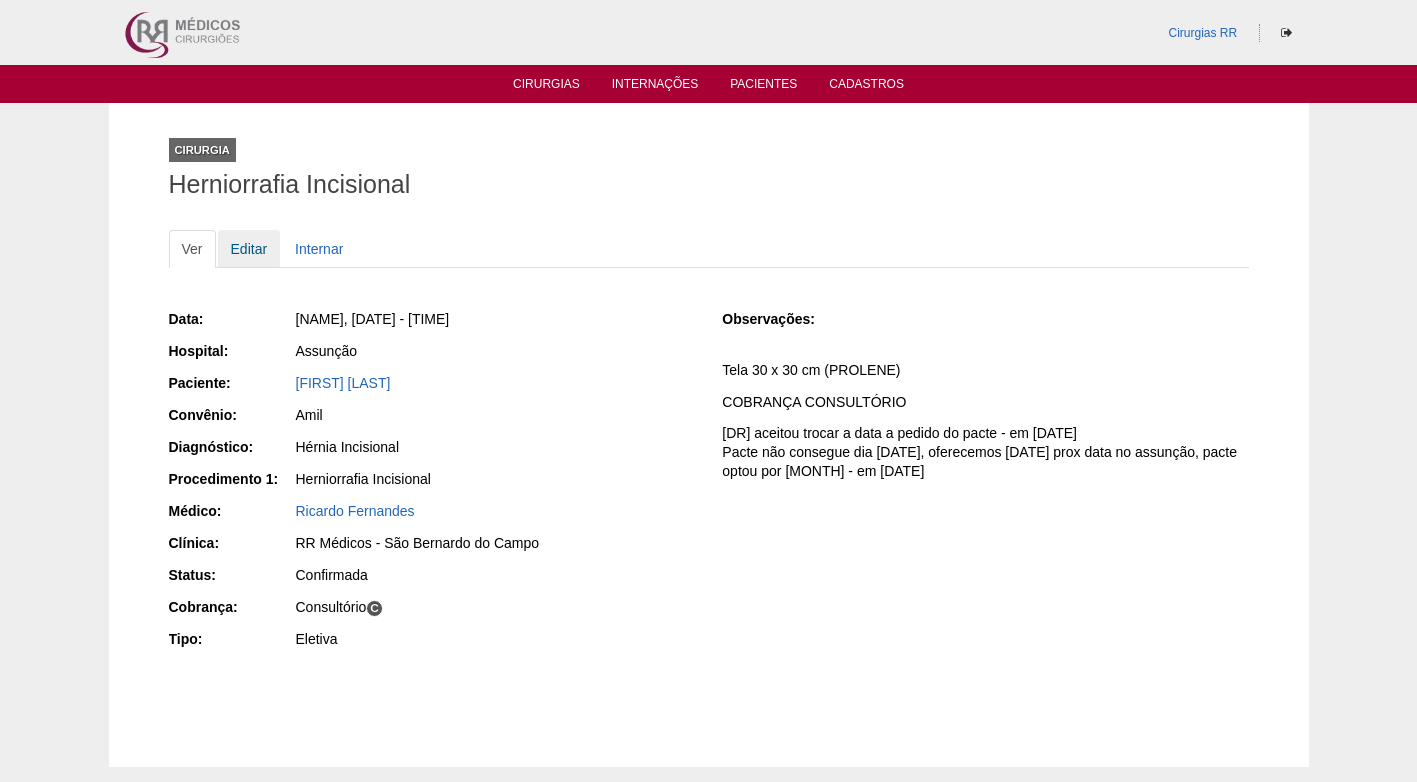 click on "Editar" at bounding box center (249, 249) 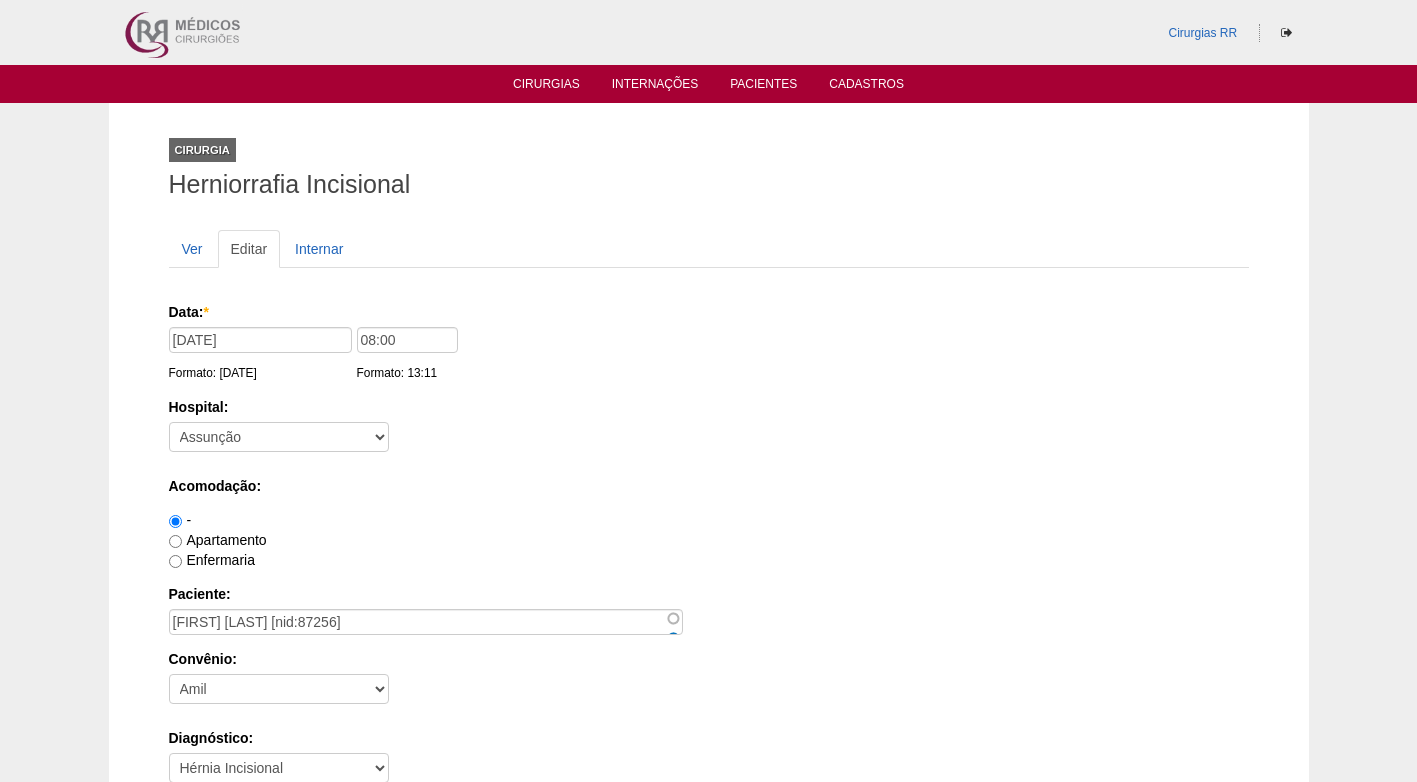 scroll, scrollTop: 0, scrollLeft: 0, axis: both 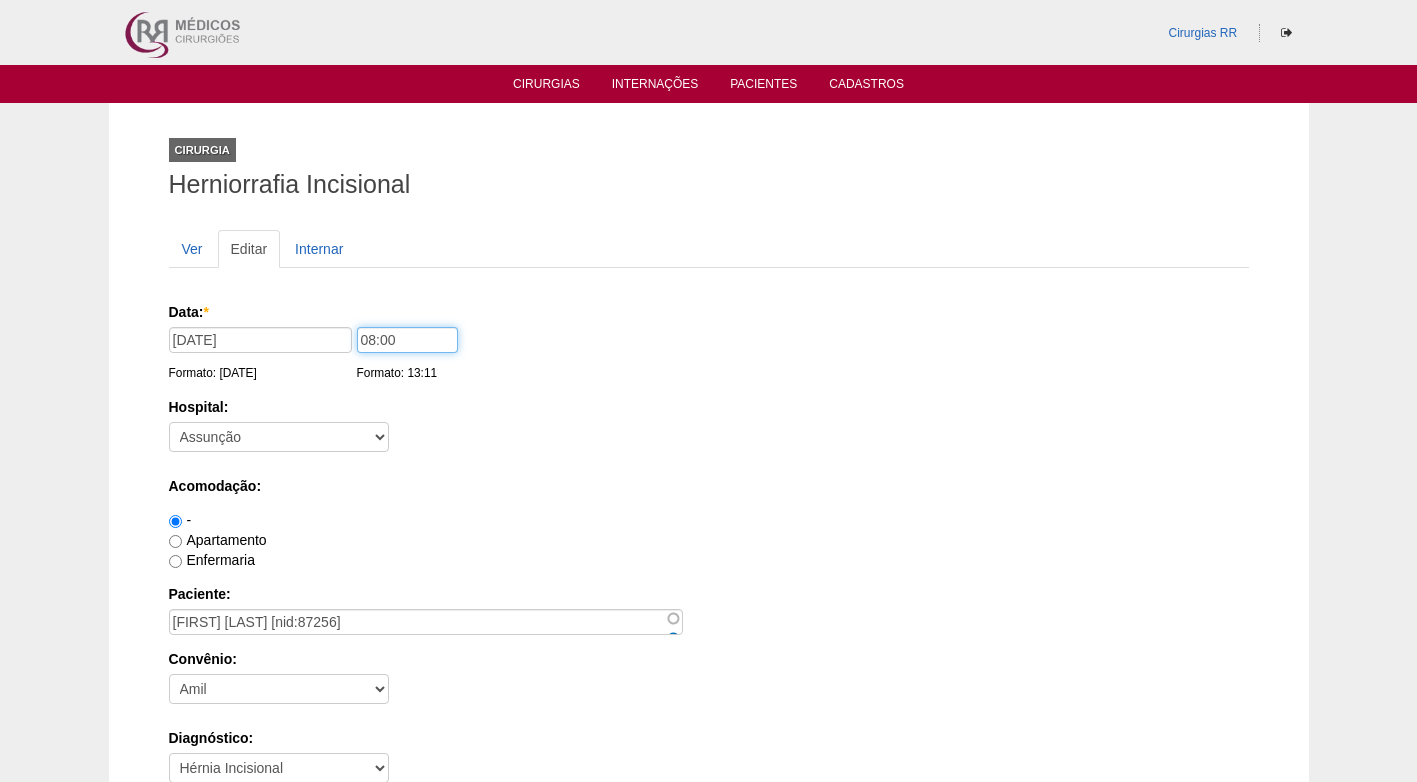click on "08:00" at bounding box center [407, 340] 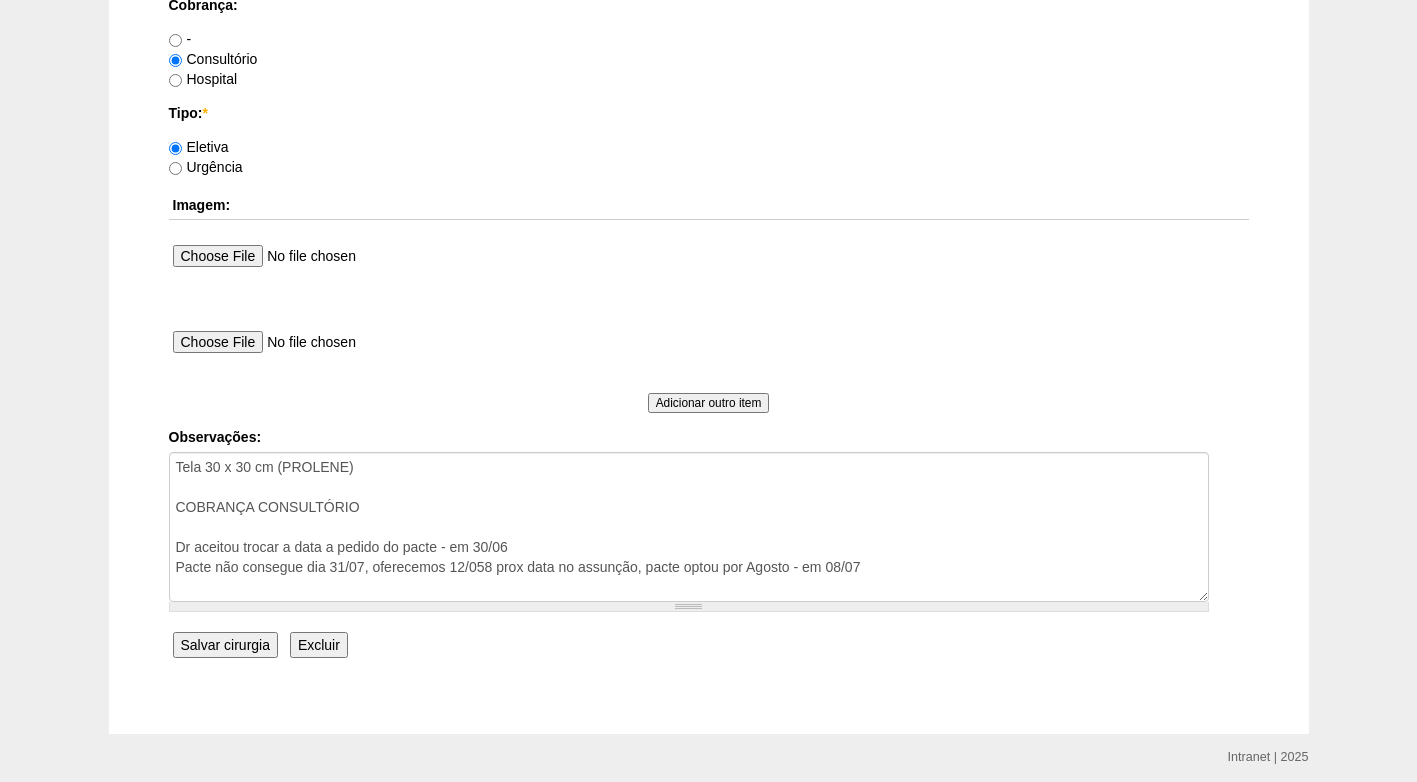 scroll, scrollTop: 1835, scrollLeft: 0, axis: vertical 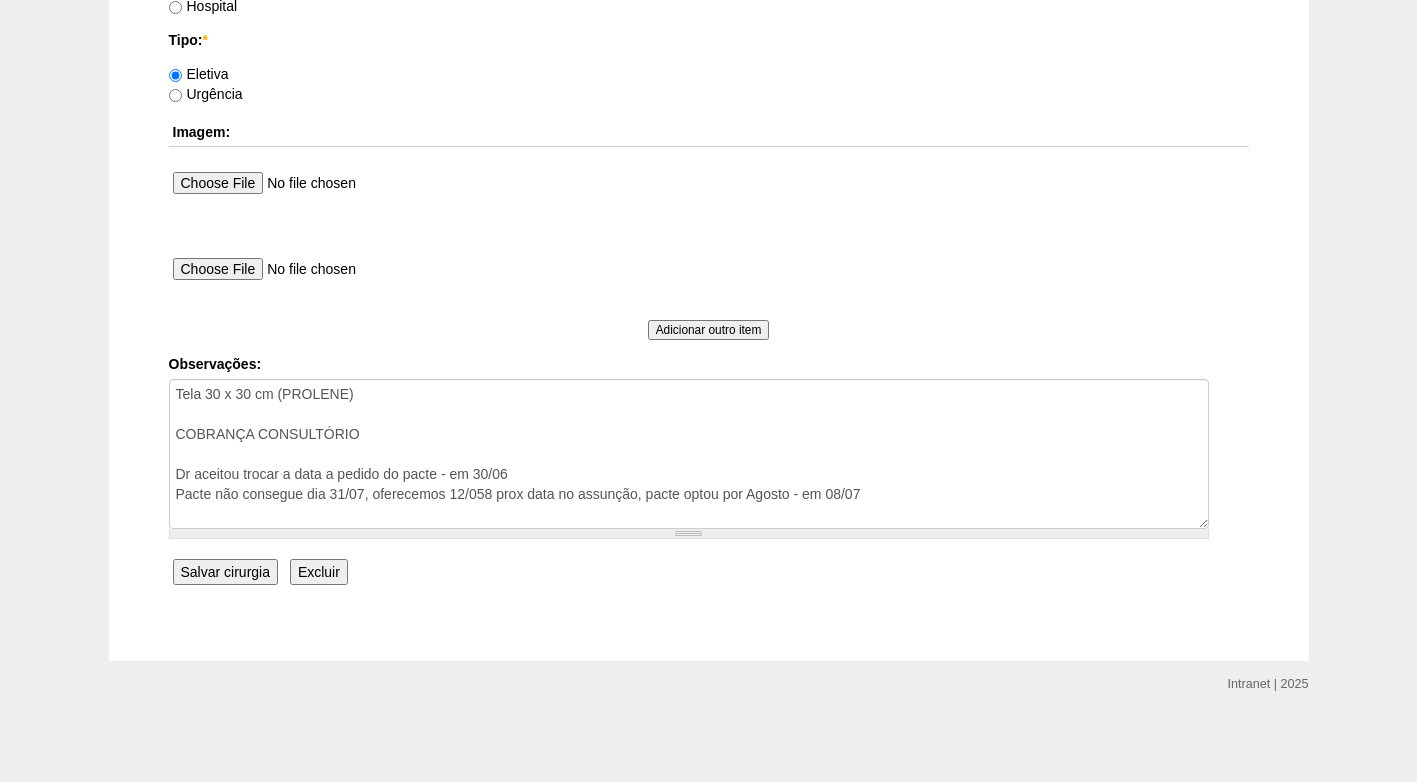 type on "07:00" 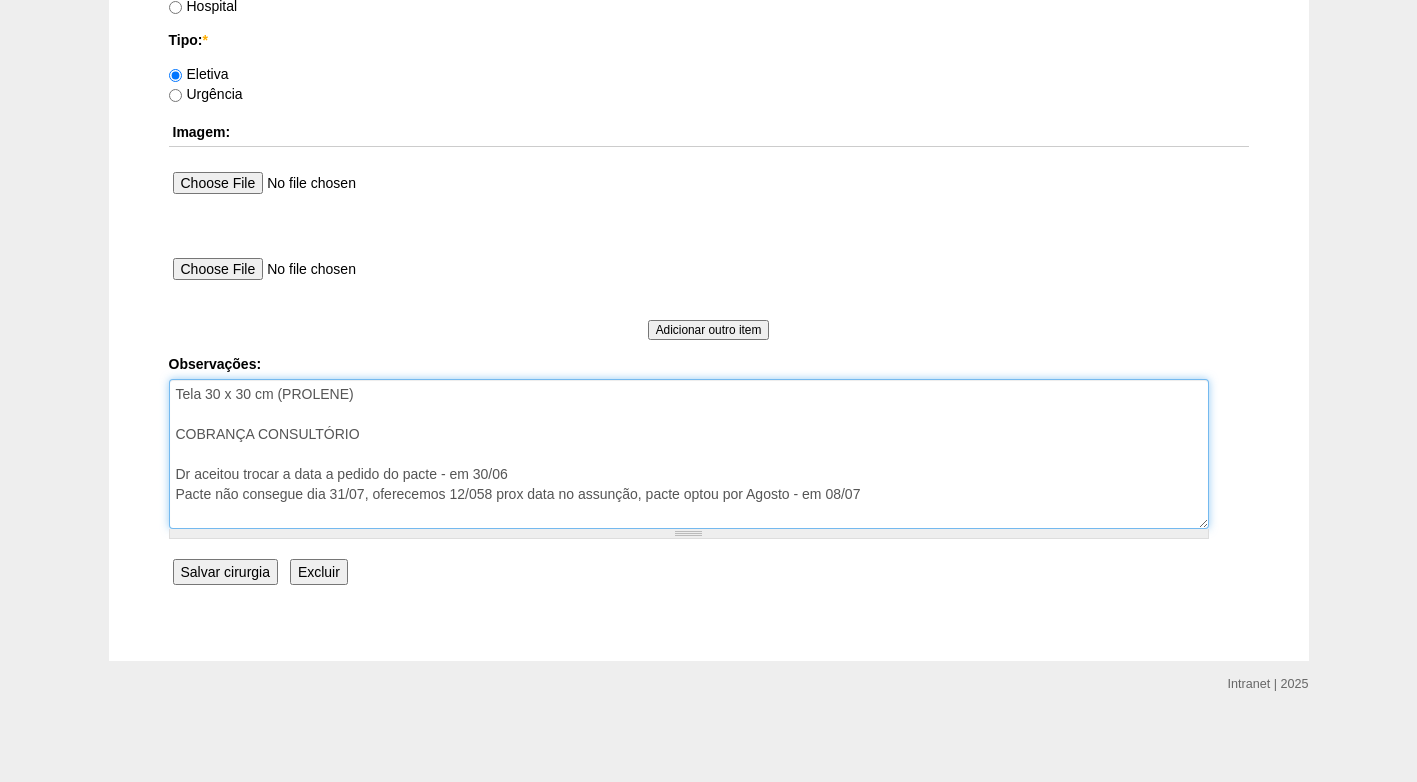 click on "Tela 30 x 30 cm (PROLENE)
COBRANÇA CONSULTÓRIO
Dr aceitou trocar a data a pedido do pacte - em 30/06
Pacte não consegue dia 31/07, oferecemos 12/058 prox data no assunção, pacte optou por Agosto - em 08/07" at bounding box center [689, 454] 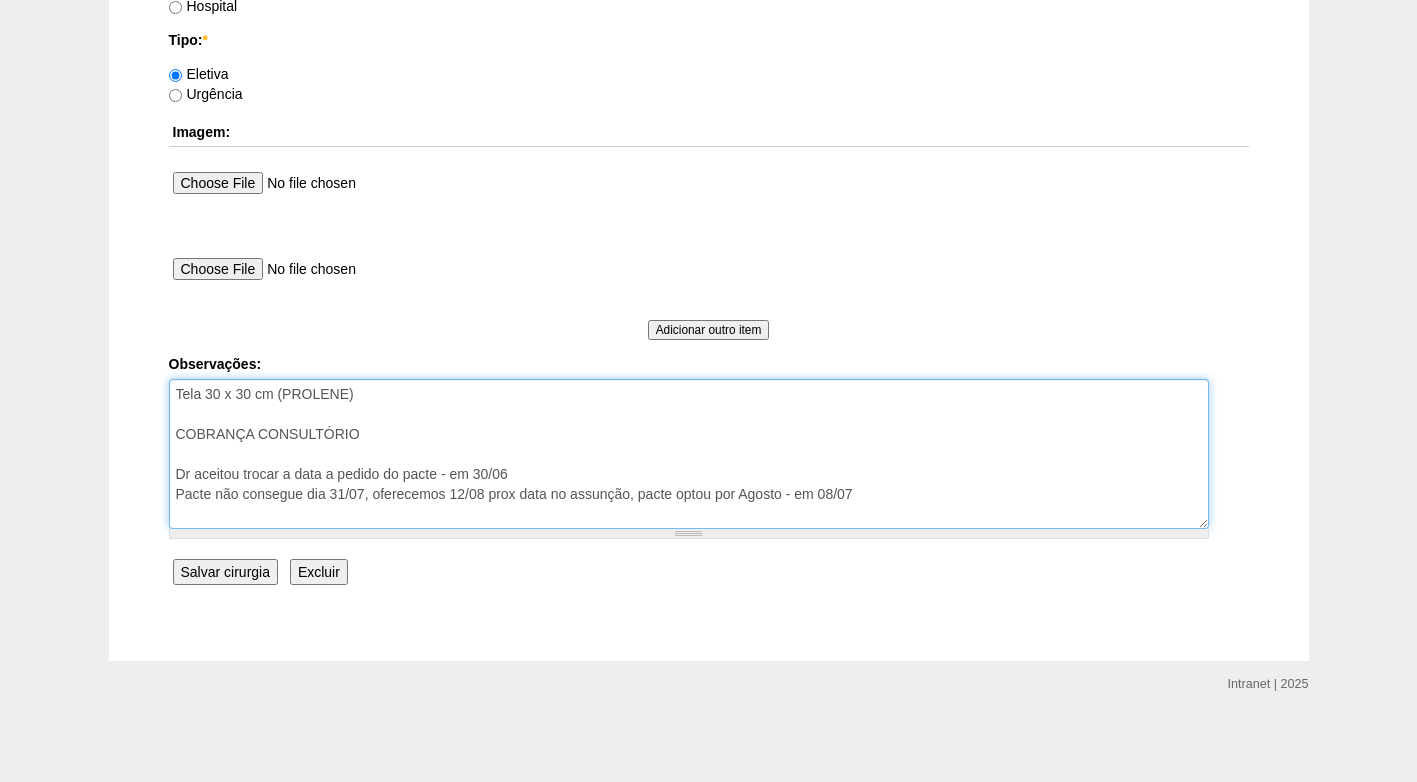 click on "Tela 30 x 30 cm (PROLENE)
COBRANÇA CONSULTÓRIO
Dr aceitou trocar a data a pedido do pacte - em 30/06
Pacte não consegue dia 31/07, oferecemos 12/058 prox data no assunção, pacte optou por Agosto - em 08/07" at bounding box center [689, 454] 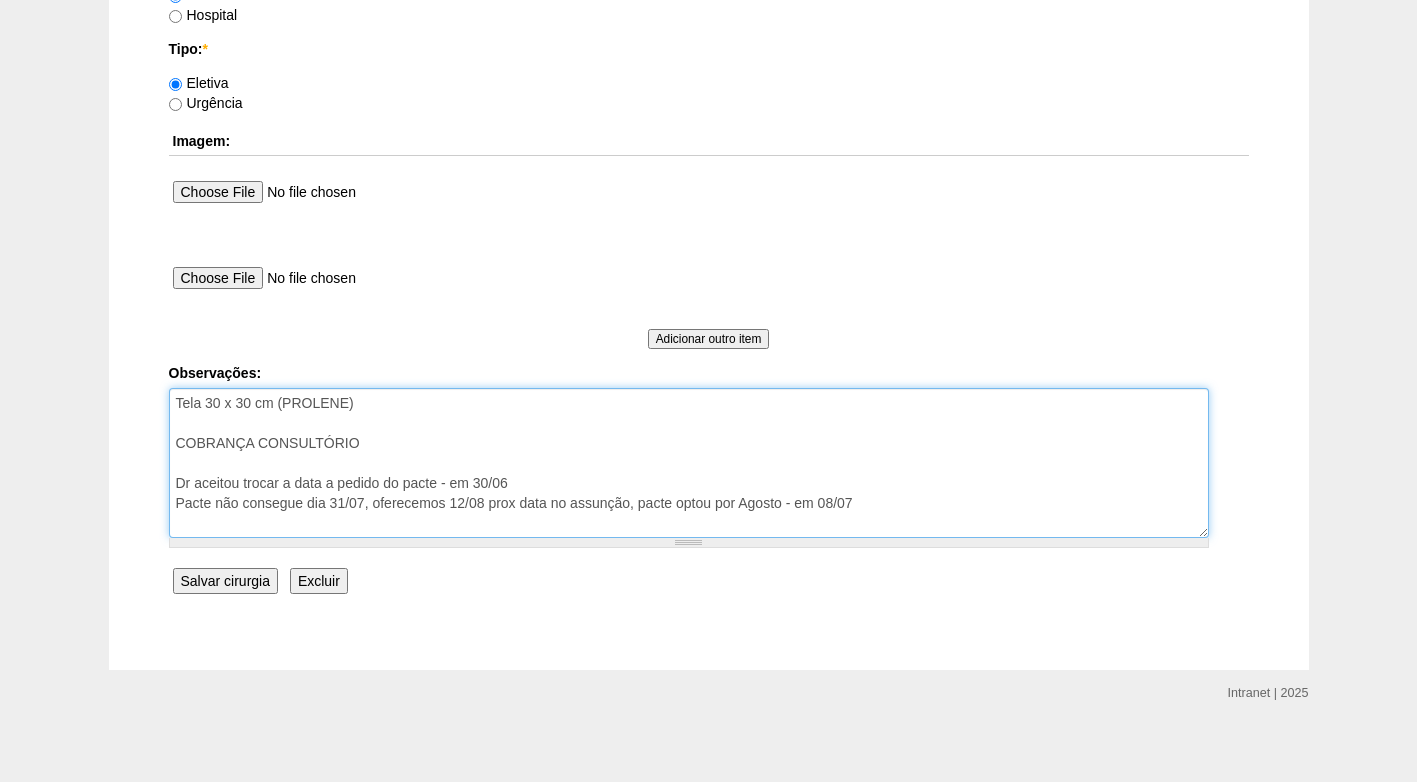 scroll, scrollTop: 1835, scrollLeft: 0, axis: vertical 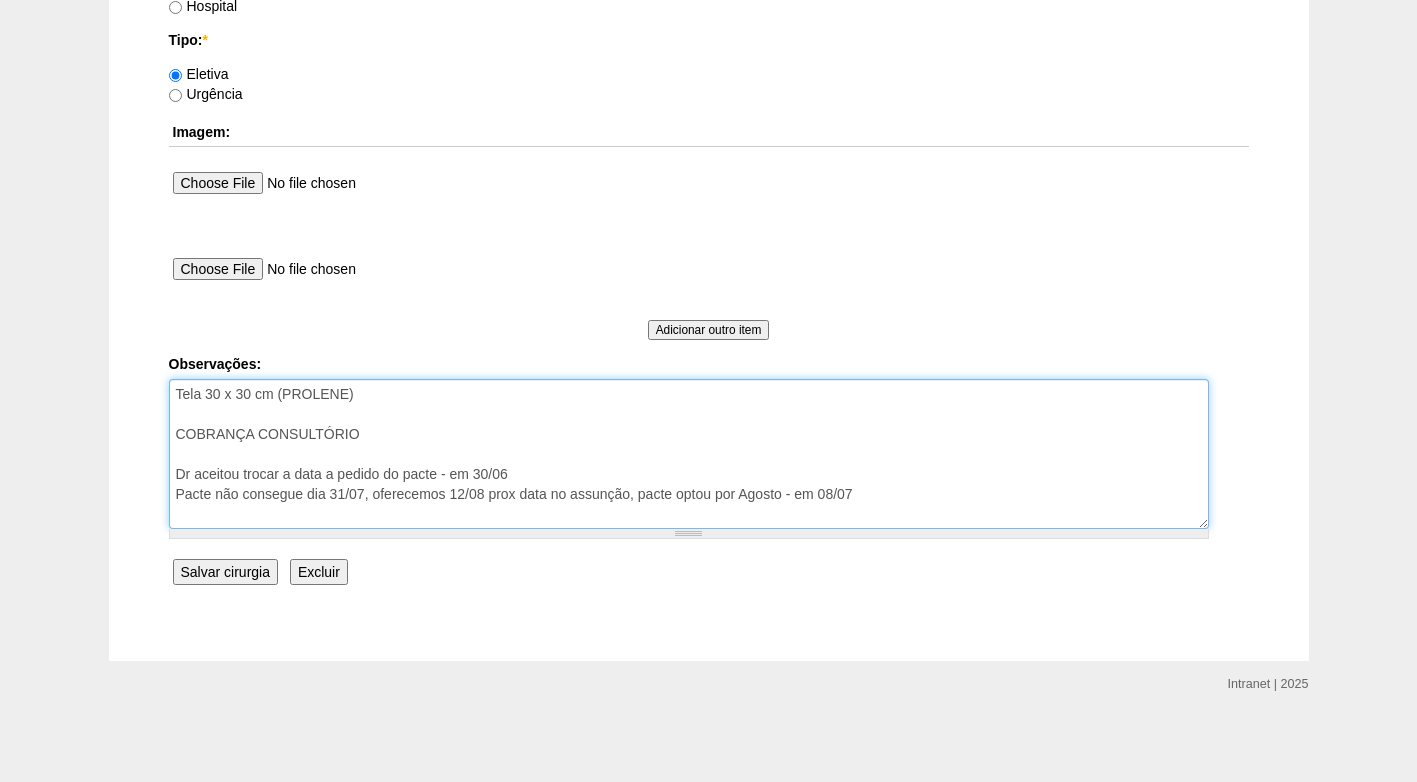 type on "Tela 30 x 30 cm (PROLENE)
COBRANÇA CONSULTÓRIO
Dr aceitou trocar a data a pedido do pacte - em 30/06
Pacte não consegue dia 31/07, oferecemos 12/08 prox data no assunção, pacte optou por Agosto - em 08/07" 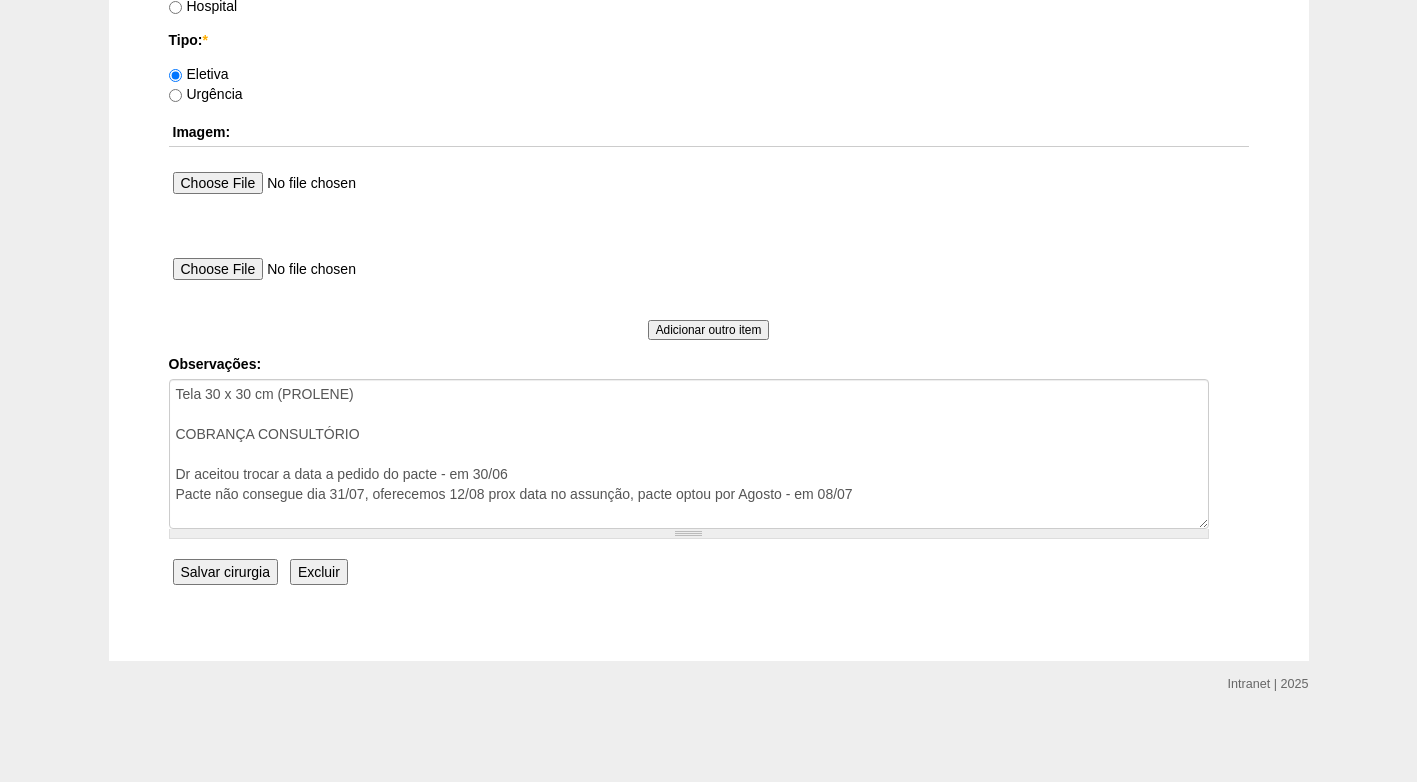 click on "Salvar cirurgia" at bounding box center [225, 572] 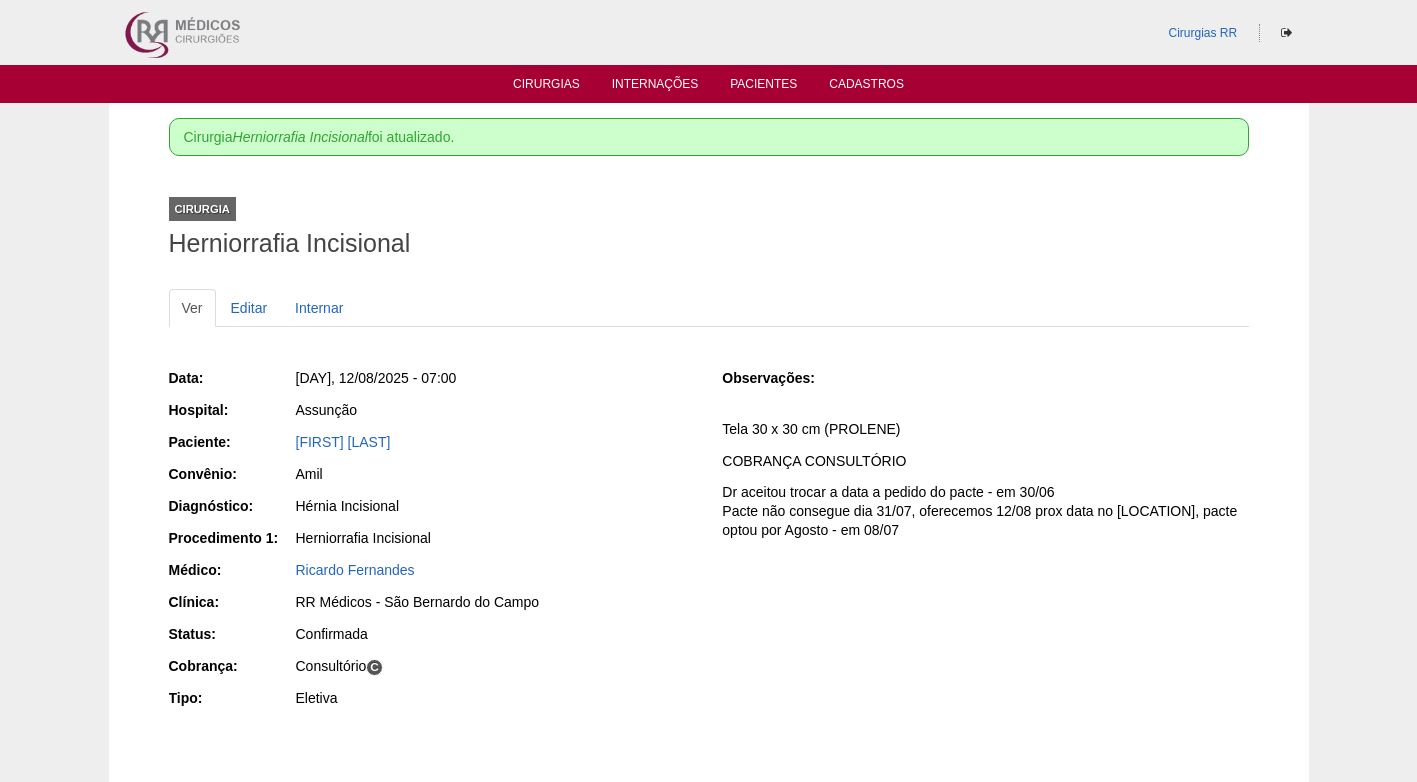 scroll, scrollTop: 0, scrollLeft: 0, axis: both 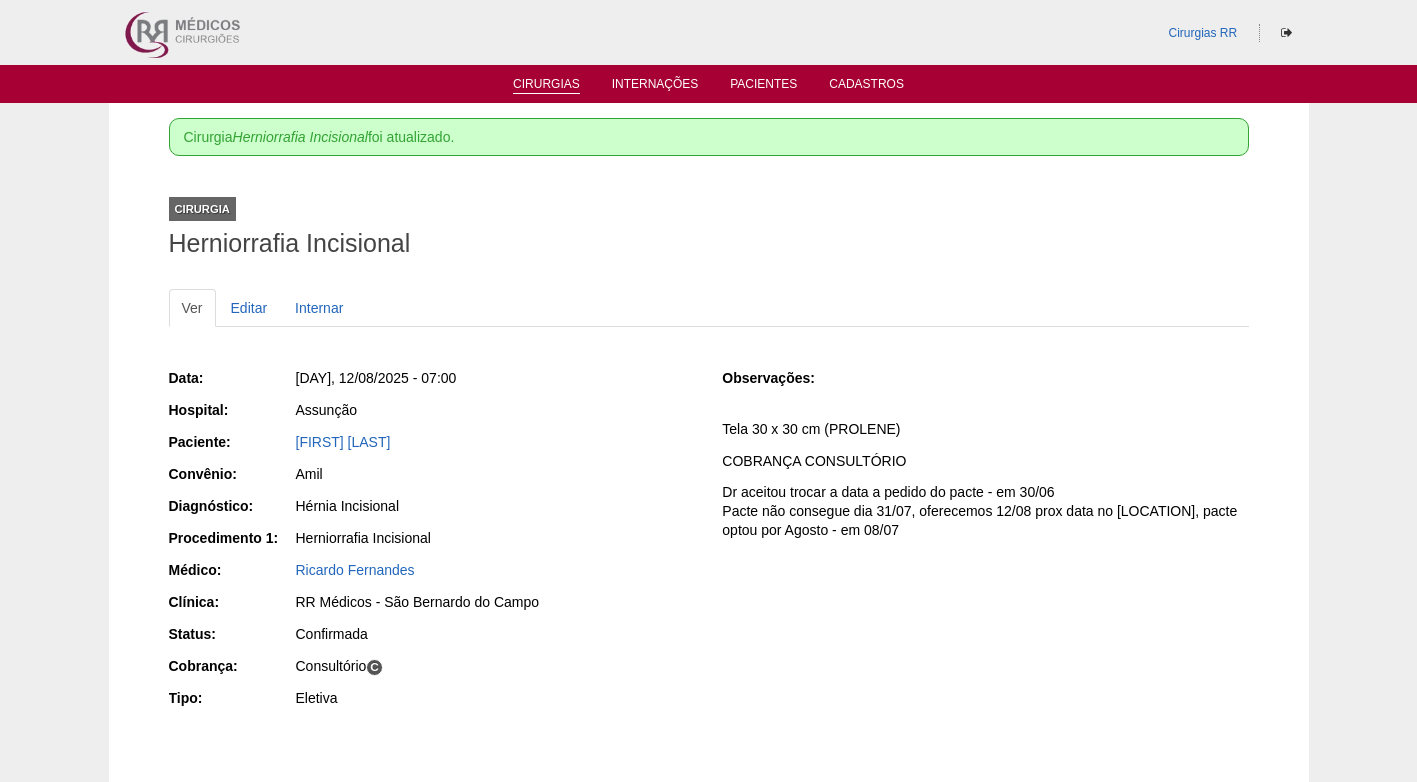 click on "Cirurgias" at bounding box center [546, 85] 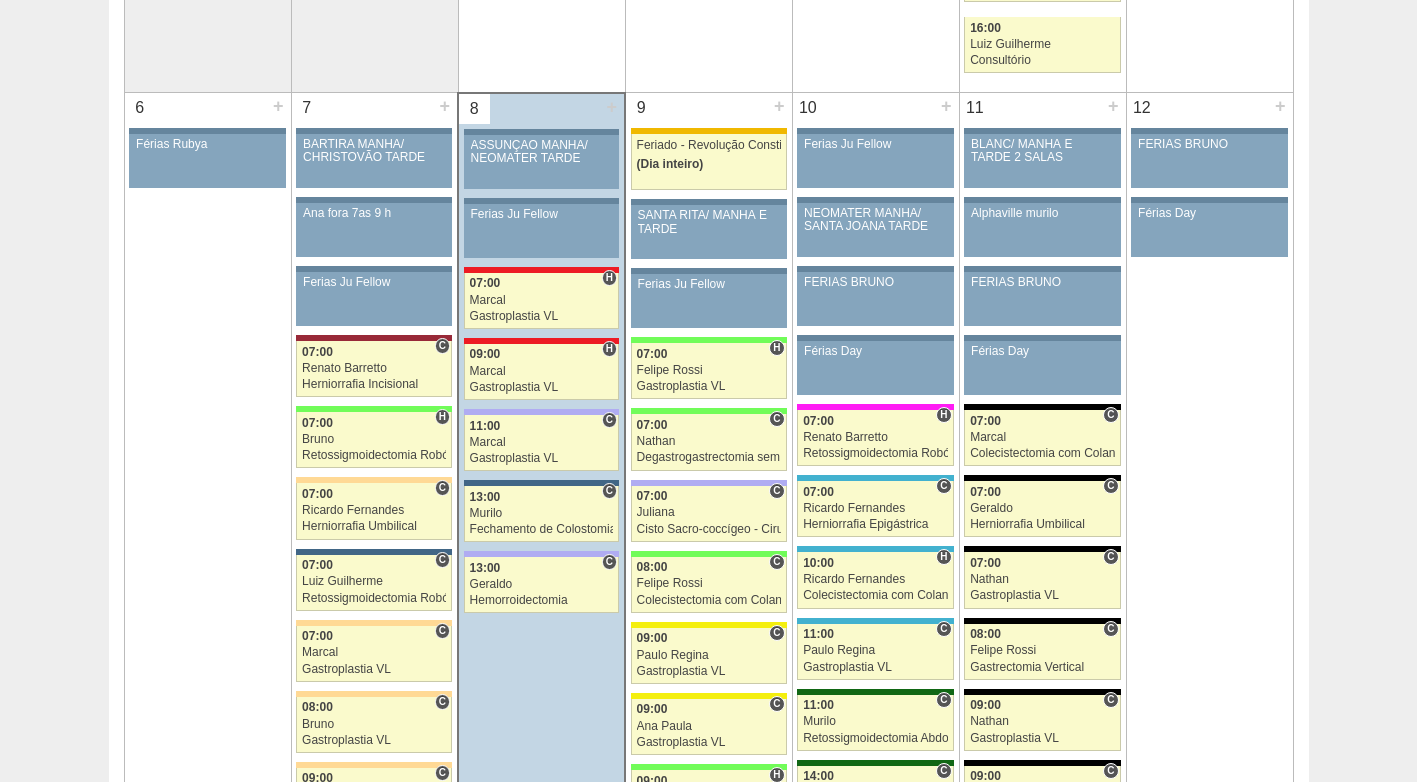 scroll, scrollTop: 1400, scrollLeft: 0, axis: vertical 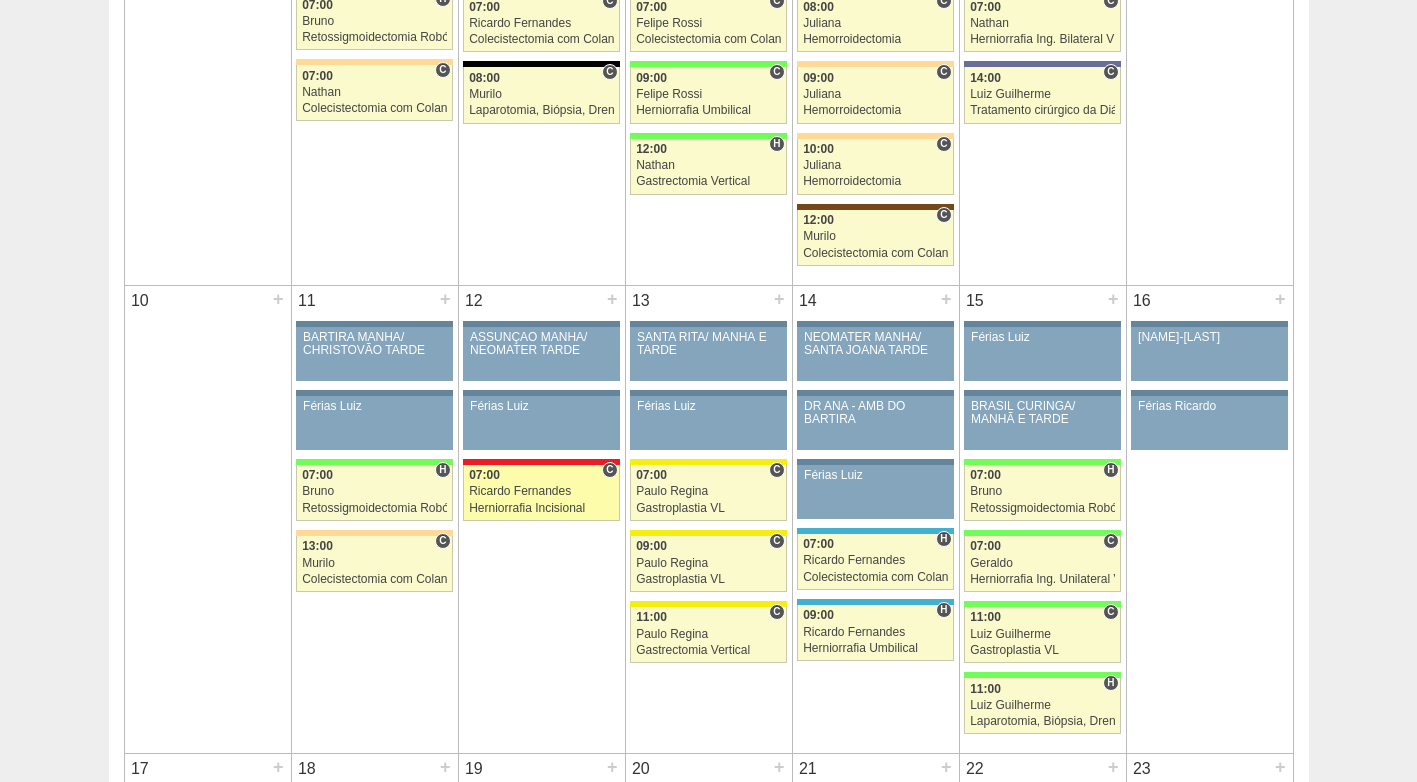 click on "Ricardo Fernandes" at bounding box center [541, 491] 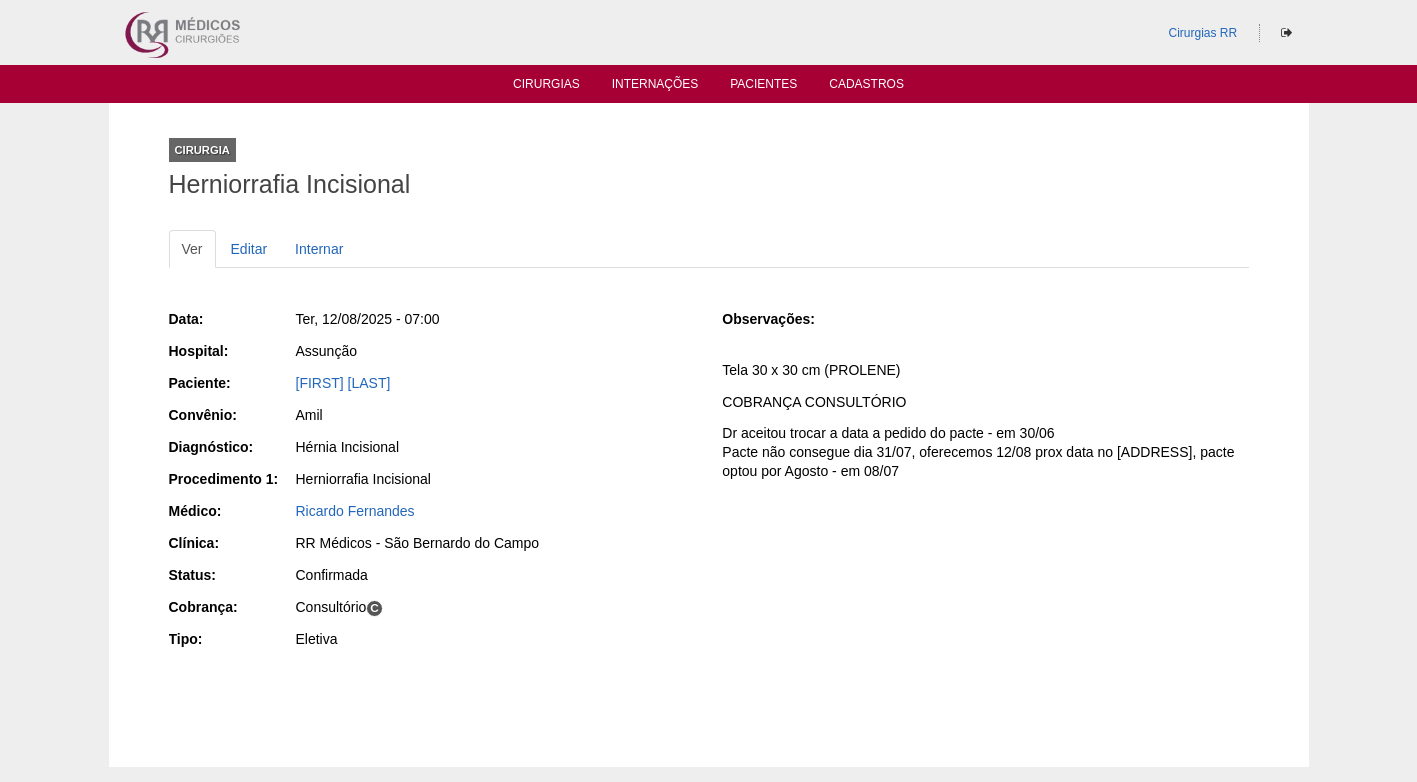 scroll, scrollTop: 0, scrollLeft: 0, axis: both 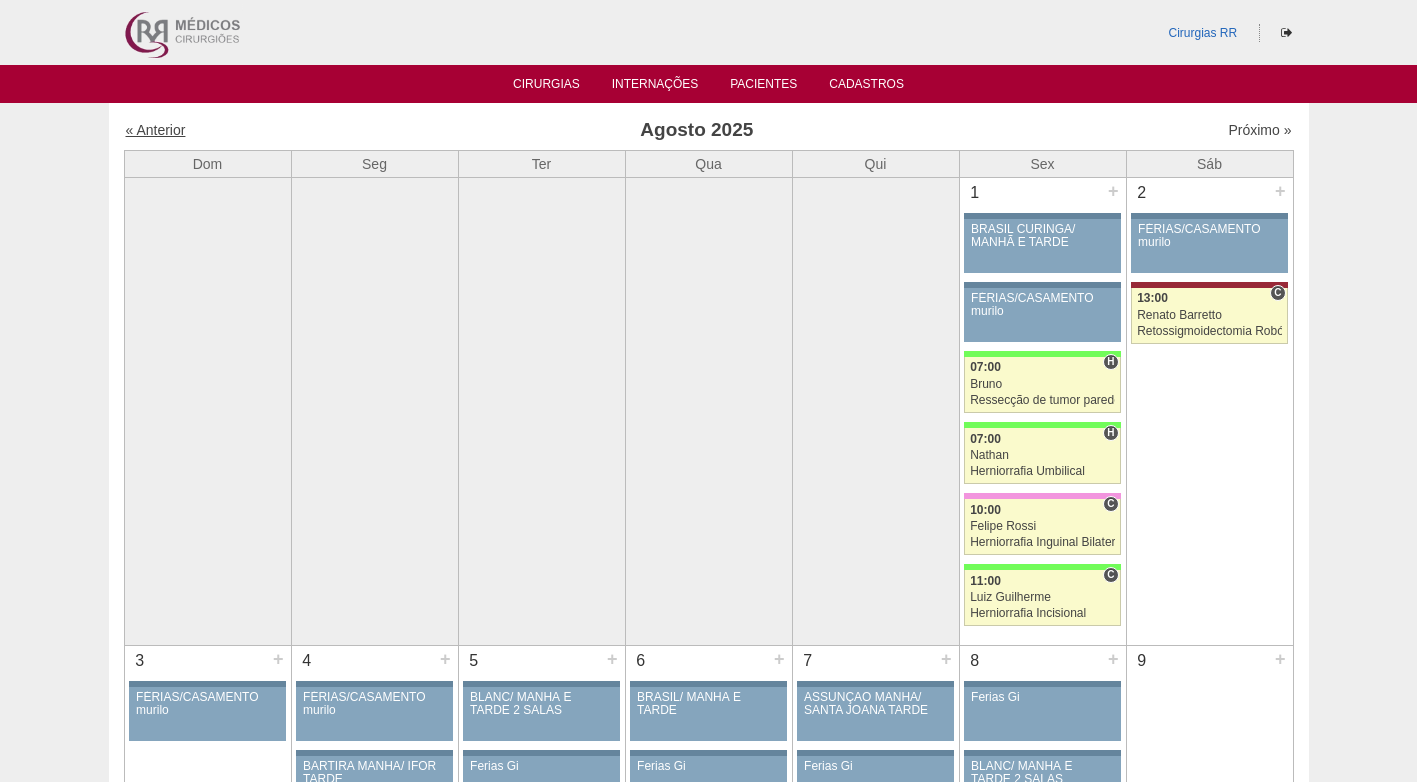 click on "« Anterior" at bounding box center [156, 130] 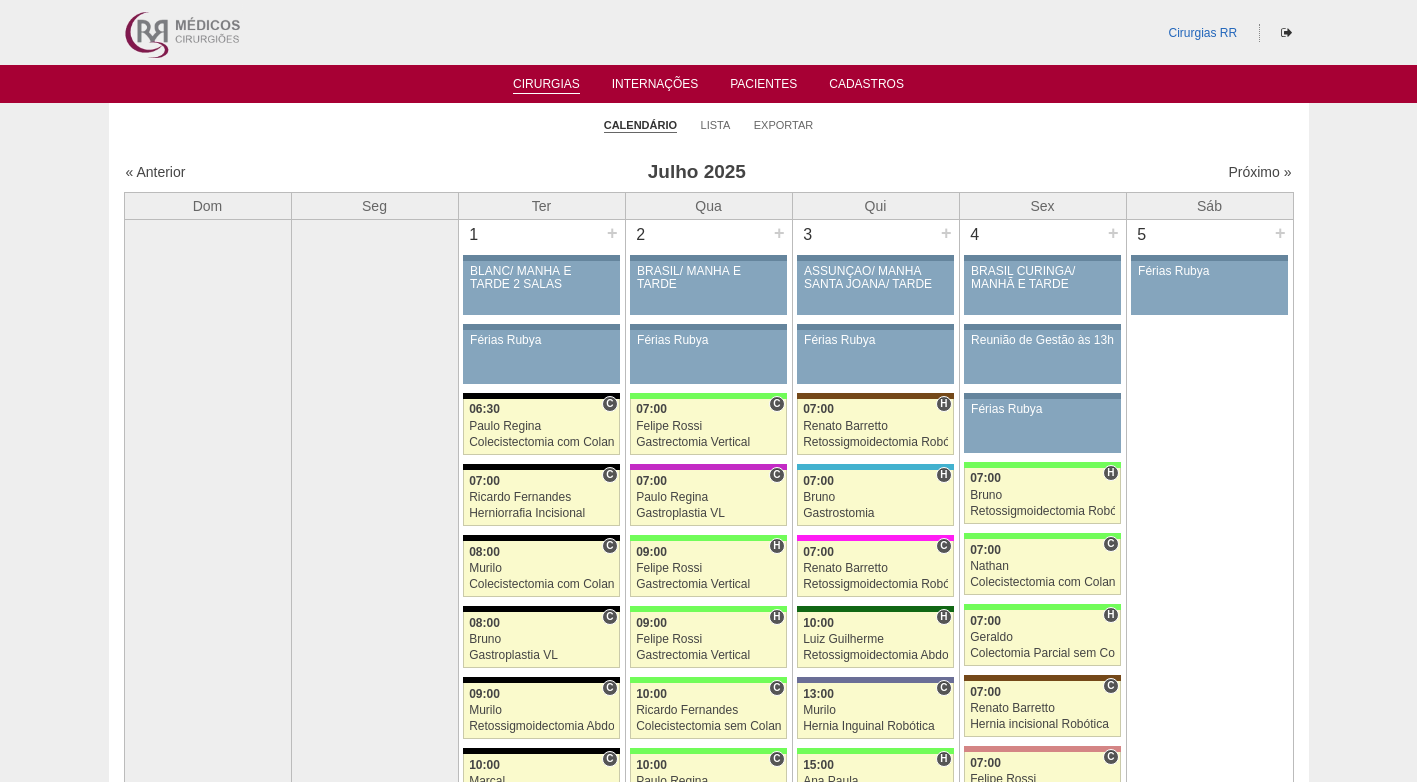 scroll, scrollTop: 1400, scrollLeft: 0, axis: vertical 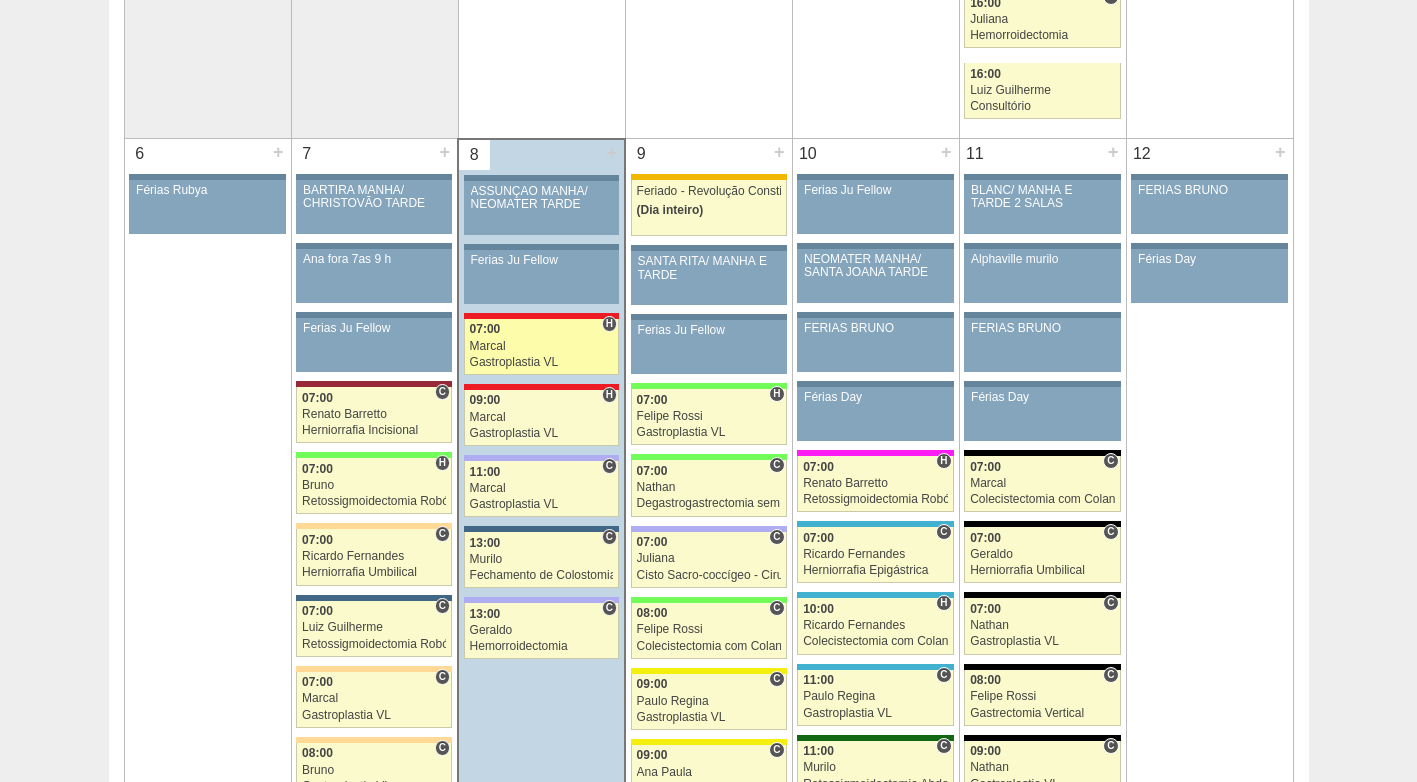 click on "07:00" at bounding box center [542, 329] 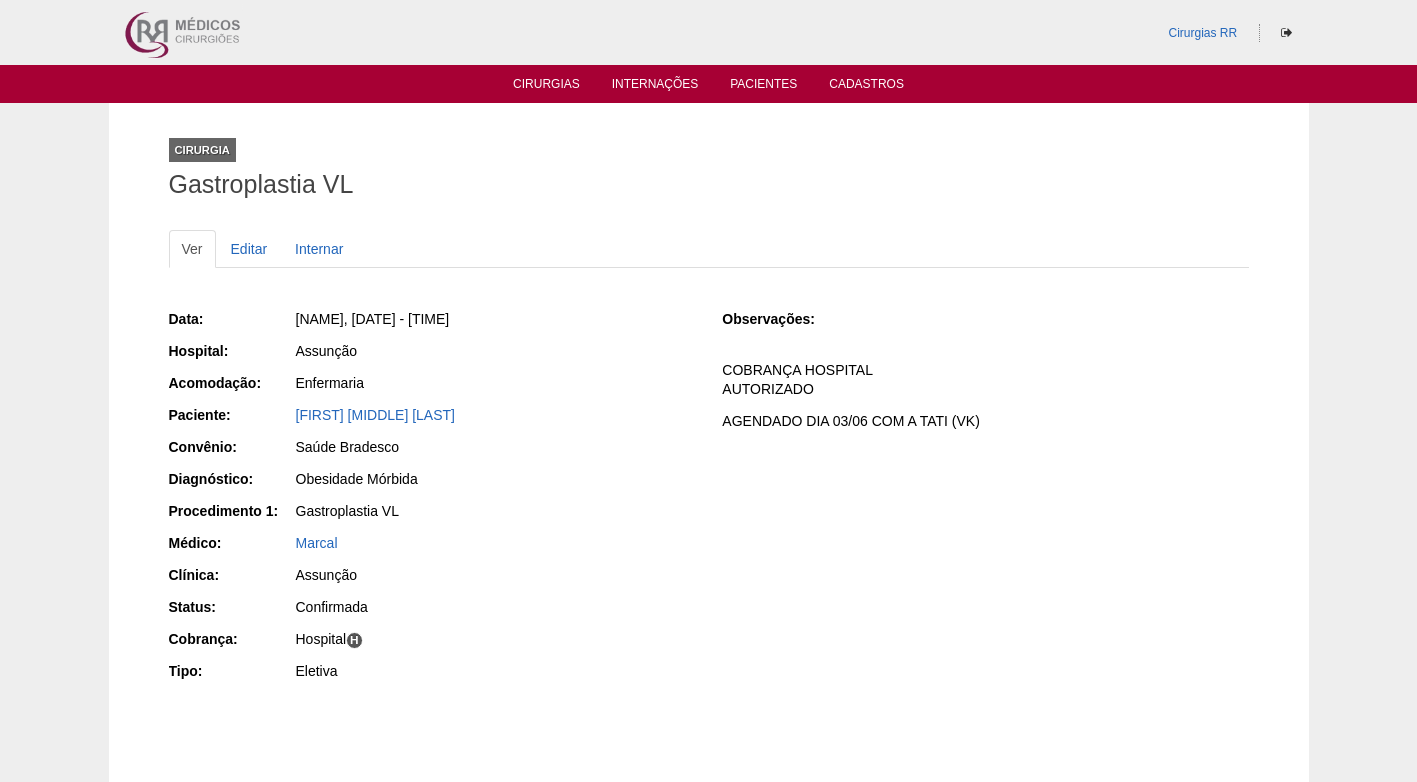 scroll, scrollTop: 0, scrollLeft: 0, axis: both 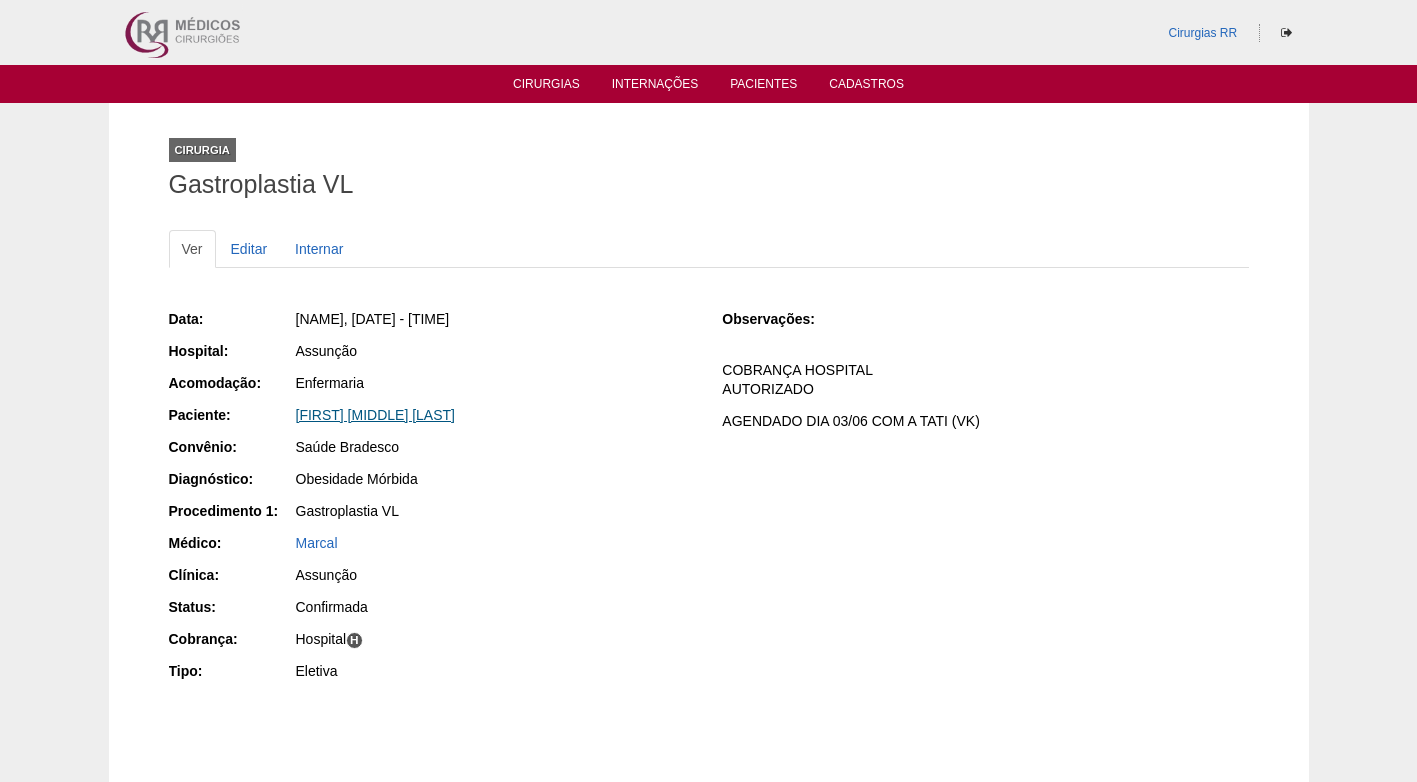 click on "[FIRST] [MIDDLE] [LAST]" at bounding box center [375, 415] 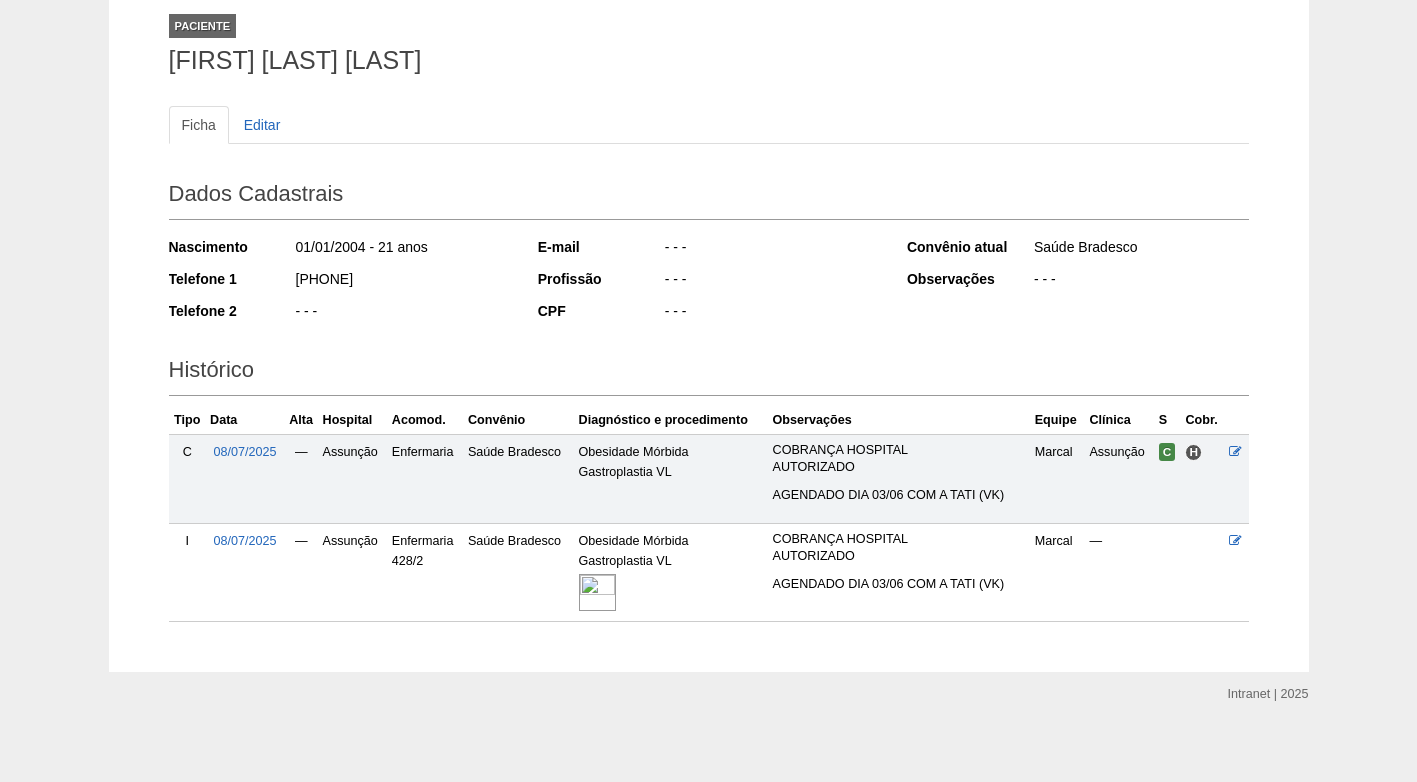 scroll, scrollTop: 134, scrollLeft: 0, axis: vertical 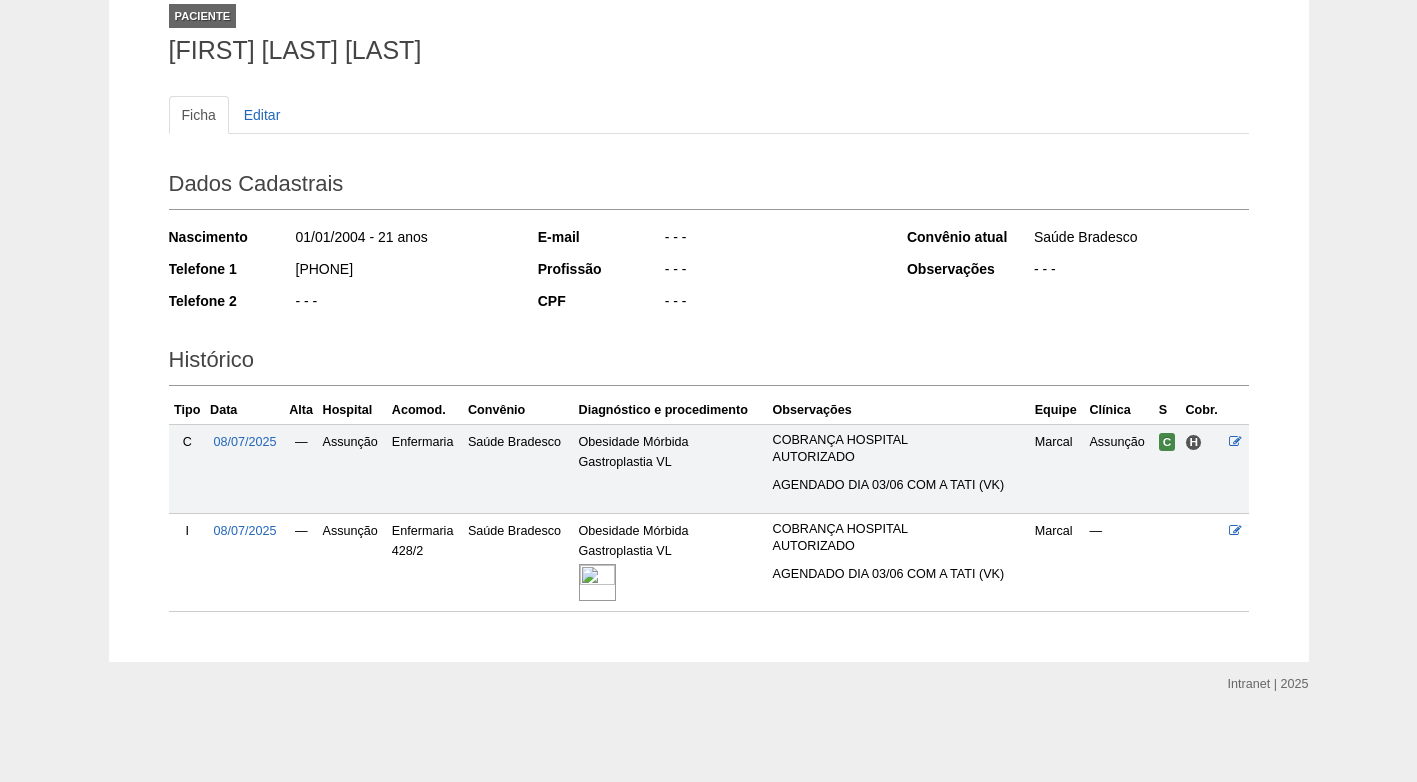 click at bounding box center (597, 582) 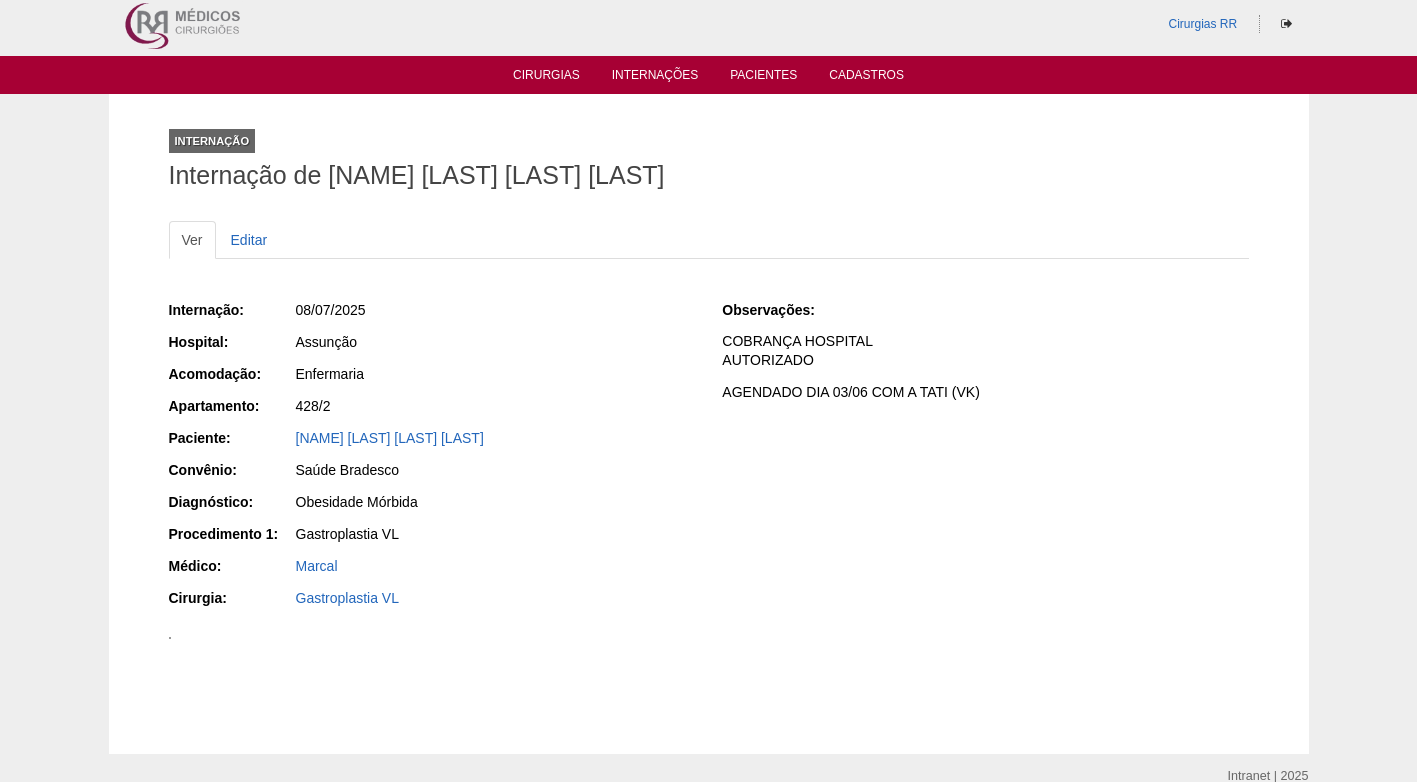 scroll, scrollTop: 0, scrollLeft: 0, axis: both 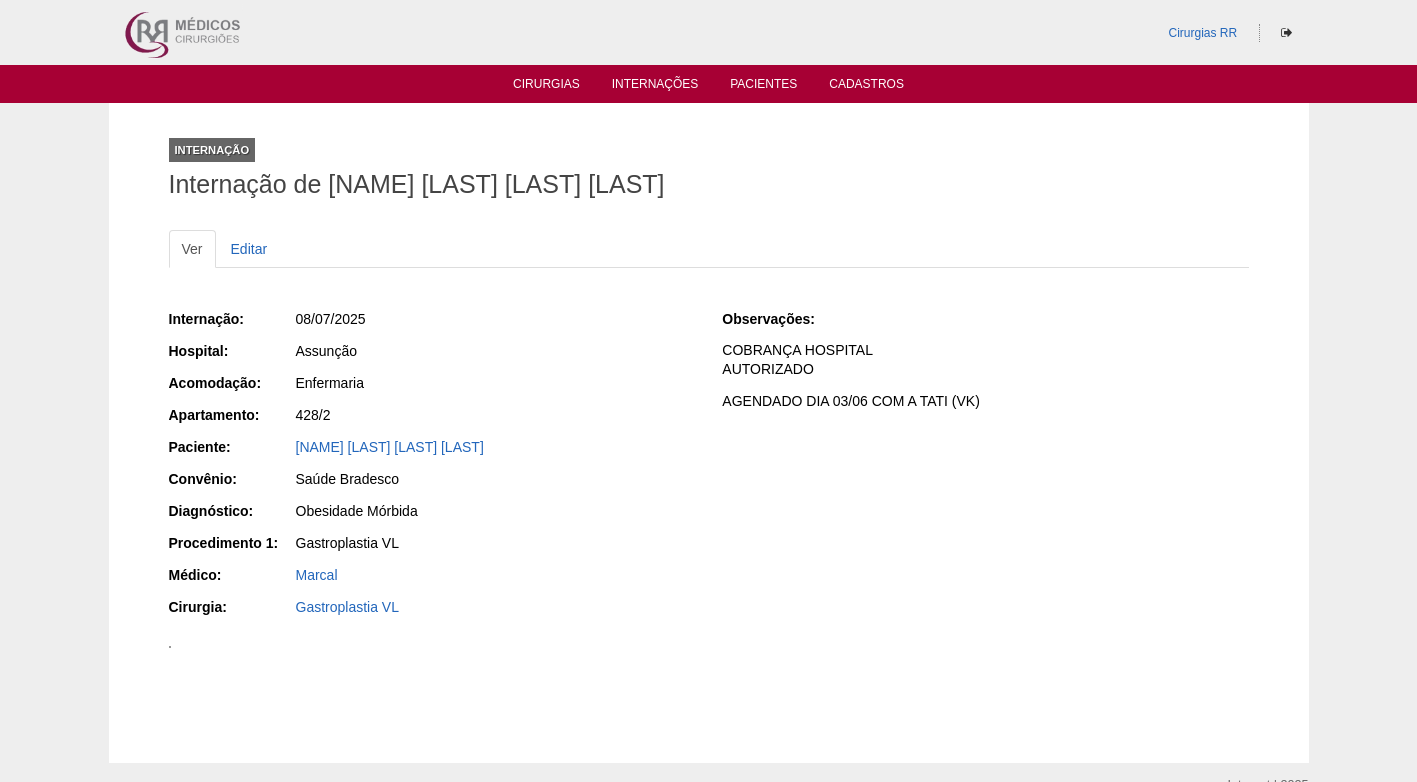 drag, startPoint x: 536, startPoint y: 451, endPoint x: 455, endPoint y: 353, distance: 127.141655 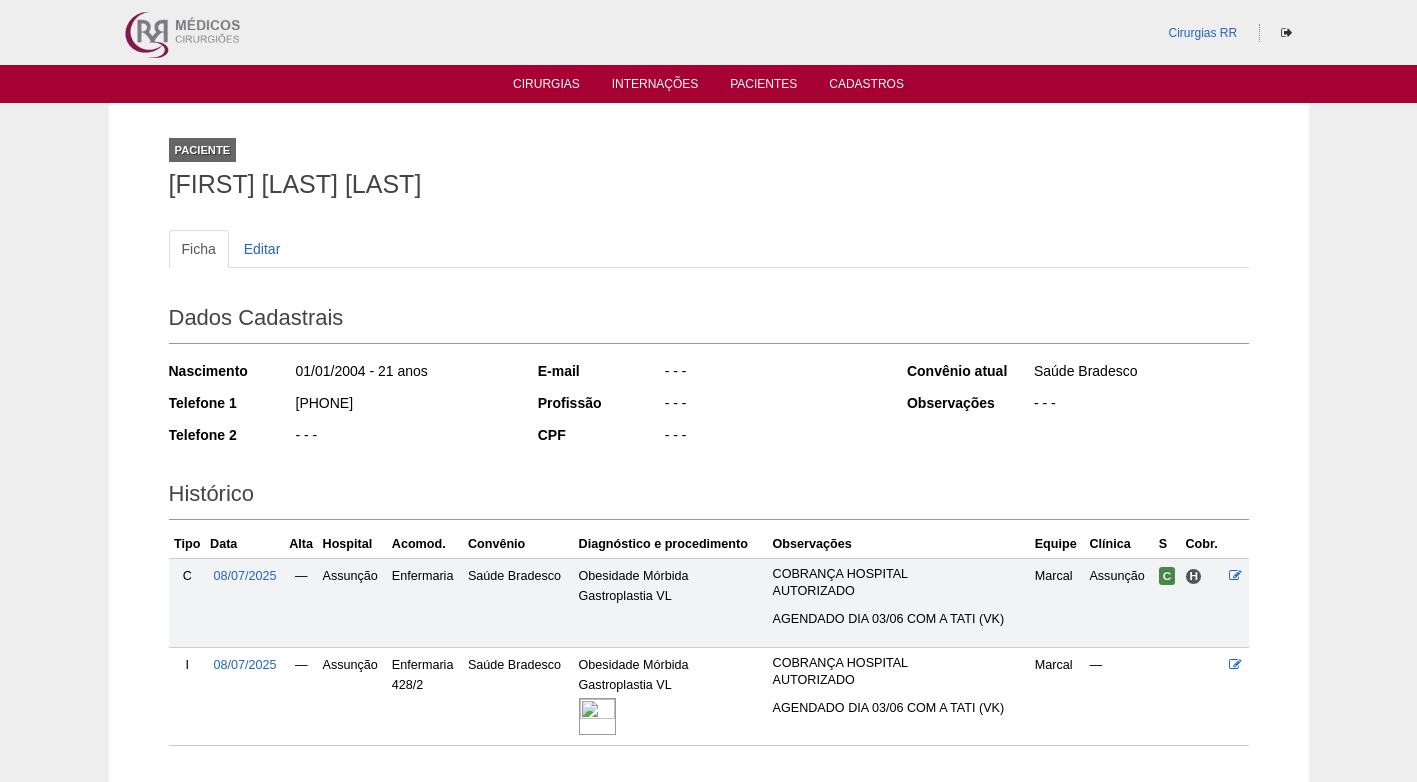 scroll, scrollTop: 134, scrollLeft: 0, axis: vertical 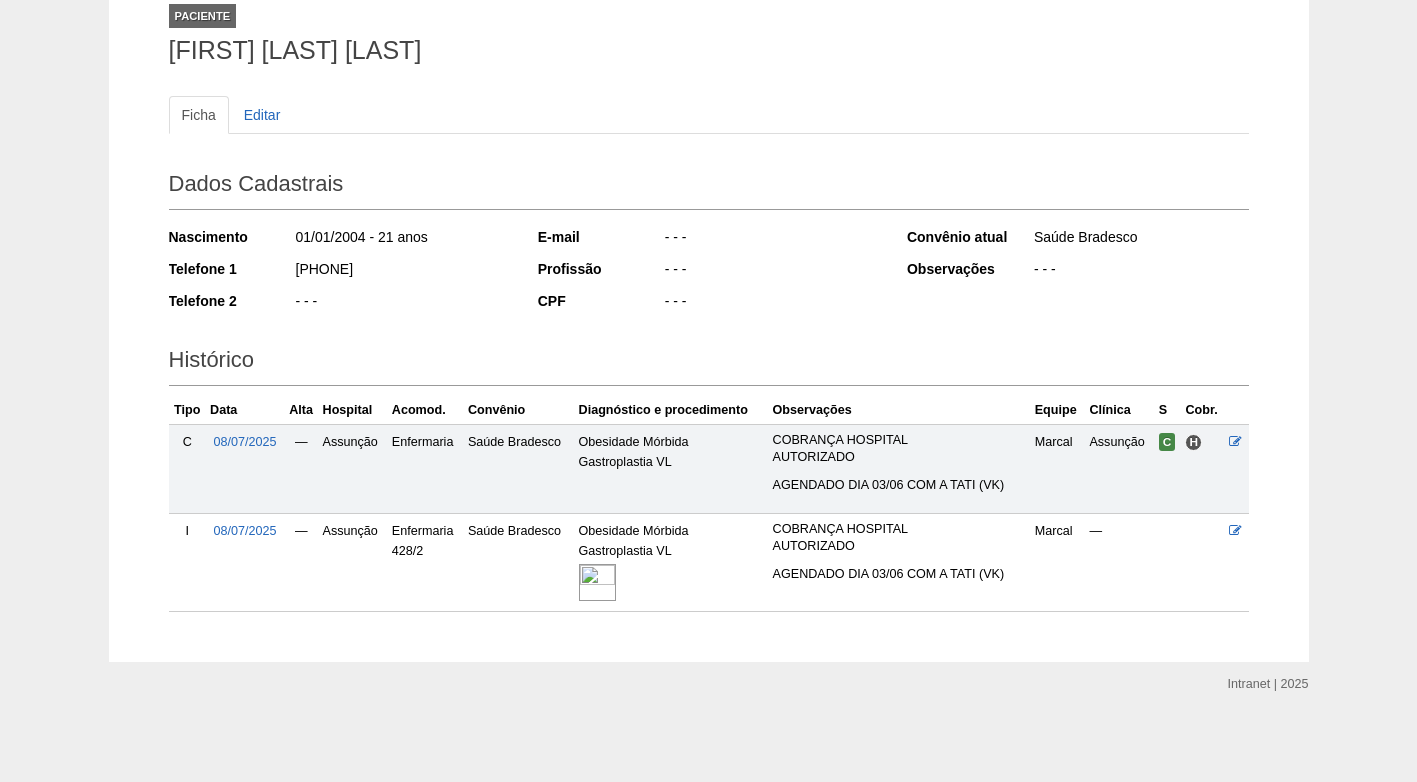 click on "E-mail
- - -
Profissão
- - -
CPF
- - -" at bounding box center [709, 271] 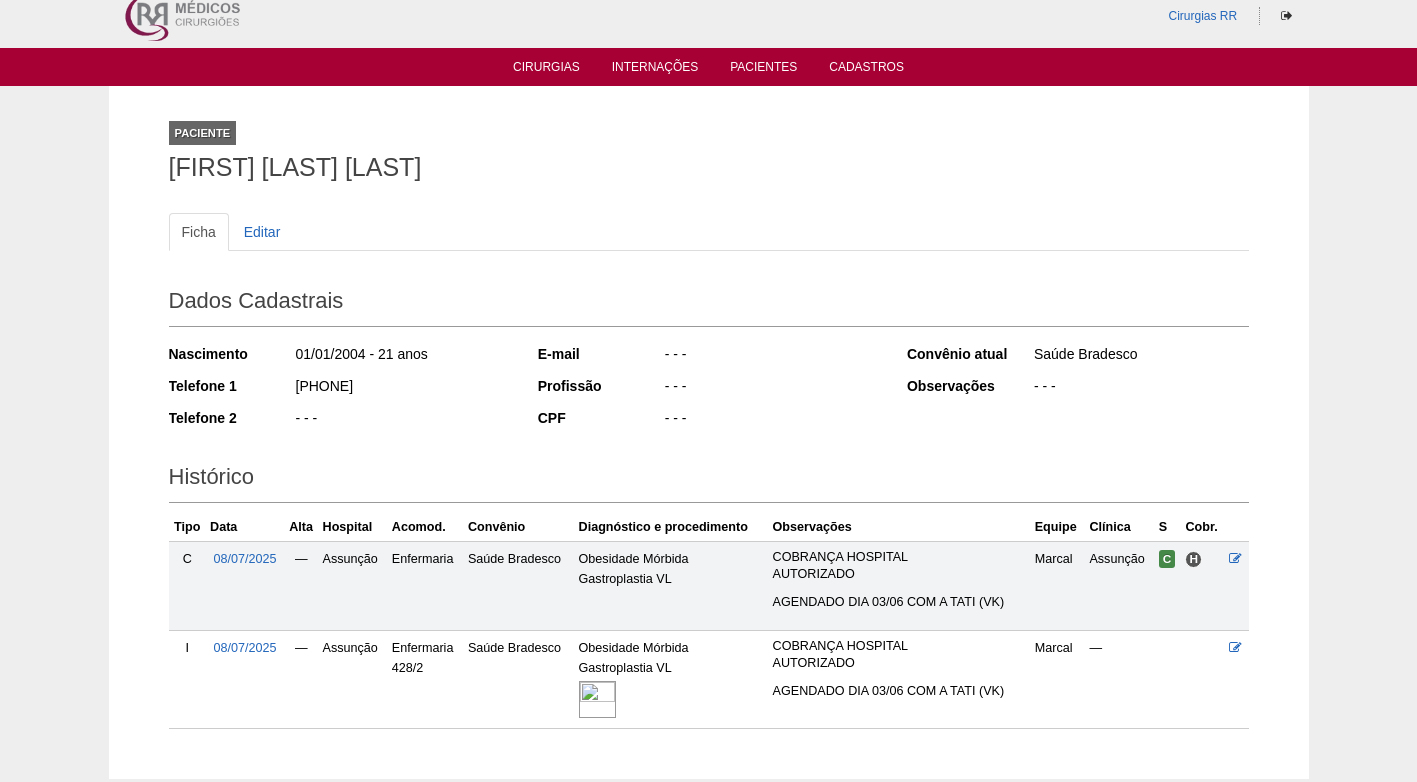 scroll, scrollTop: 0, scrollLeft: 0, axis: both 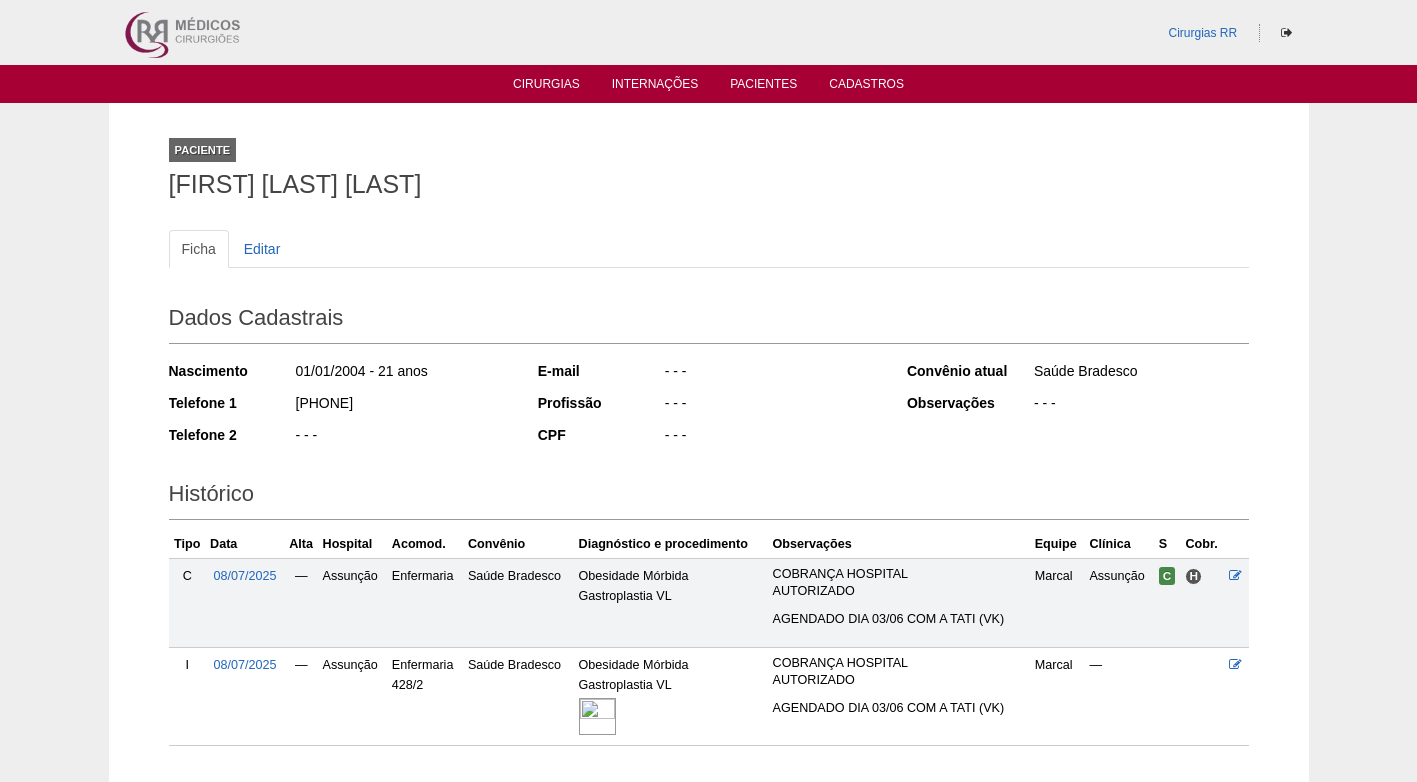 click on "E-mail
- - -
Profissão
- - -
CPF
- - -" at bounding box center (709, 405) 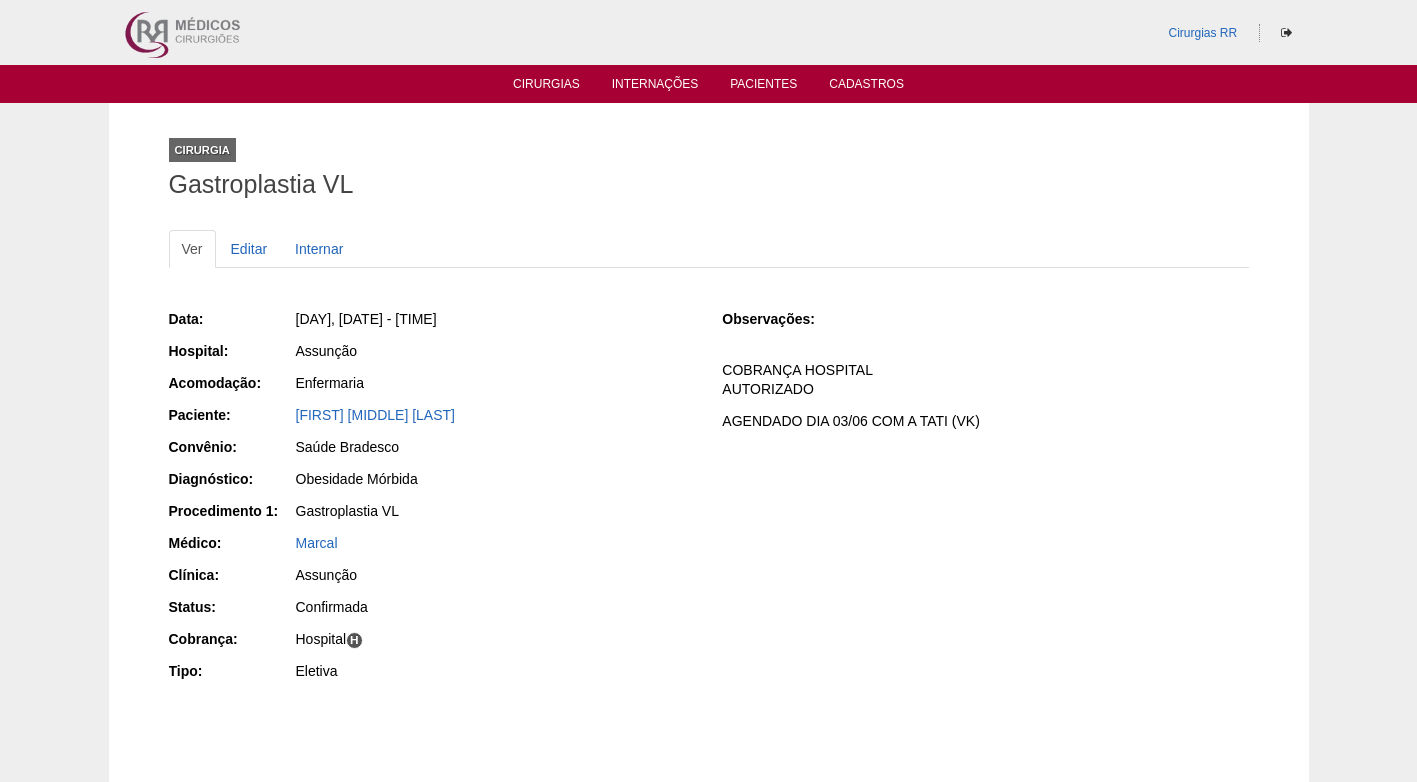 scroll, scrollTop: 0, scrollLeft: 0, axis: both 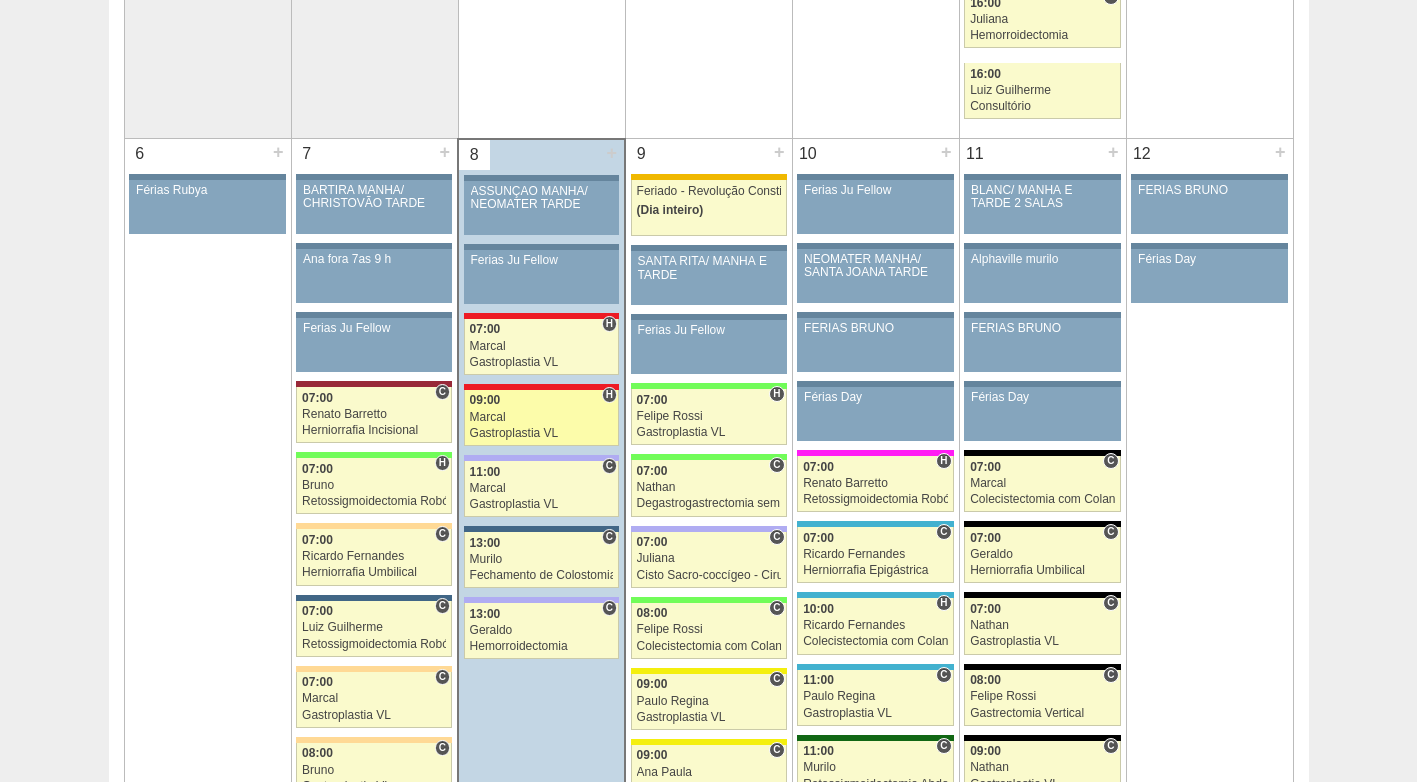 click on "87141
Marcal
H
09:00
Marcal
Gastroplastia  VL
Hospital Assunção
Assunção
Raphael Felipe Nery Teodorio
Saúde Bradesco
Eletiva" at bounding box center [541, 418] 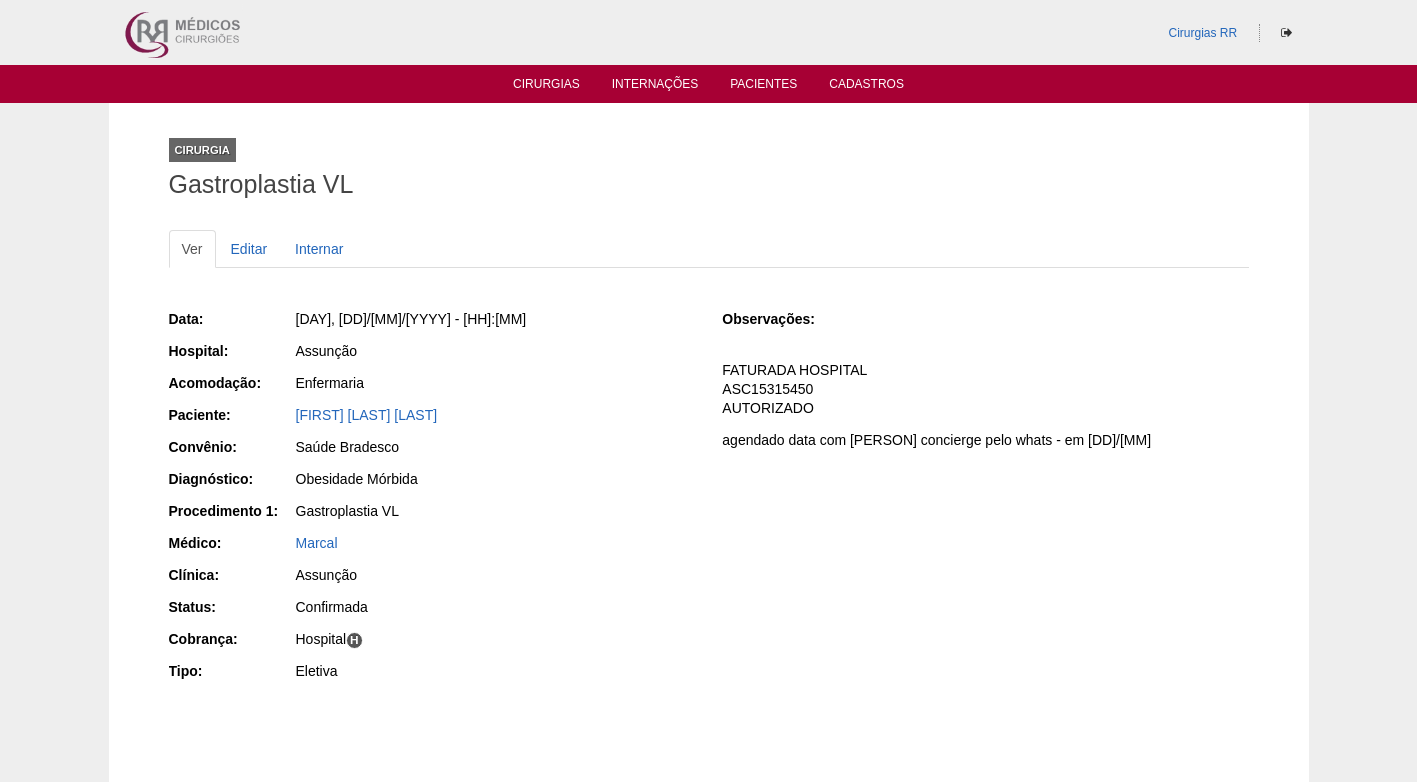 scroll, scrollTop: 0, scrollLeft: 0, axis: both 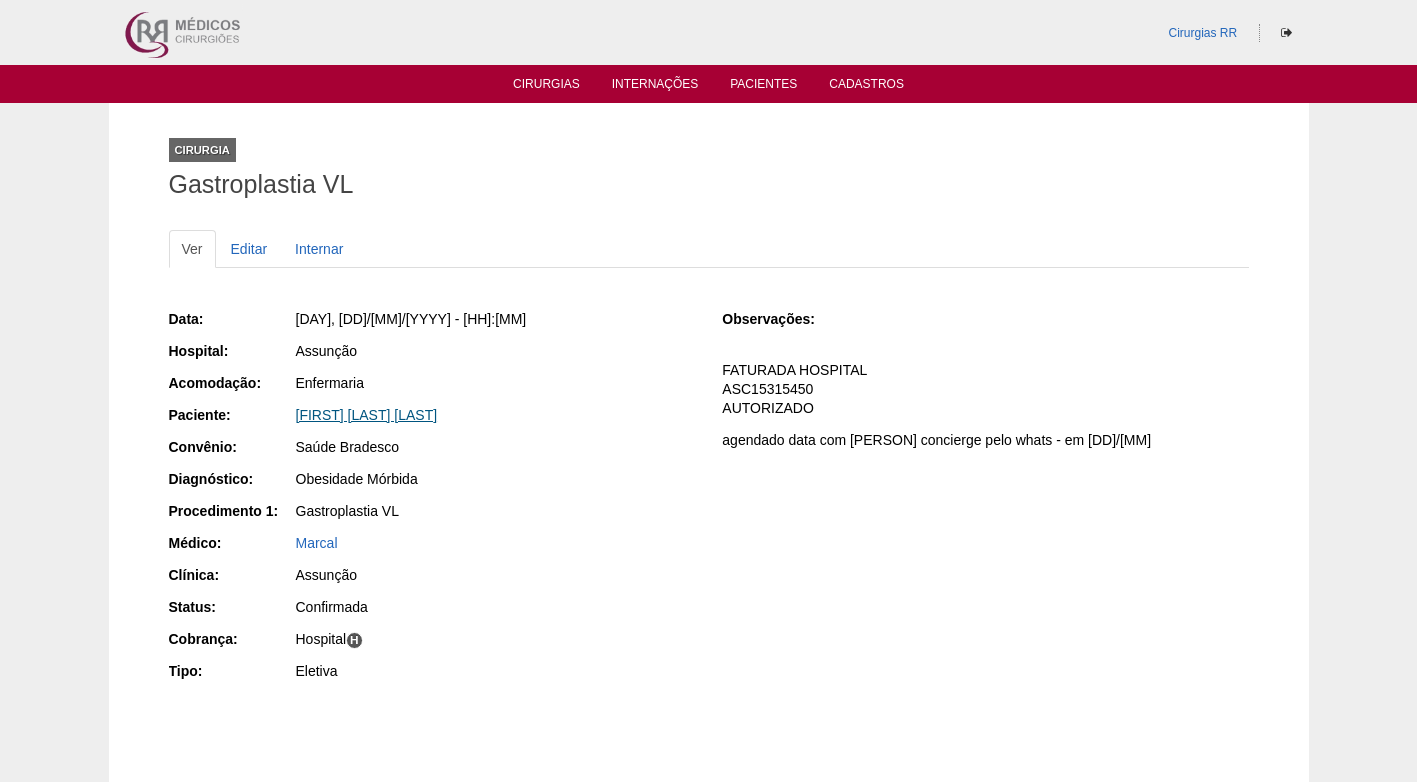 click on "[FIRST] [MIDDLE] [LAST] [LAST] | RR Médicos" at bounding box center (367, 415) 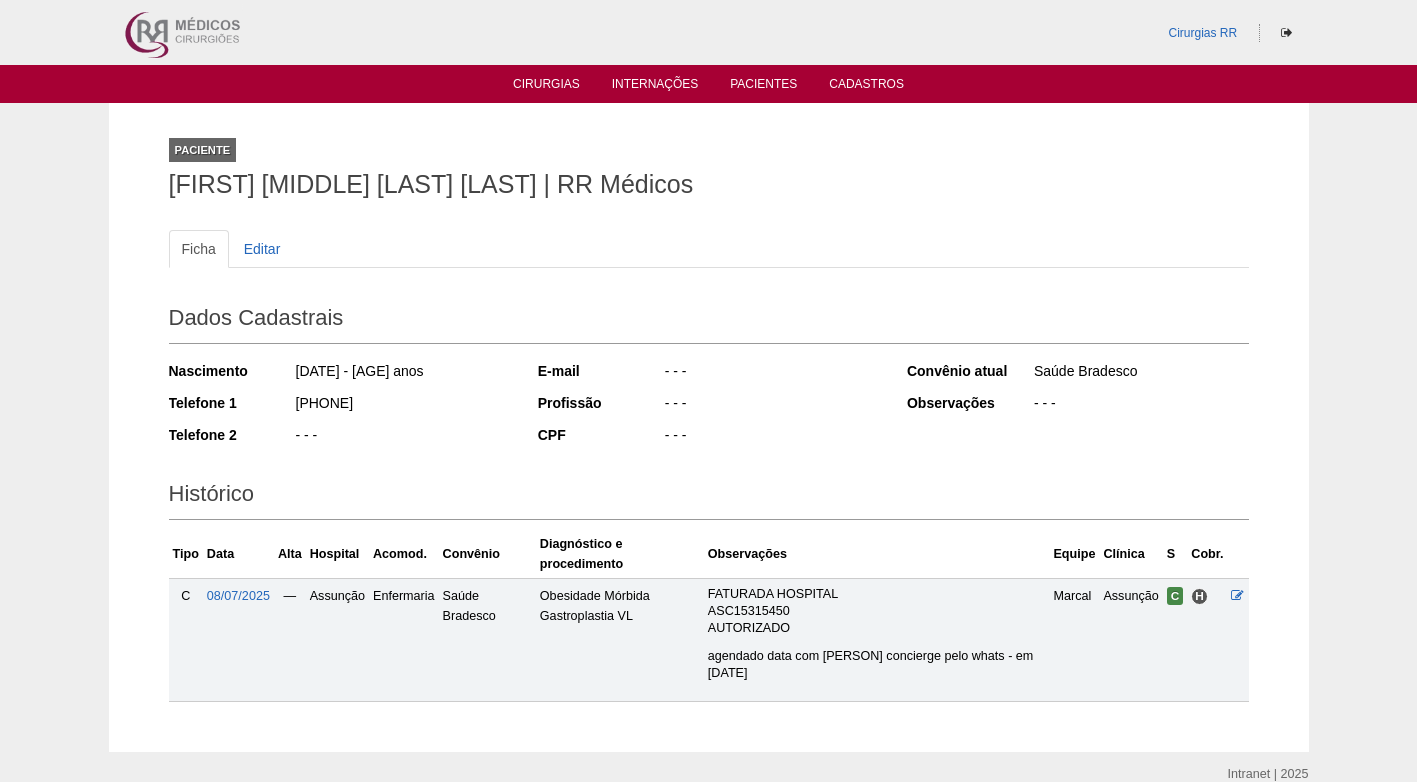 scroll, scrollTop: 0, scrollLeft: 0, axis: both 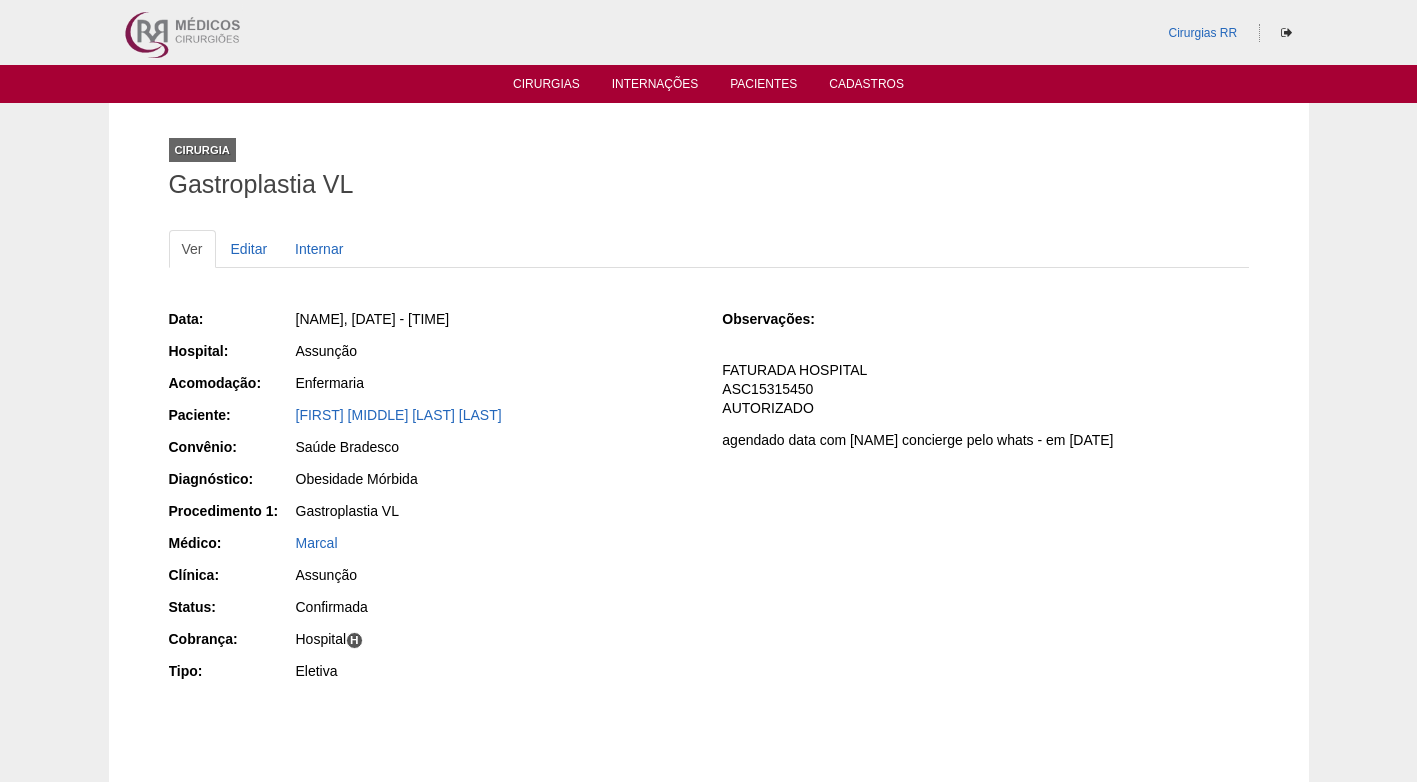 click on "Assunção" at bounding box center (494, 353) 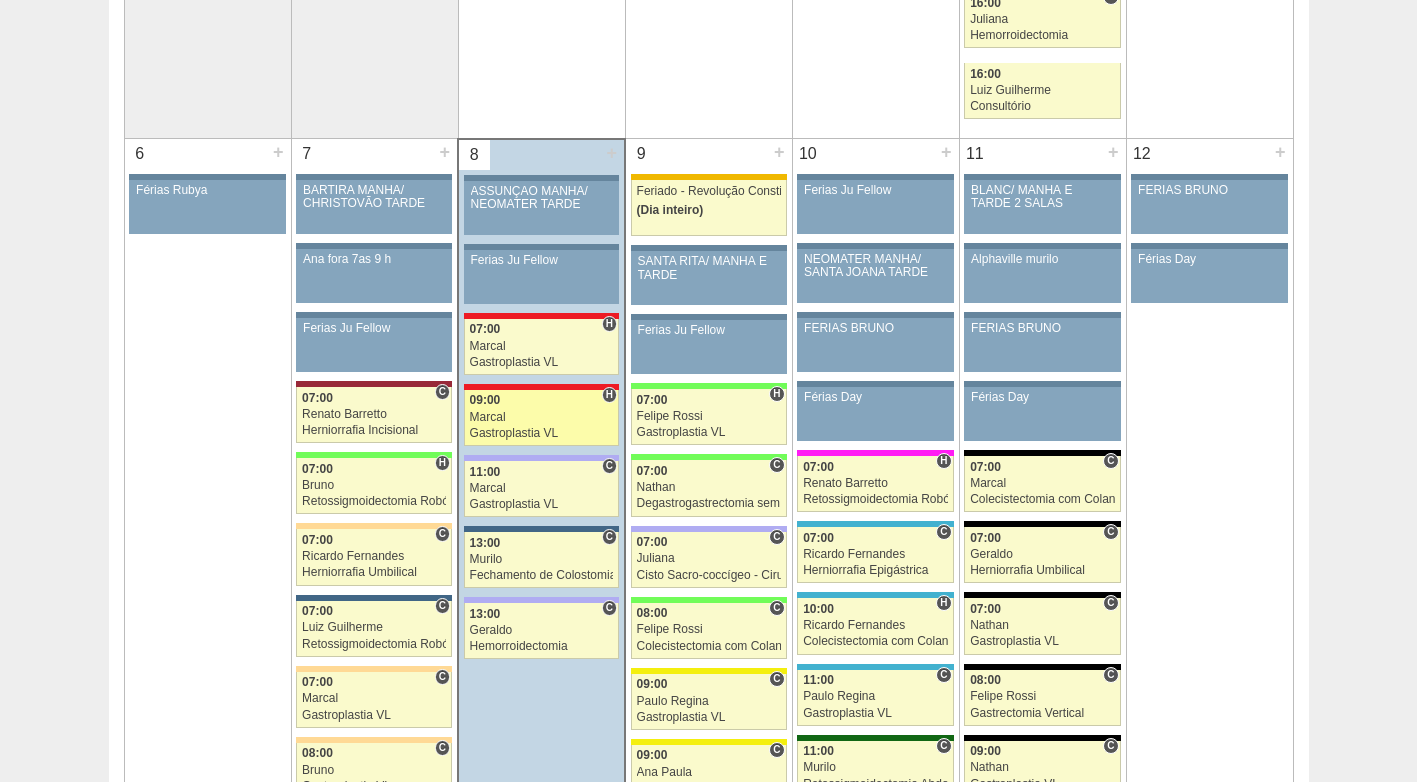 scroll, scrollTop: 1400, scrollLeft: 0, axis: vertical 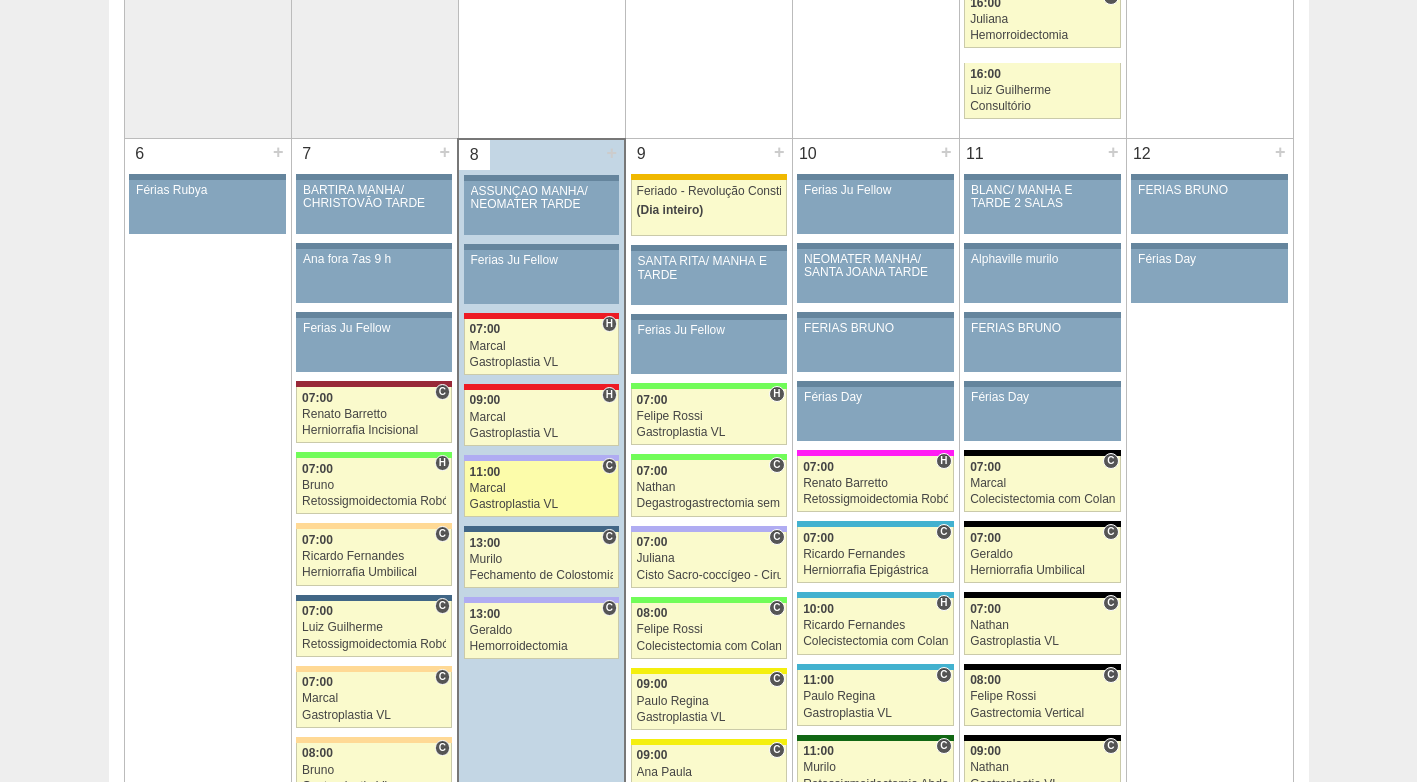 click on "Marcal" at bounding box center [542, 488] 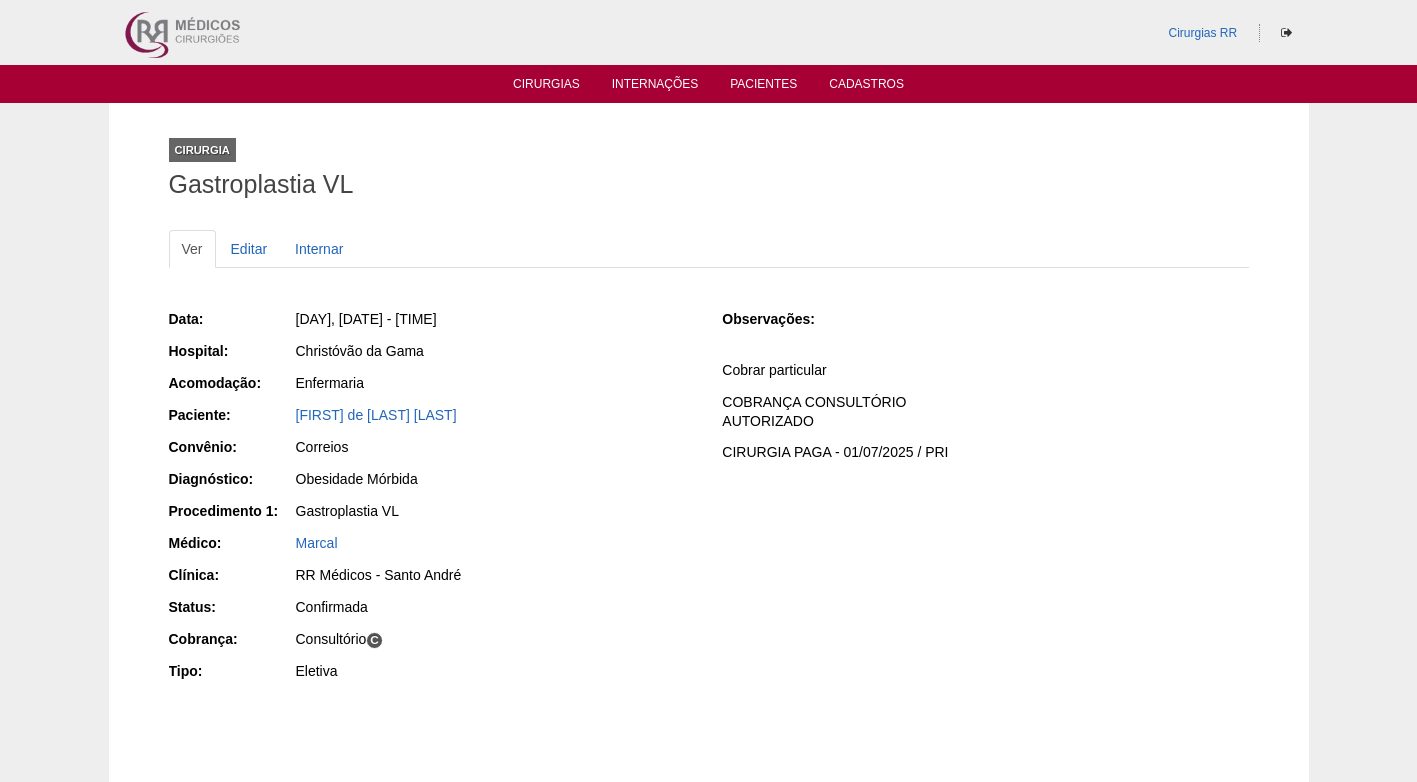 scroll, scrollTop: 0, scrollLeft: 0, axis: both 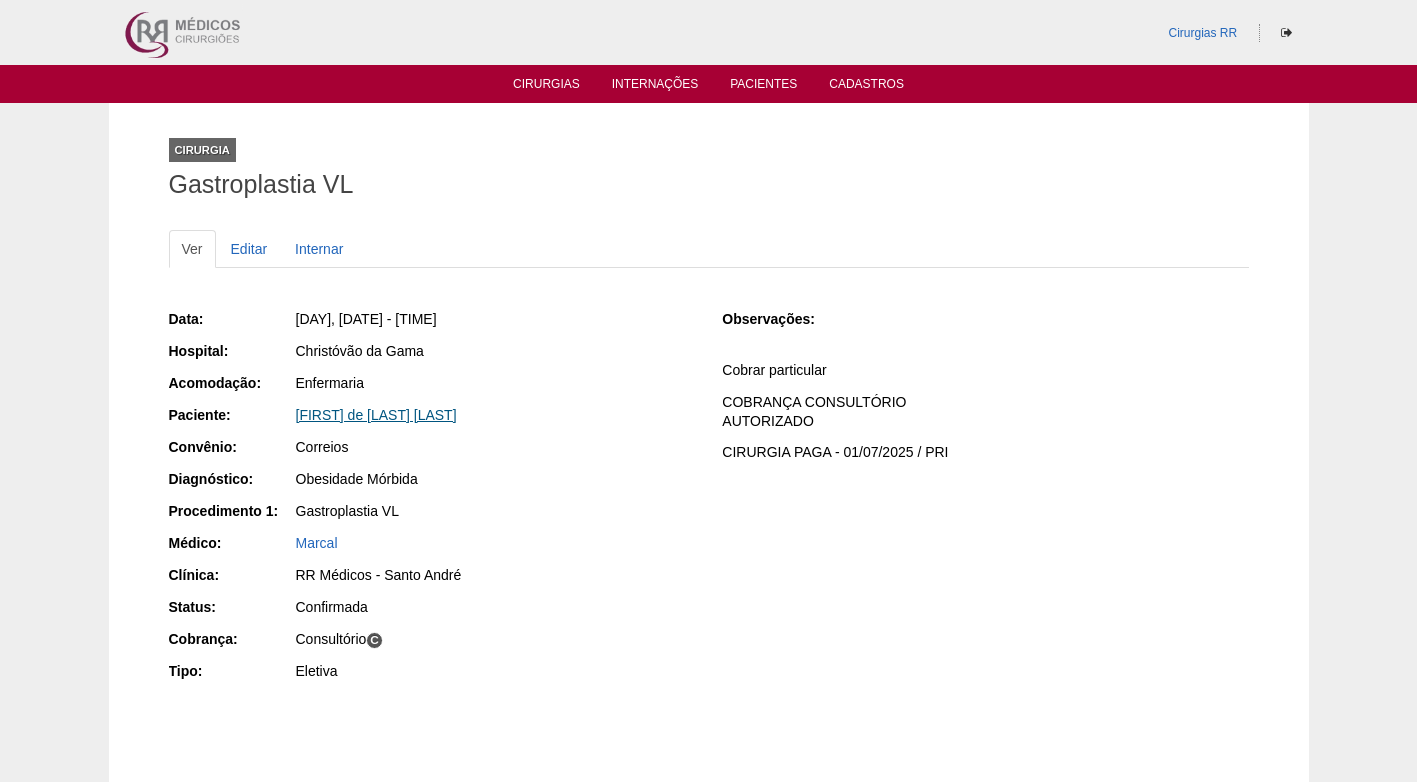 click on "[FIRST] de [LAST] [LAST]" at bounding box center [376, 415] 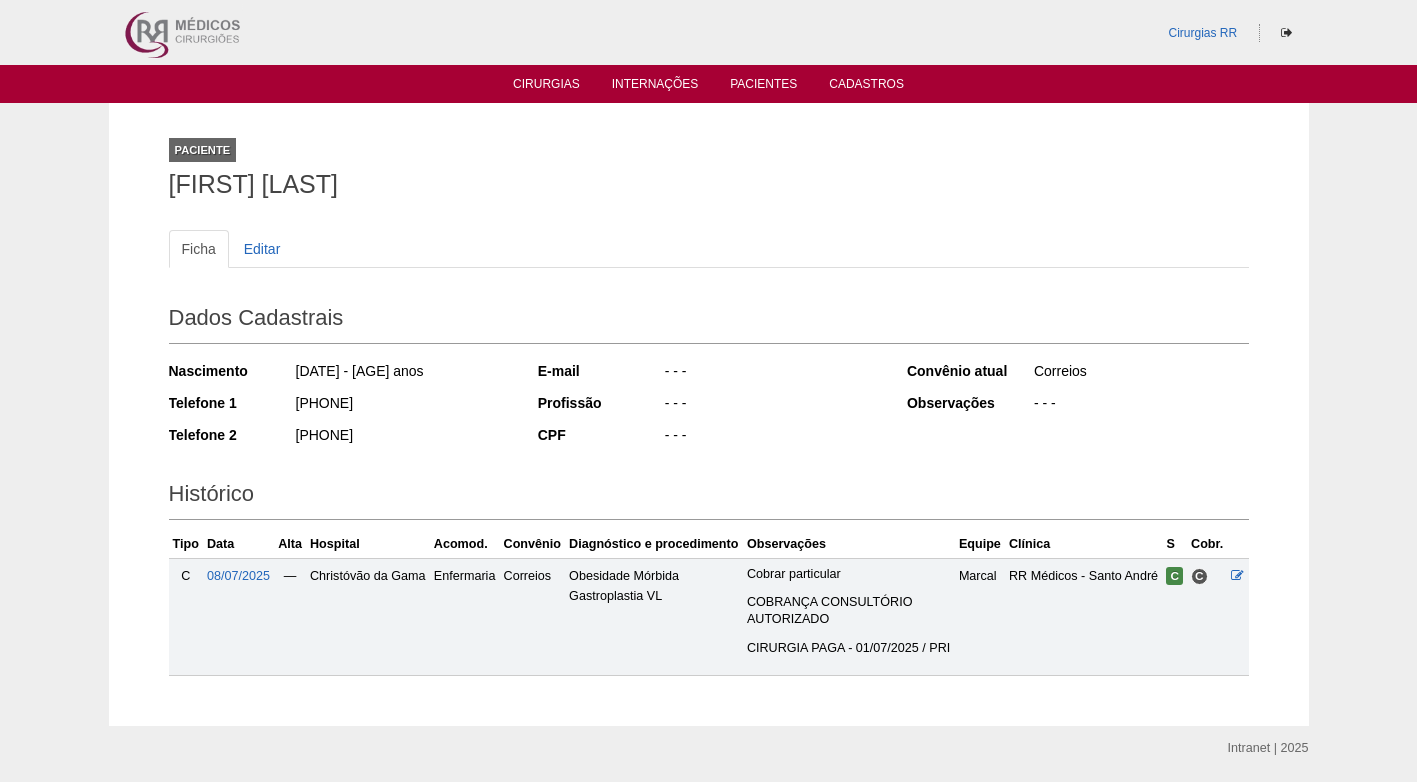 scroll, scrollTop: 0, scrollLeft: 0, axis: both 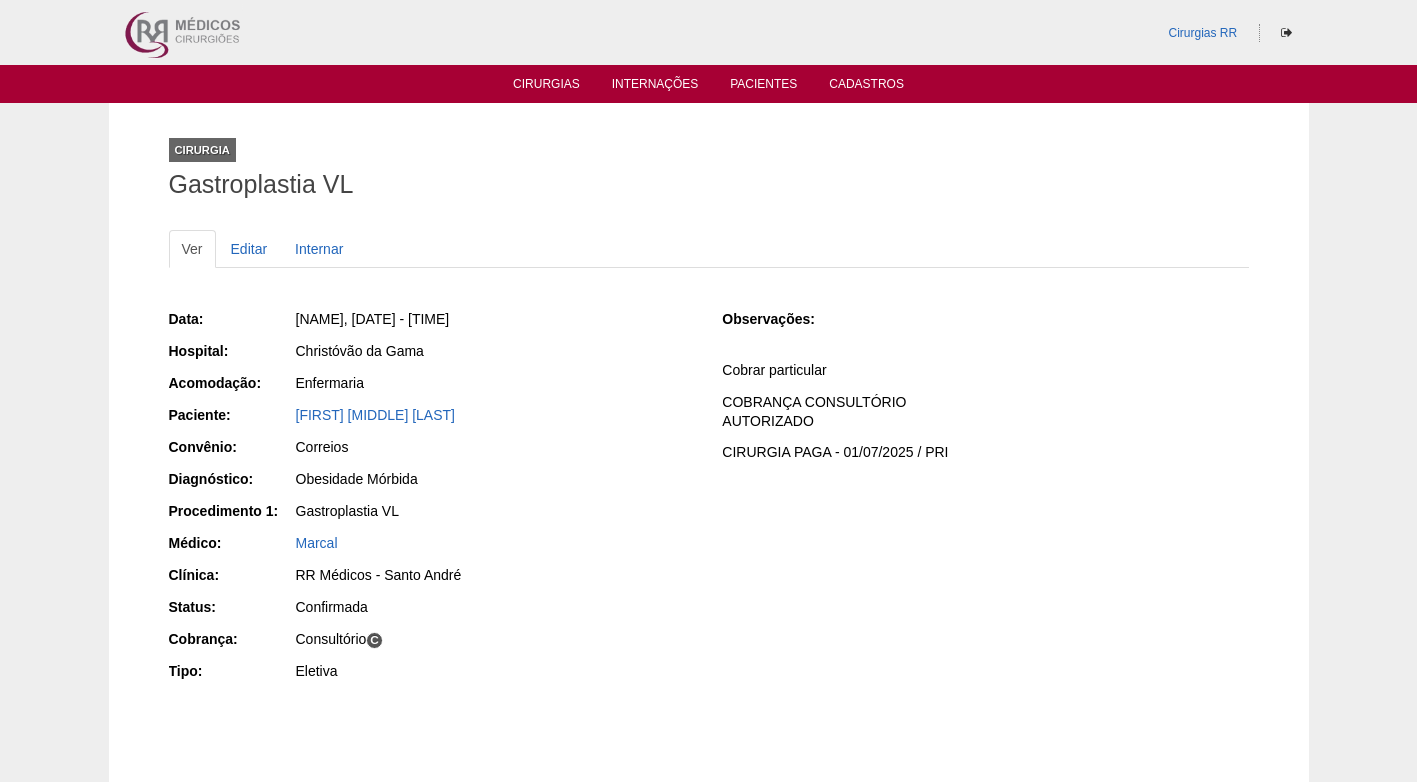 click on "Obesidade Mórbida" at bounding box center (494, 481) 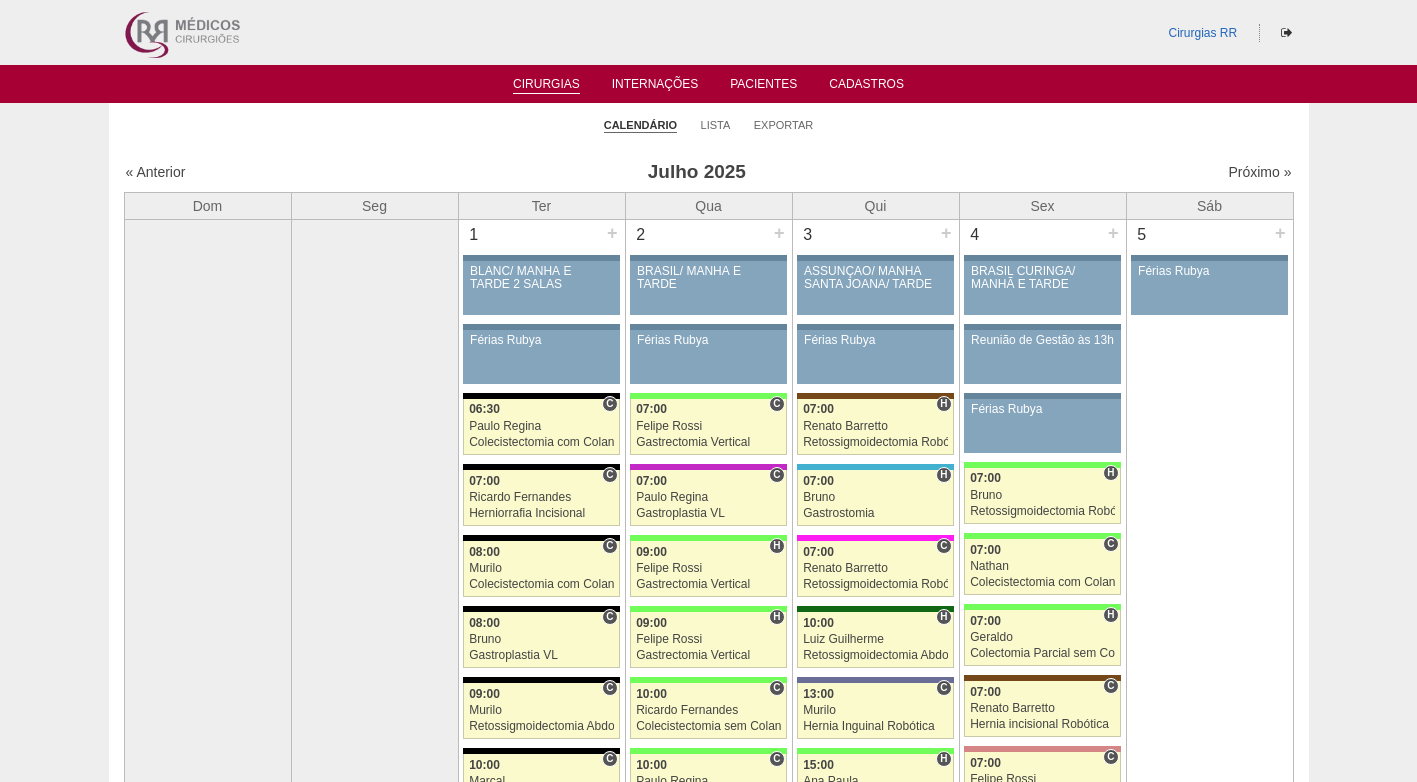 scroll, scrollTop: 1400, scrollLeft: 0, axis: vertical 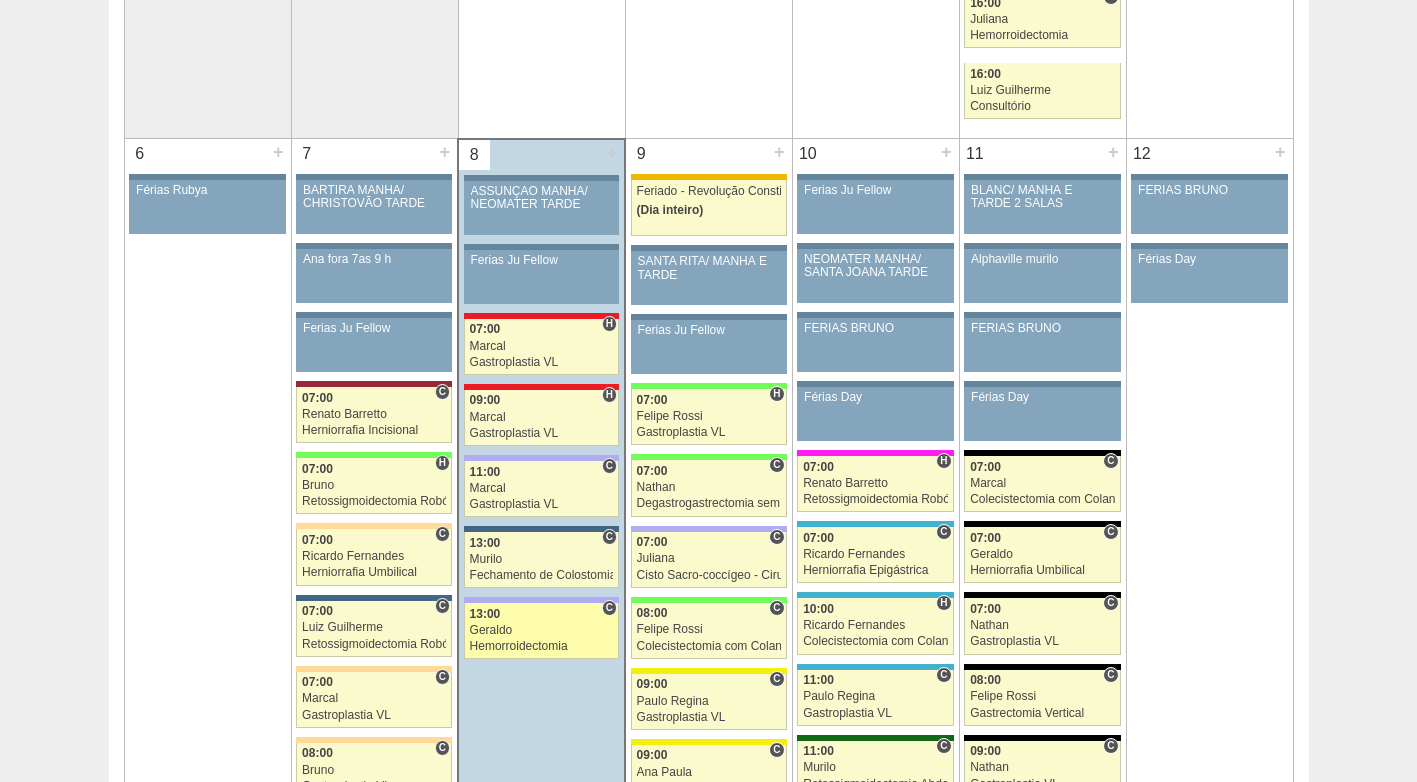 click on "Geraldo" at bounding box center [542, 630] 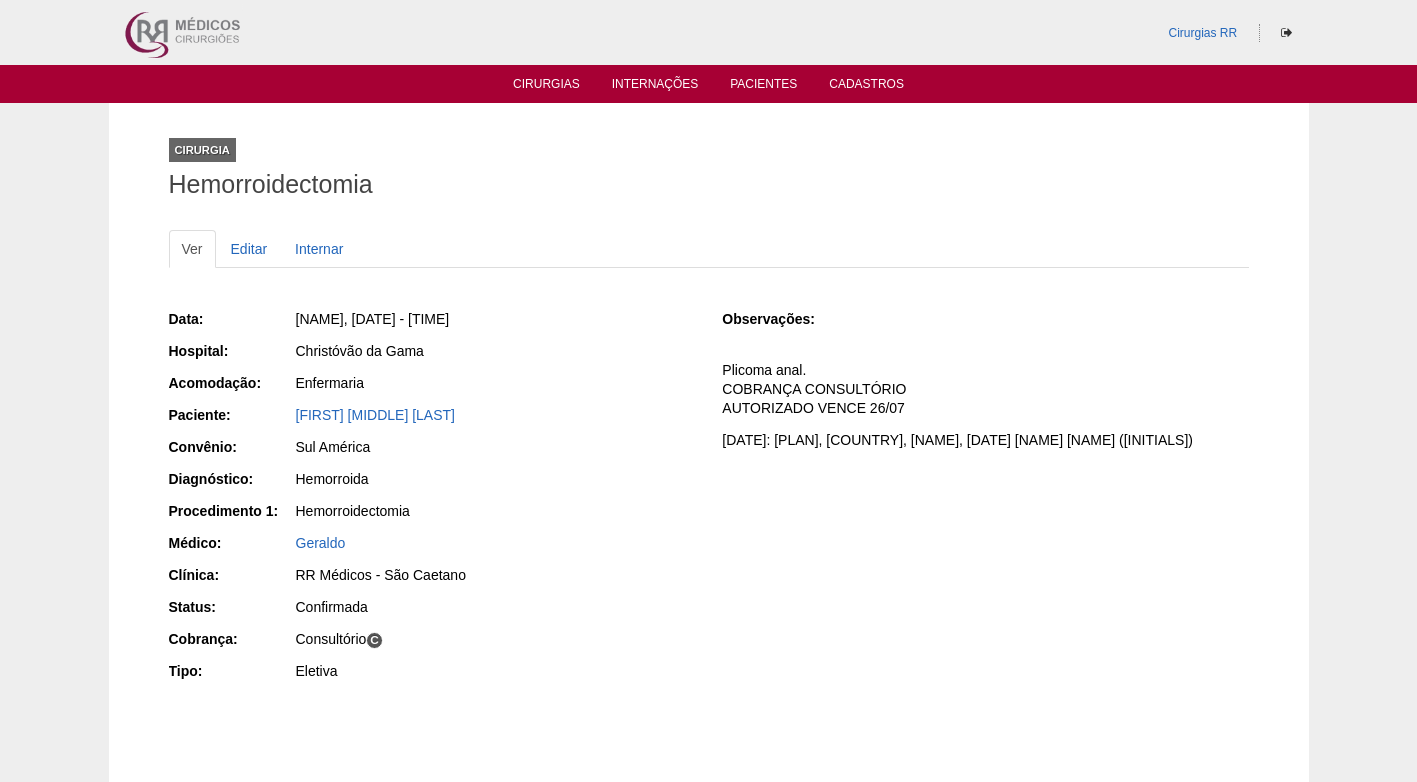 scroll, scrollTop: 0, scrollLeft: 0, axis: both 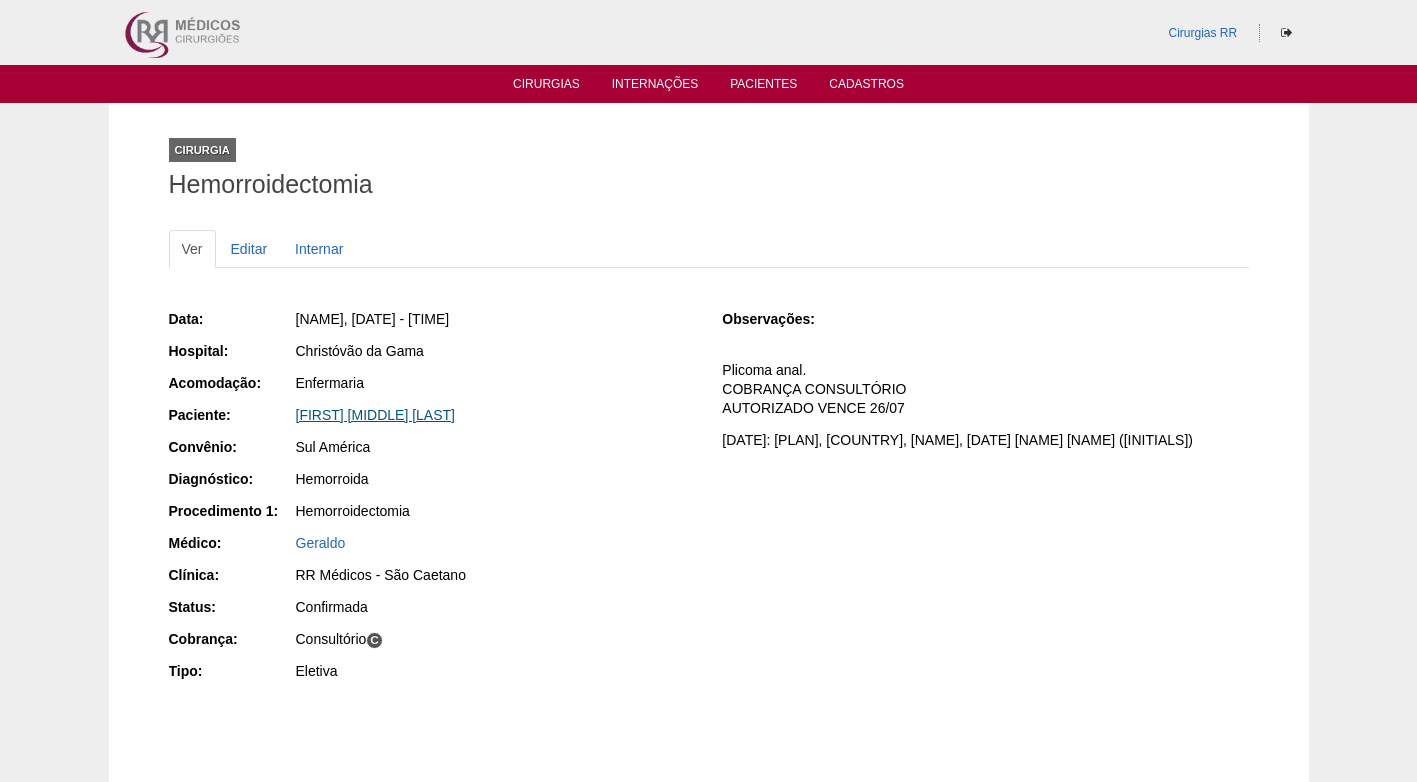 click on "[FIRST] [MIDDLE] [LAST]" at bounding box center (375, 415) 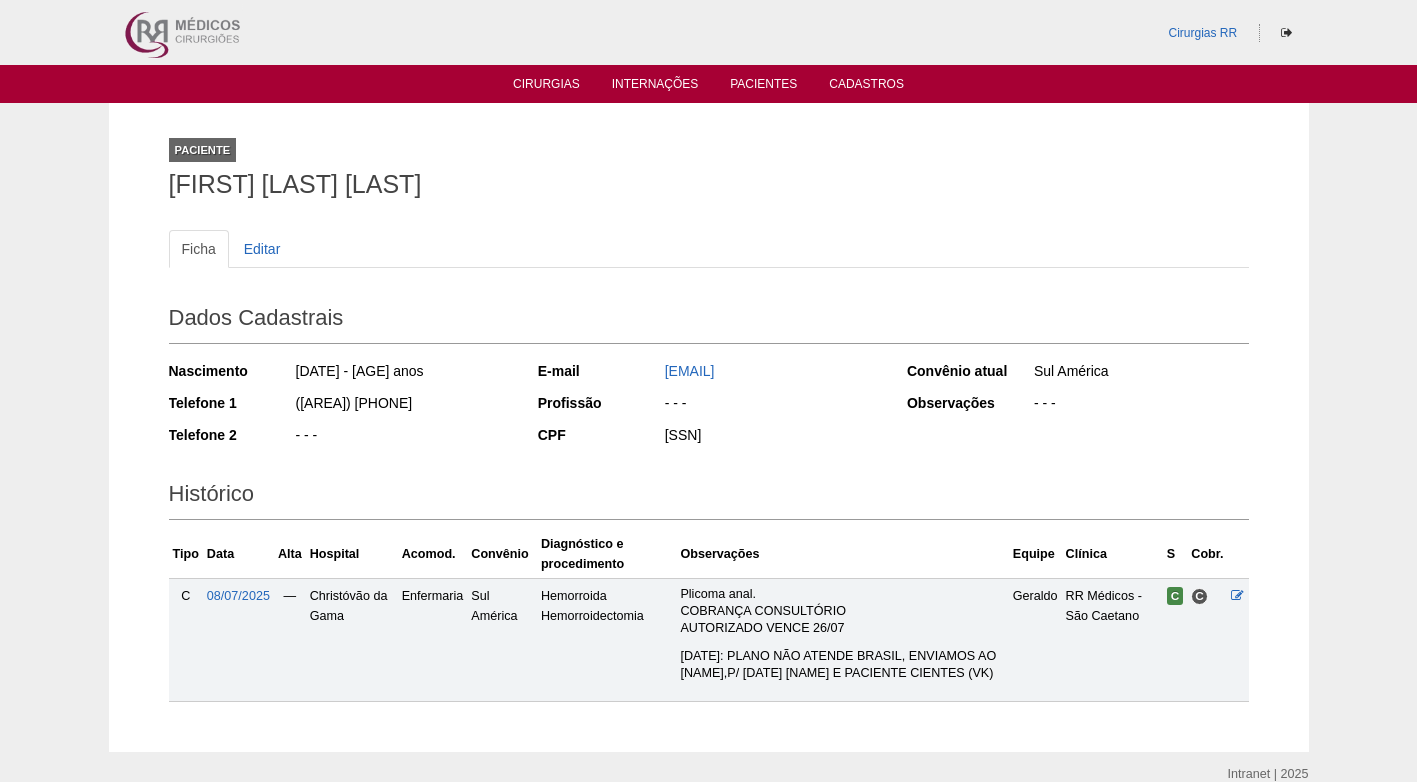 scroll, scrollTop: 0, scrollLeft: 0, axis: both 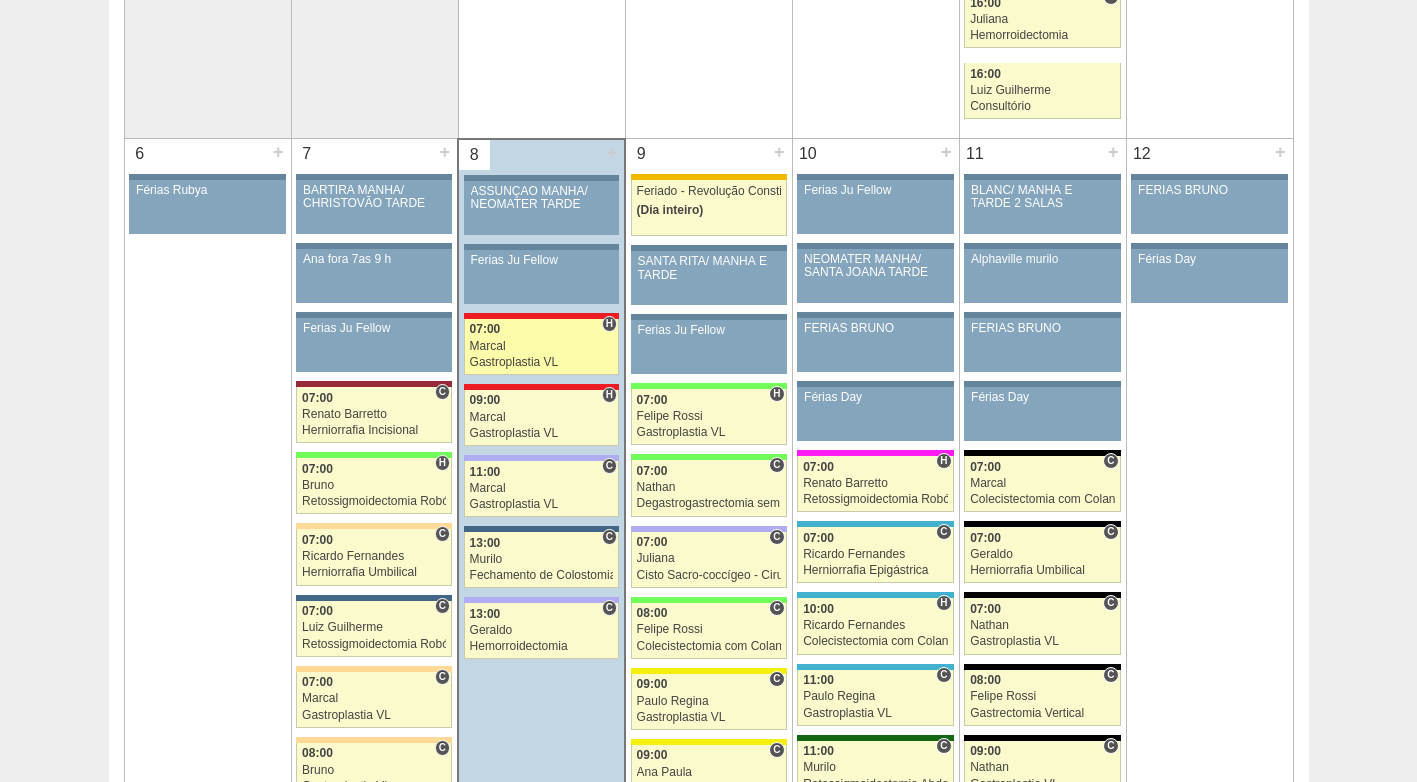 click on "86750
[LAST]
H
07:00
[LAST]
Gastroplastia  VL
Hospital Assunção
Assunção
[FIRST] [LAST]
Saúde Bradesco
Eletiva" at bounding box center (541, 347) 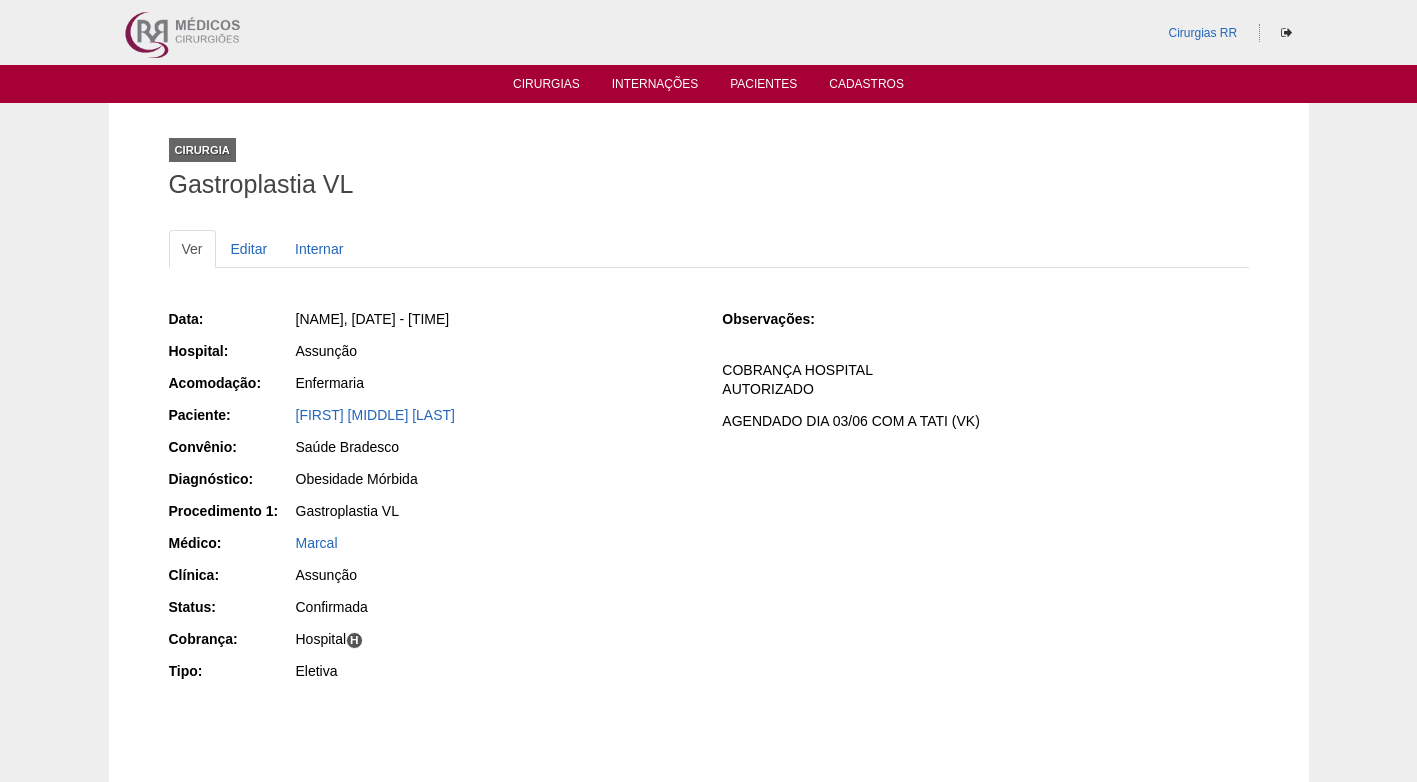 scroll, scrollTop: 0, scrollLeft: 0, axis: both 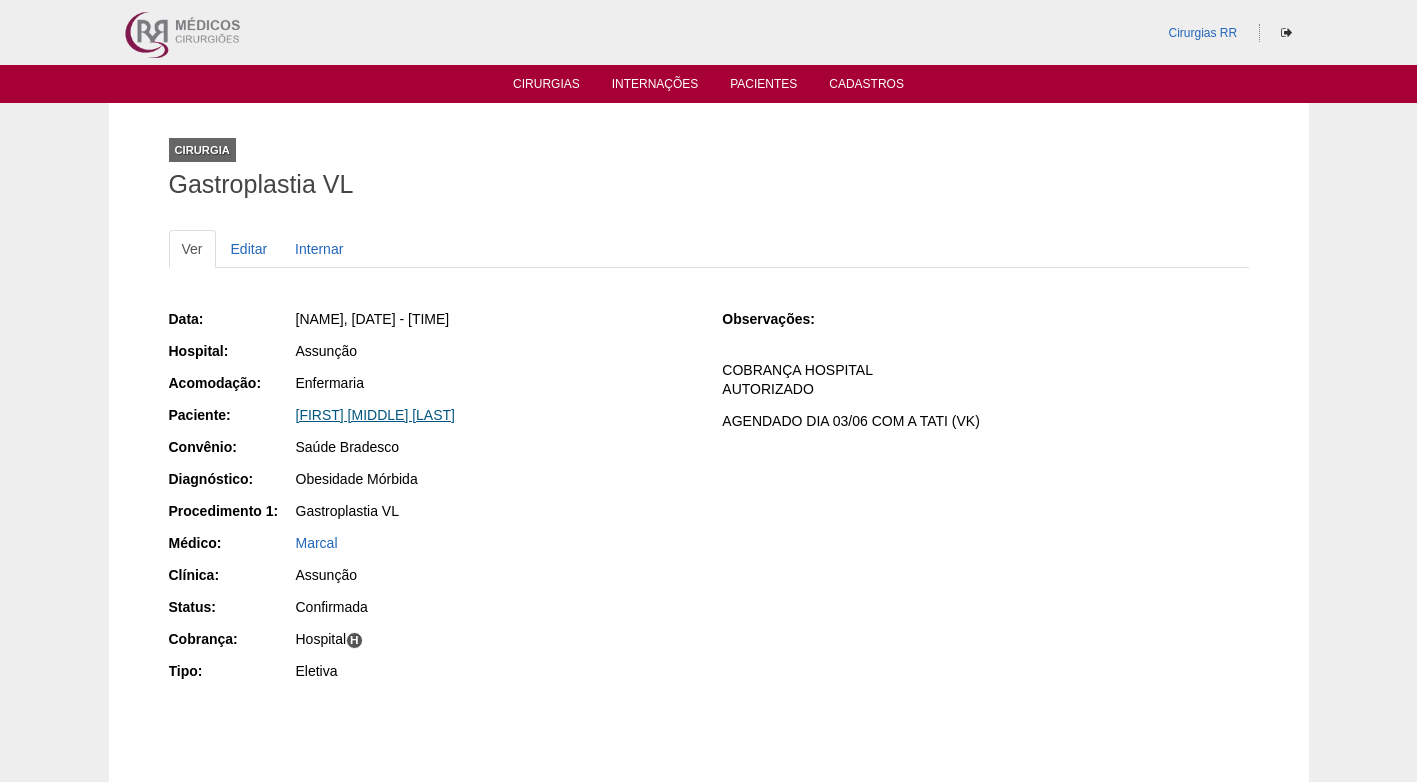 click on "[FIRST] [MIDDLE] [LAST]" at bounding box center (375, 415) 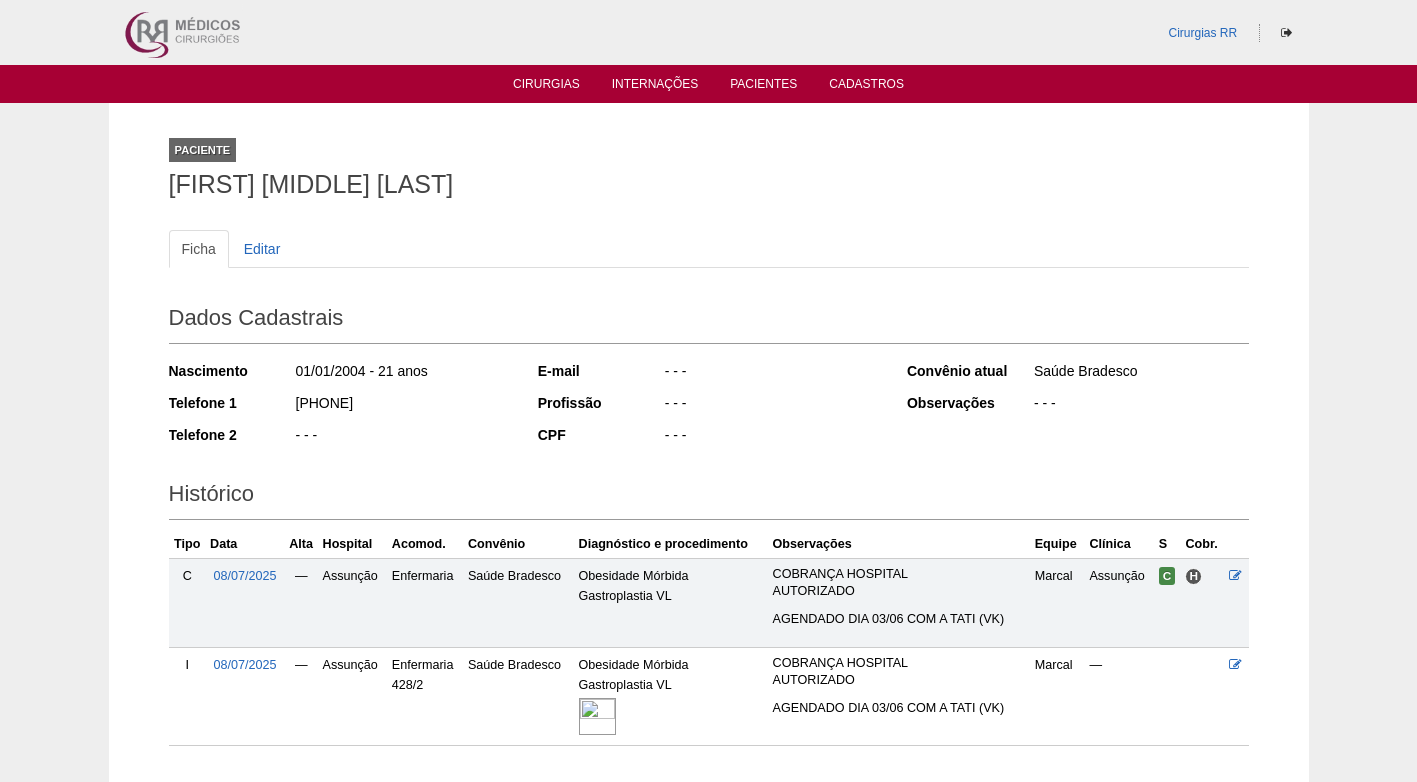 scroll, scrollTop: 0, scrollLeft: 0, axis: both 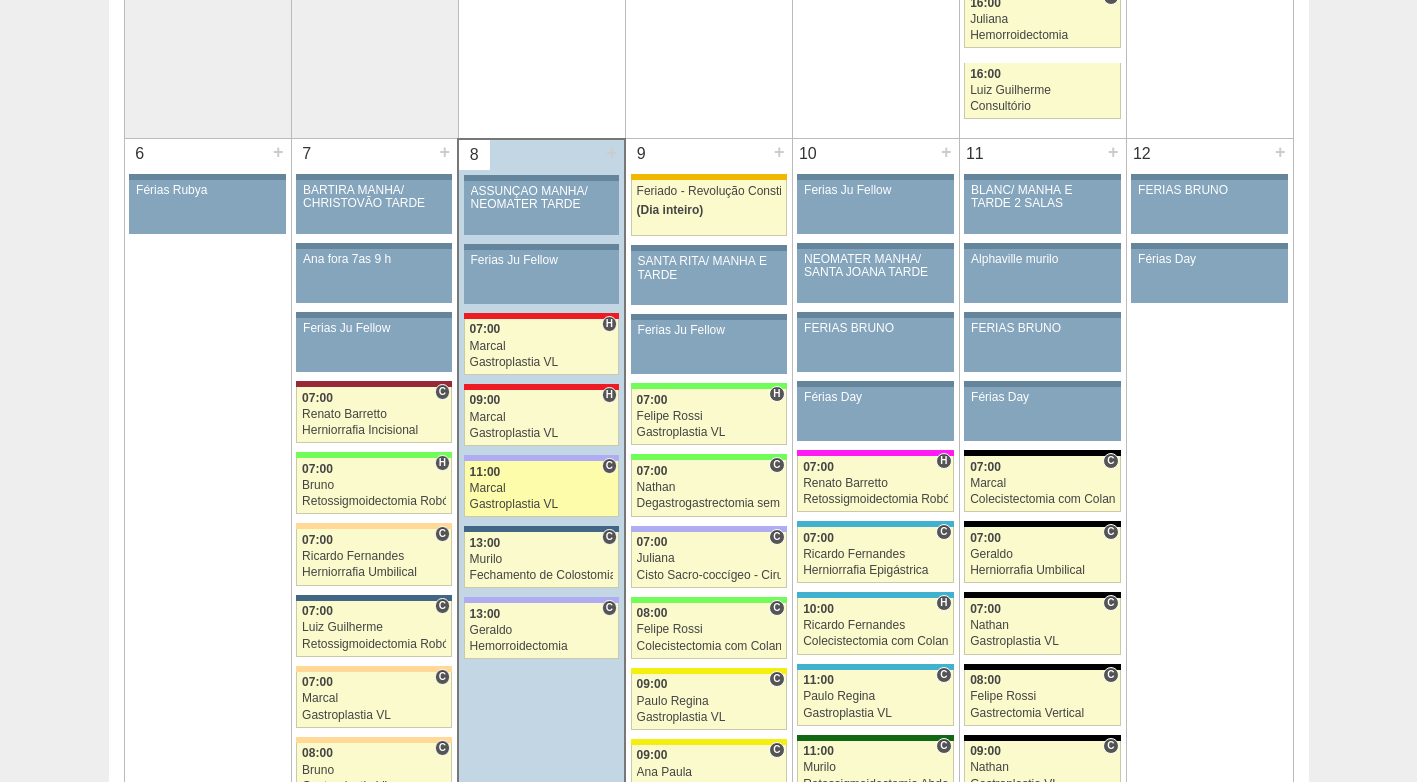 click on "87042
[LAST]
C
[TIME]
[LAST]
Gastroplastia  VL
Hospital Christóvão da Gama
RR Médicos - Santo André
[FIRST] de [LAST]  [LAST]
Correios
Eletiva" at bounding box center (541, 489) 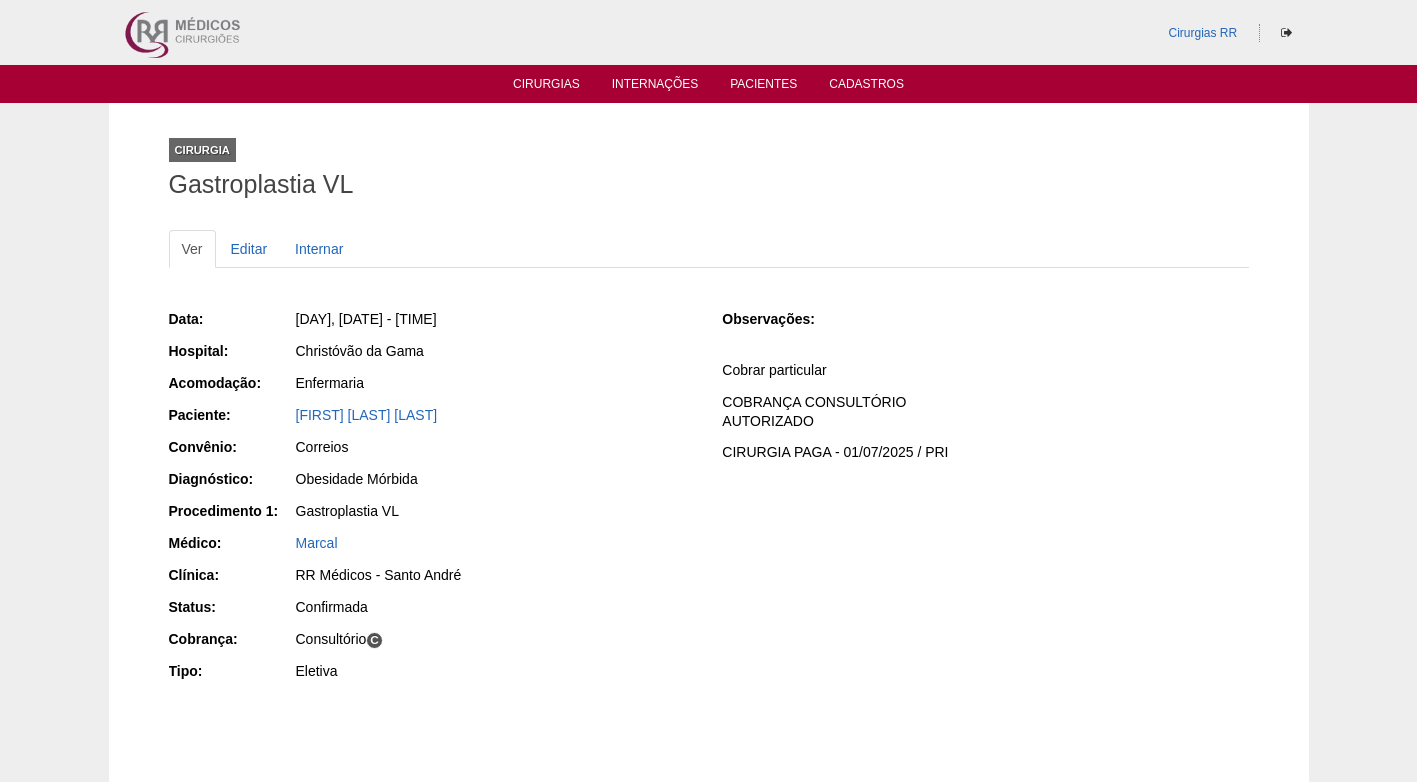 scroll, scrollTop: 0, scrollLeft: 0, axis: both 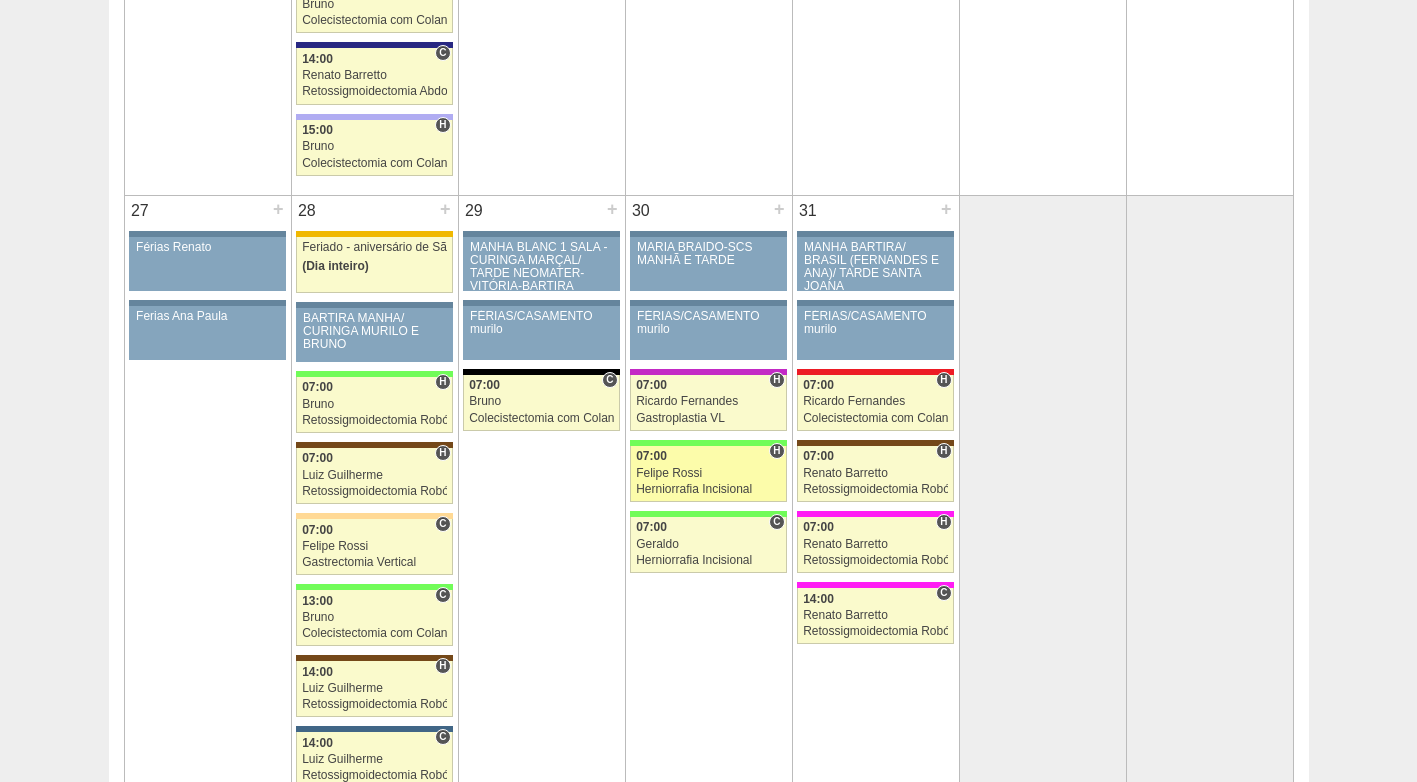 click on "Herniorrafia Incisional" at bounding box center [708, 489] 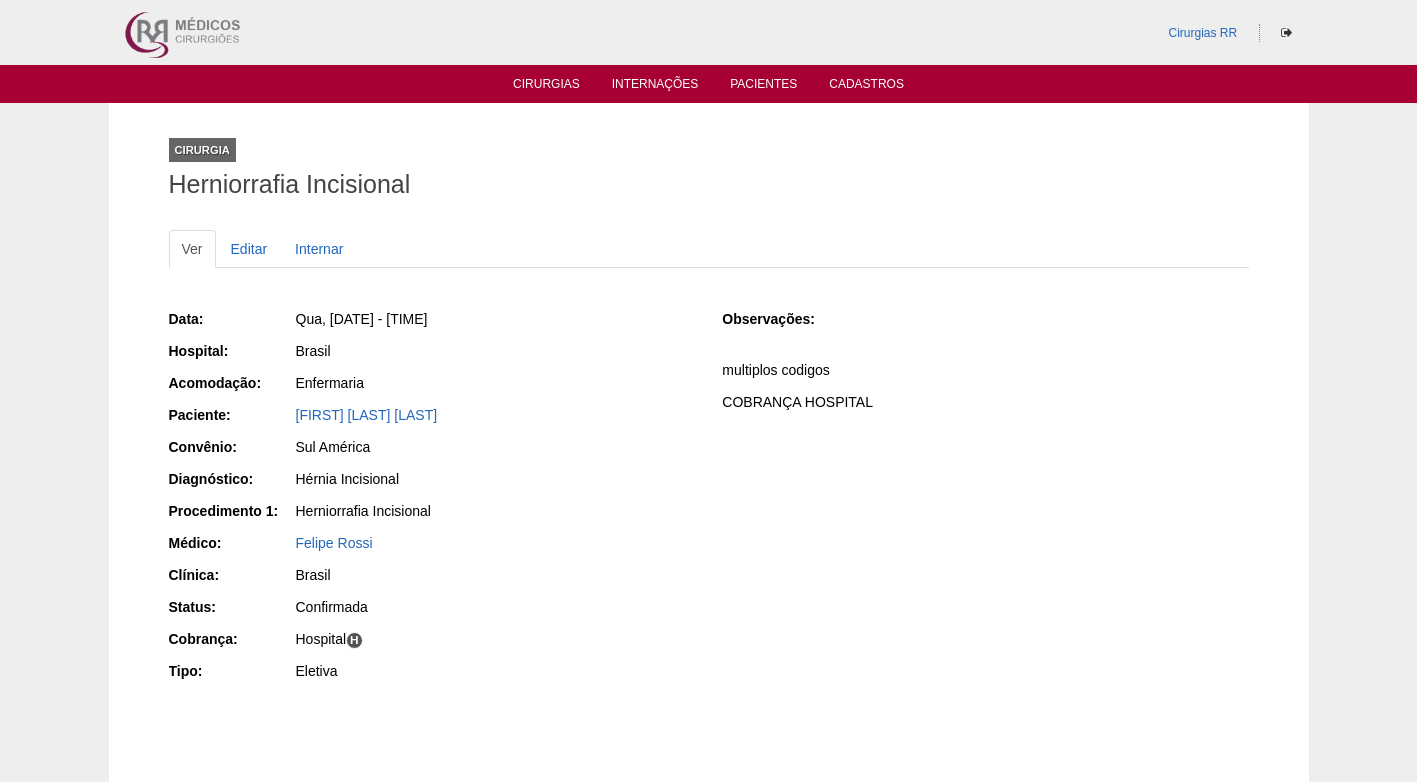 scroll, scrollTop: 0, scrollLeft: 0, axis: both 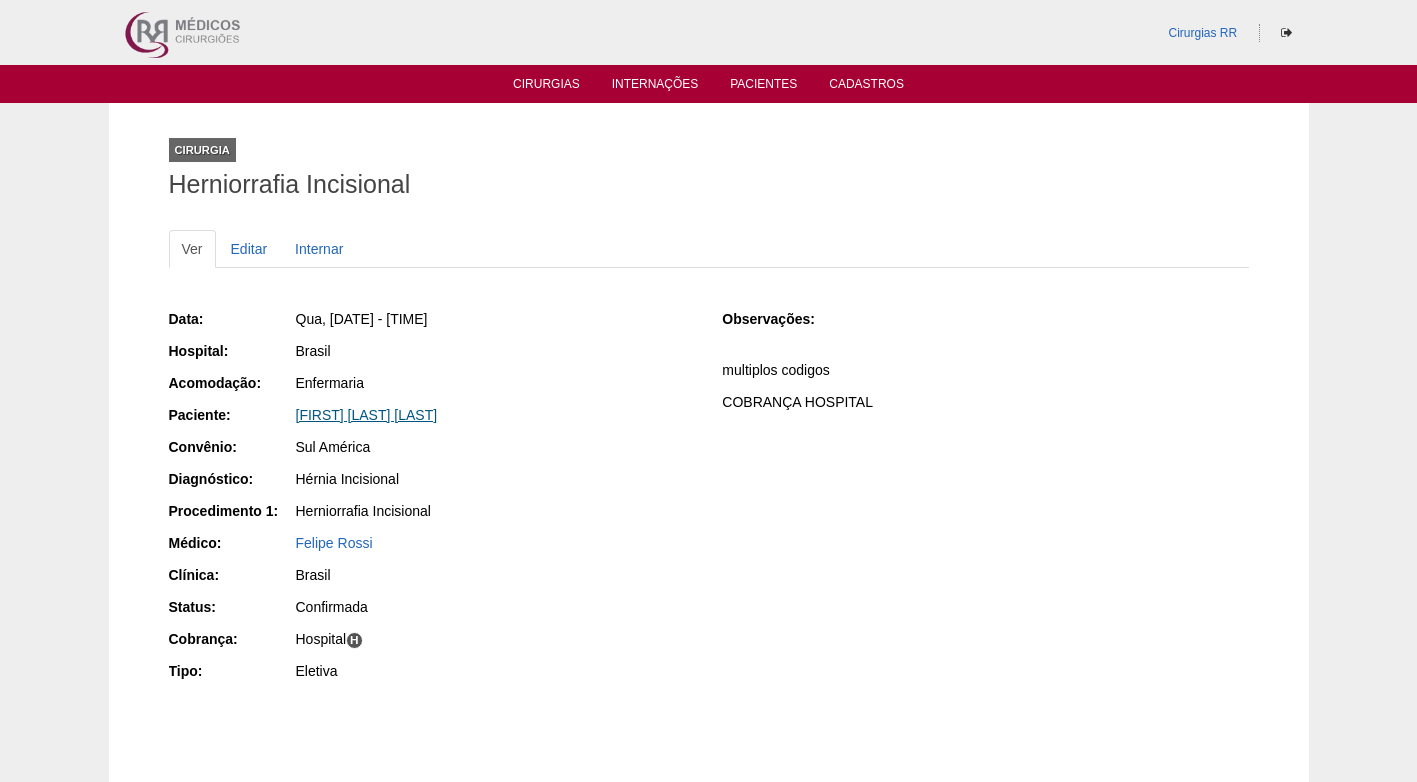 click on "[FIRST] [LAST] [LAST]" at bounding box center (367, 415) 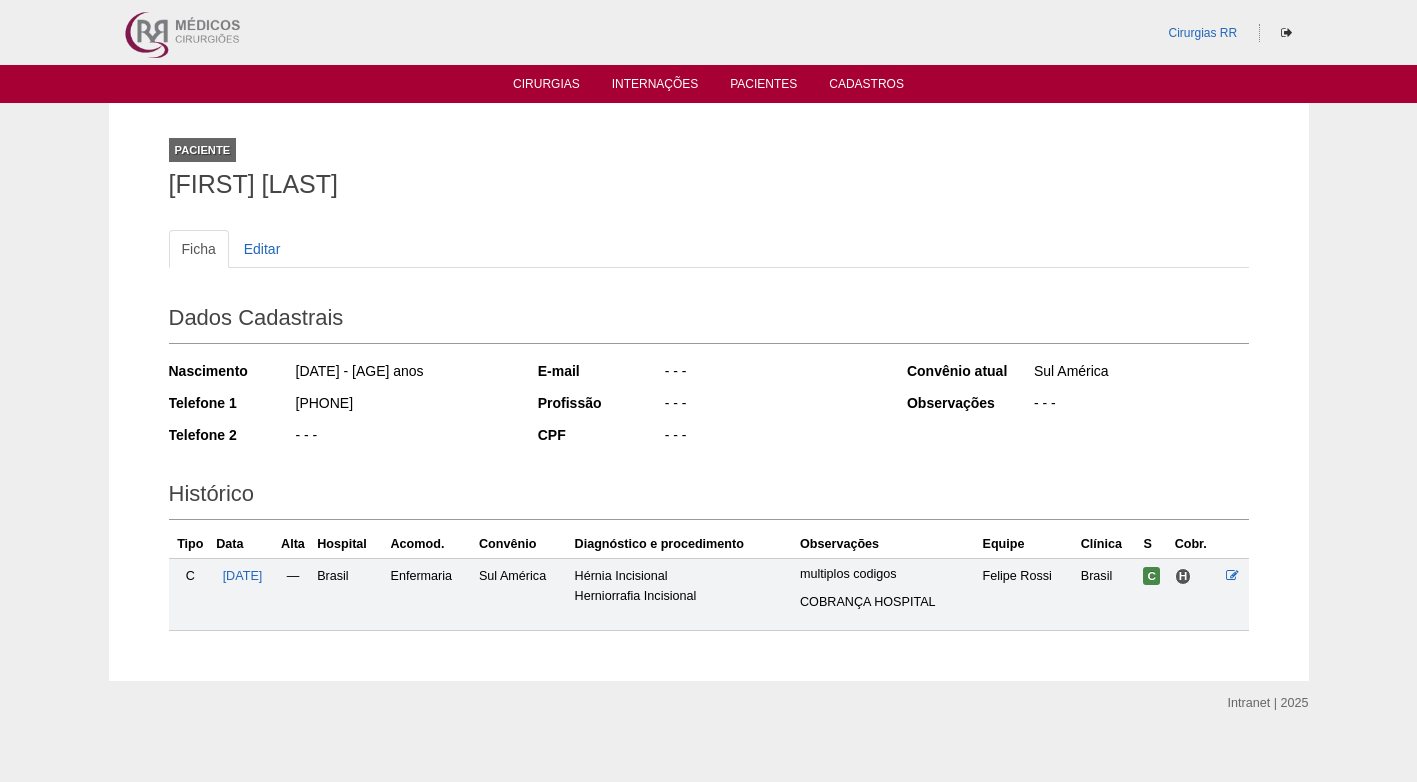scroll, scrollTop: 0, scrollLeft: 0, axis: both 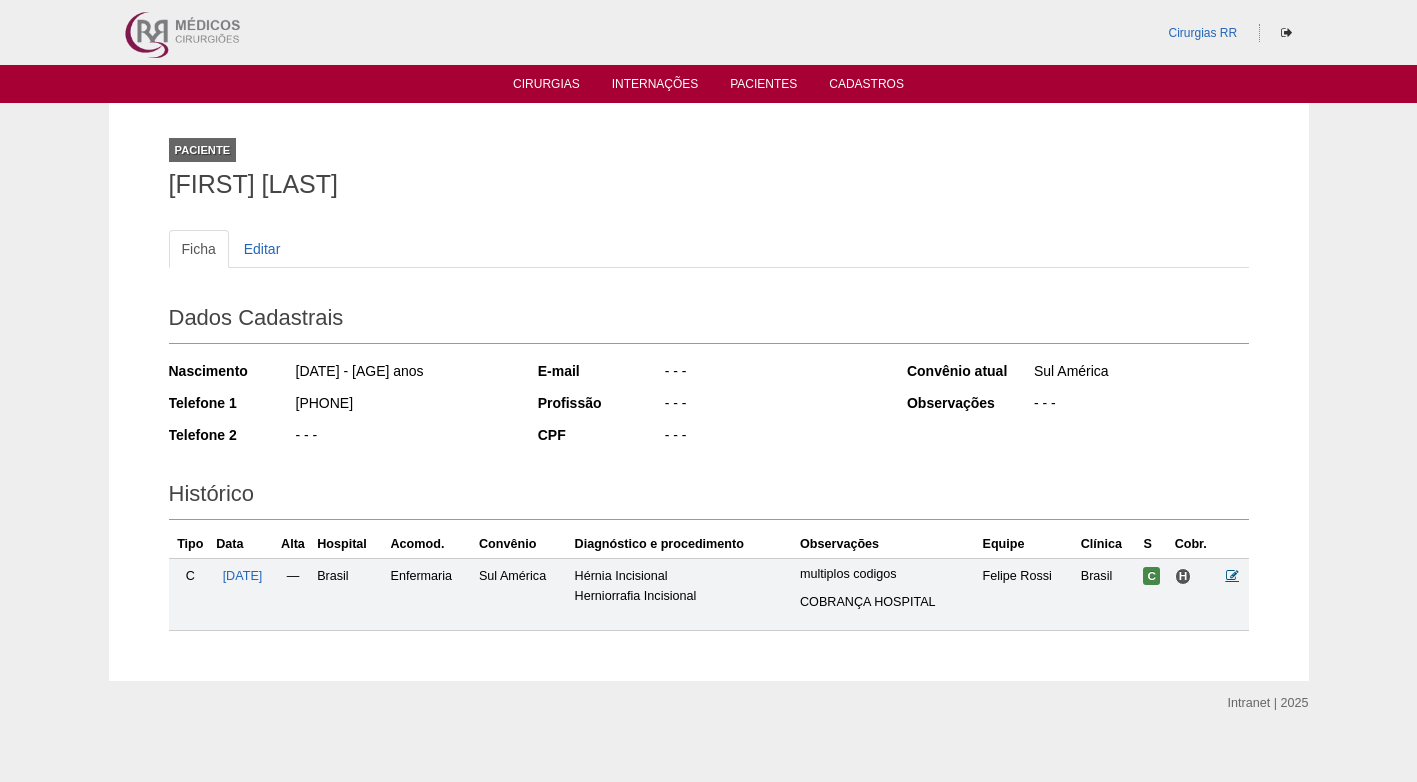 click at bounding box center [1232, 575] 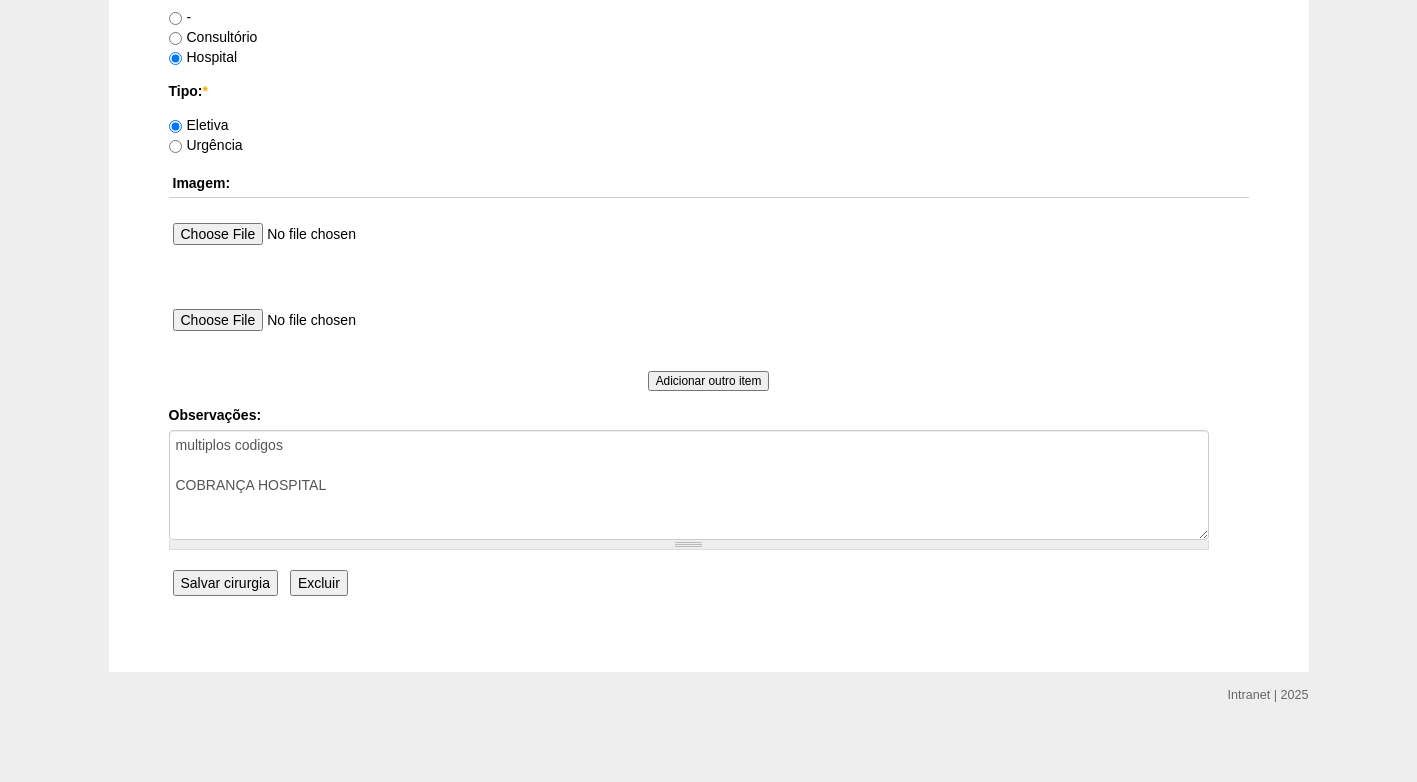 scroll, scrollTop: 1795, scrollLeft: 0, axis: vertical 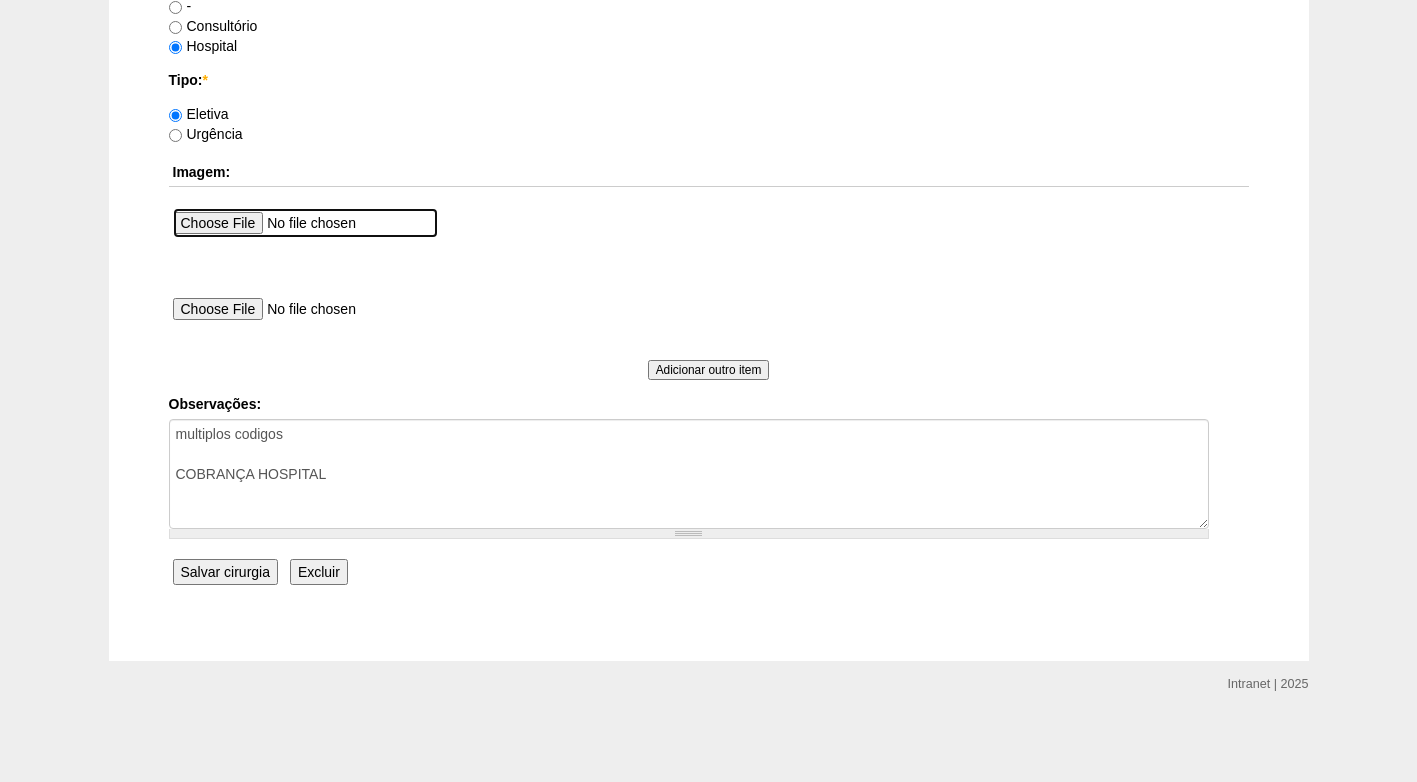 click at bounding box center [305, 223] 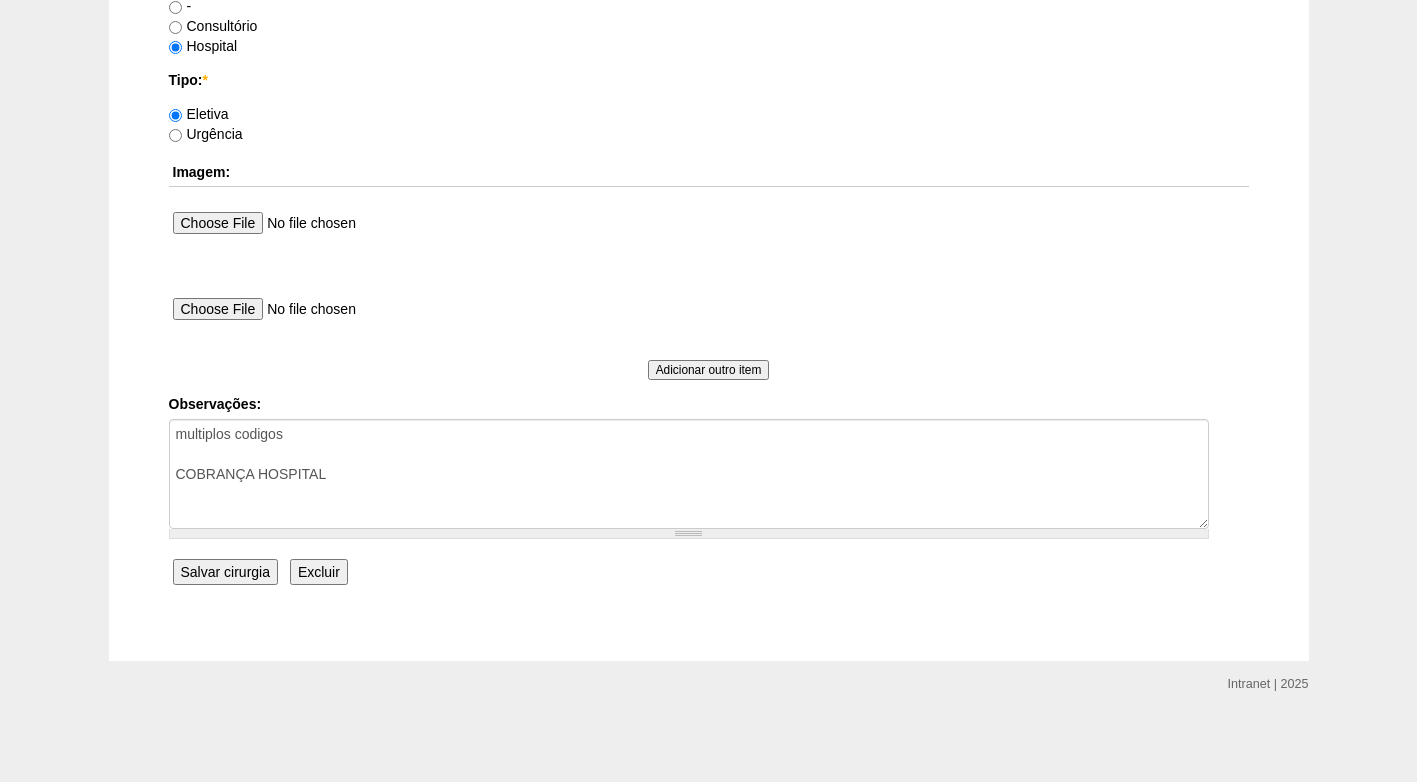 click on "Salvar cirurgia" at bounding box center (225, 572) 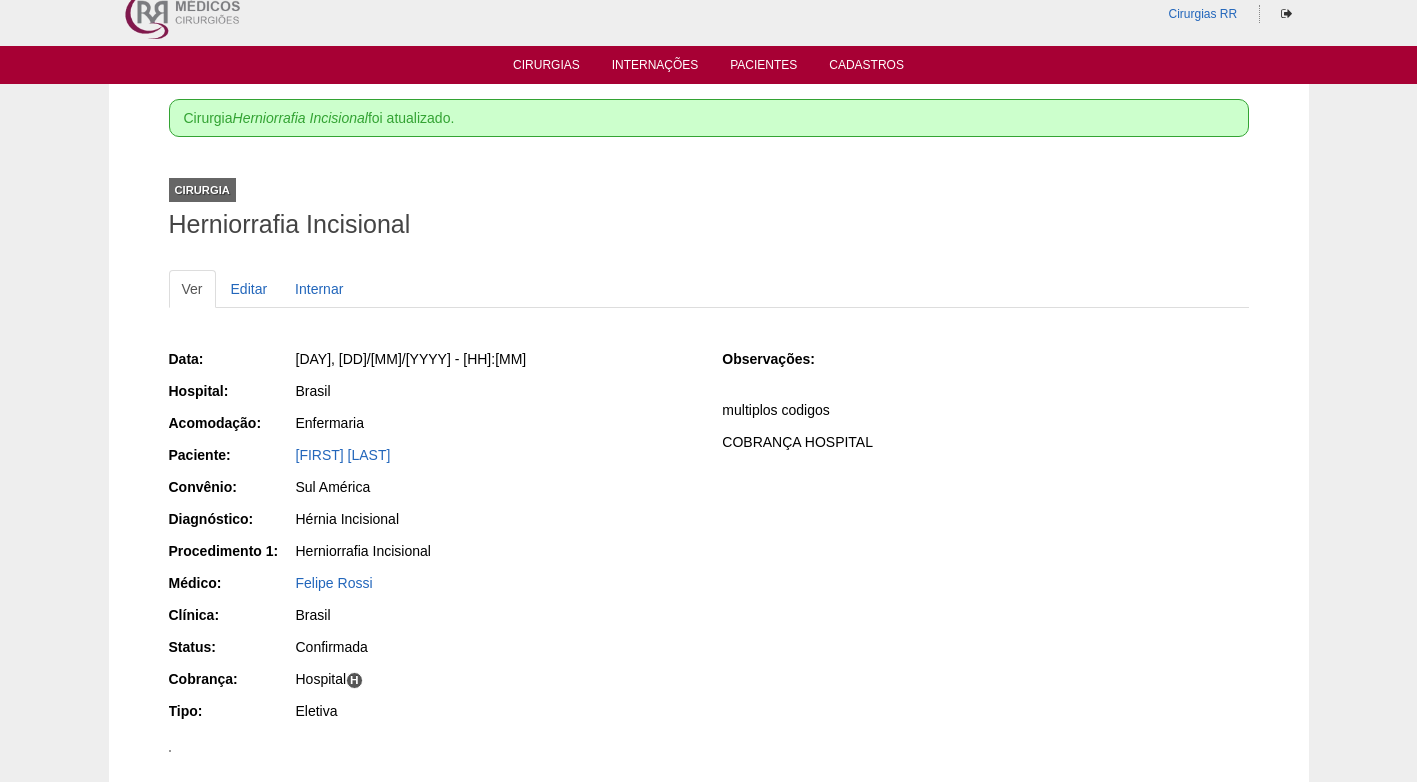 scroll, scrollTop: 0, scrollLeft: 0, axis: both 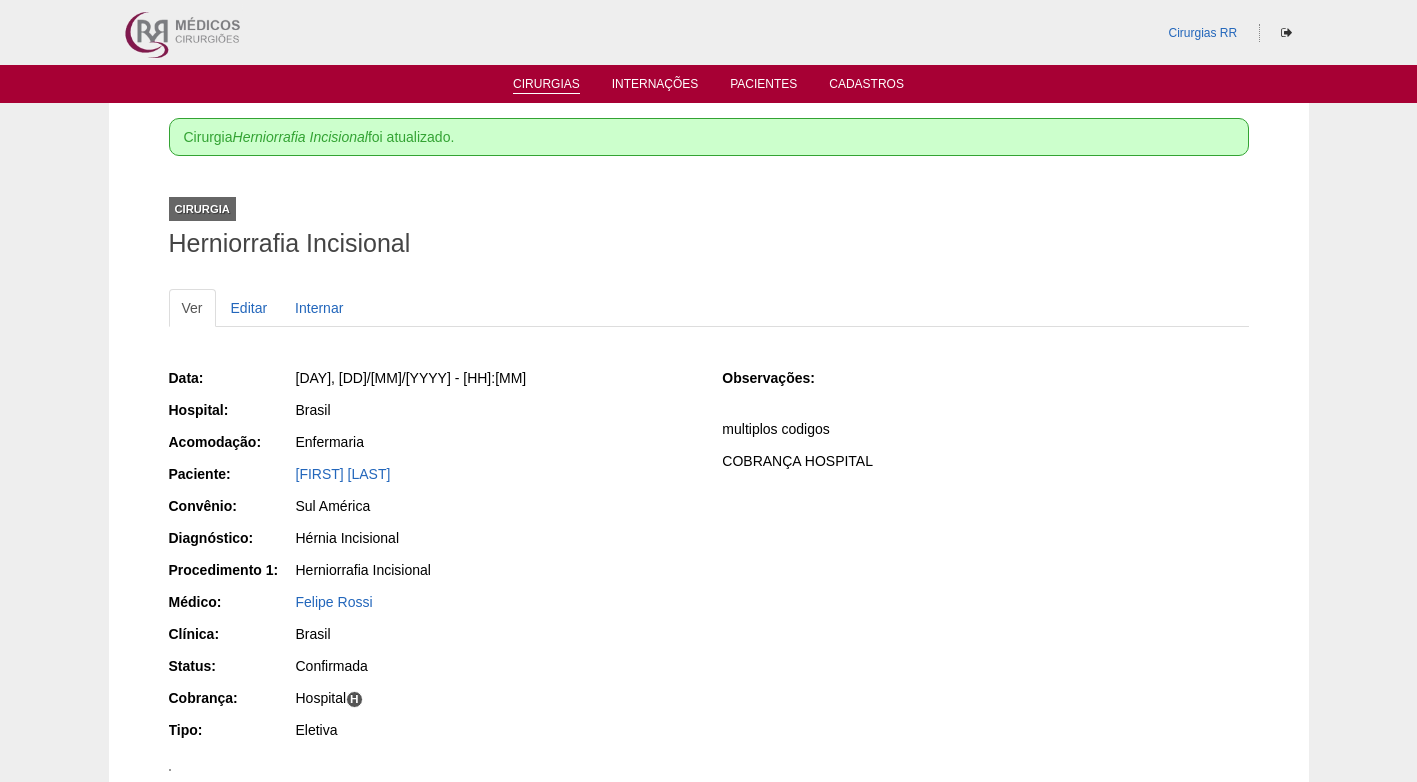 click on "Cirurgias" at bounding box center [546, 85] 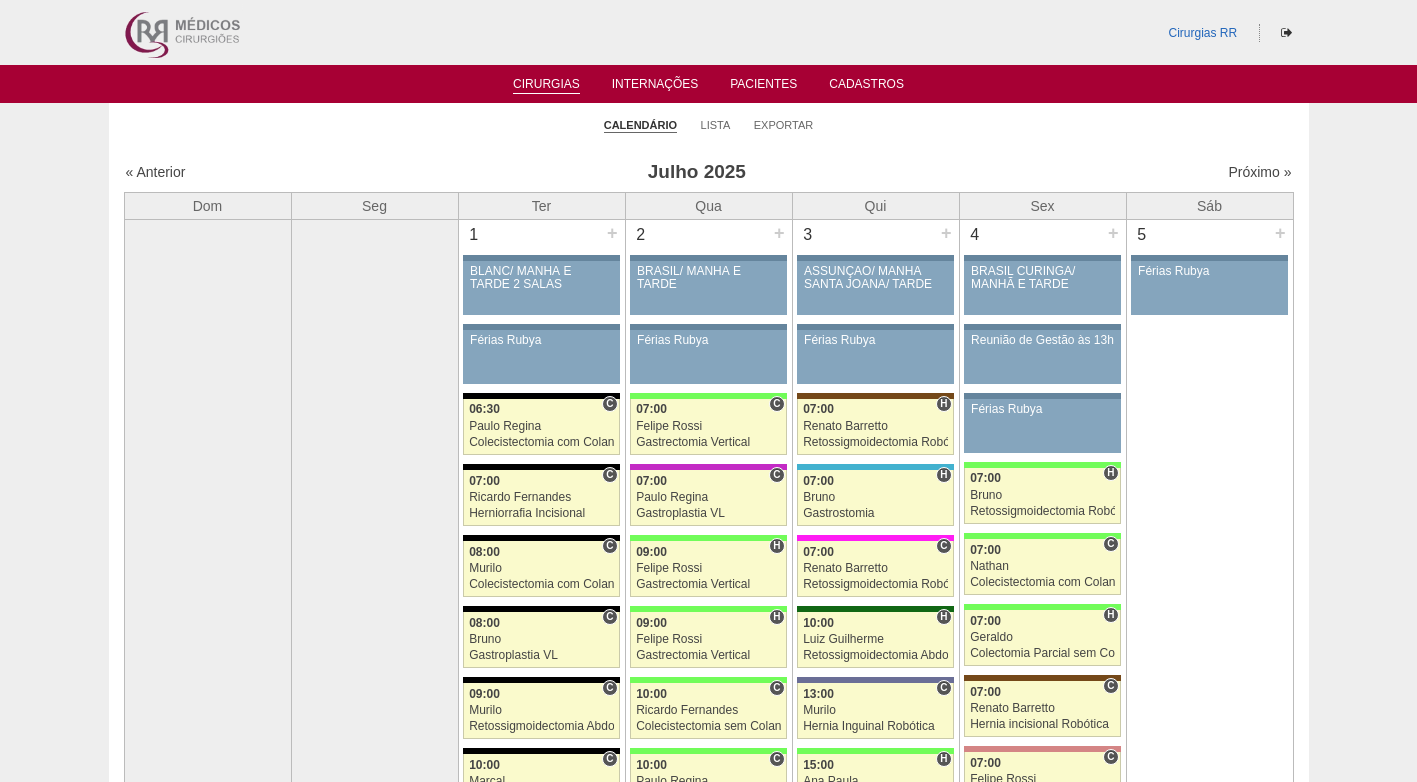 scroll, scrollTop: 0, scrollLeft: 0, axis: both 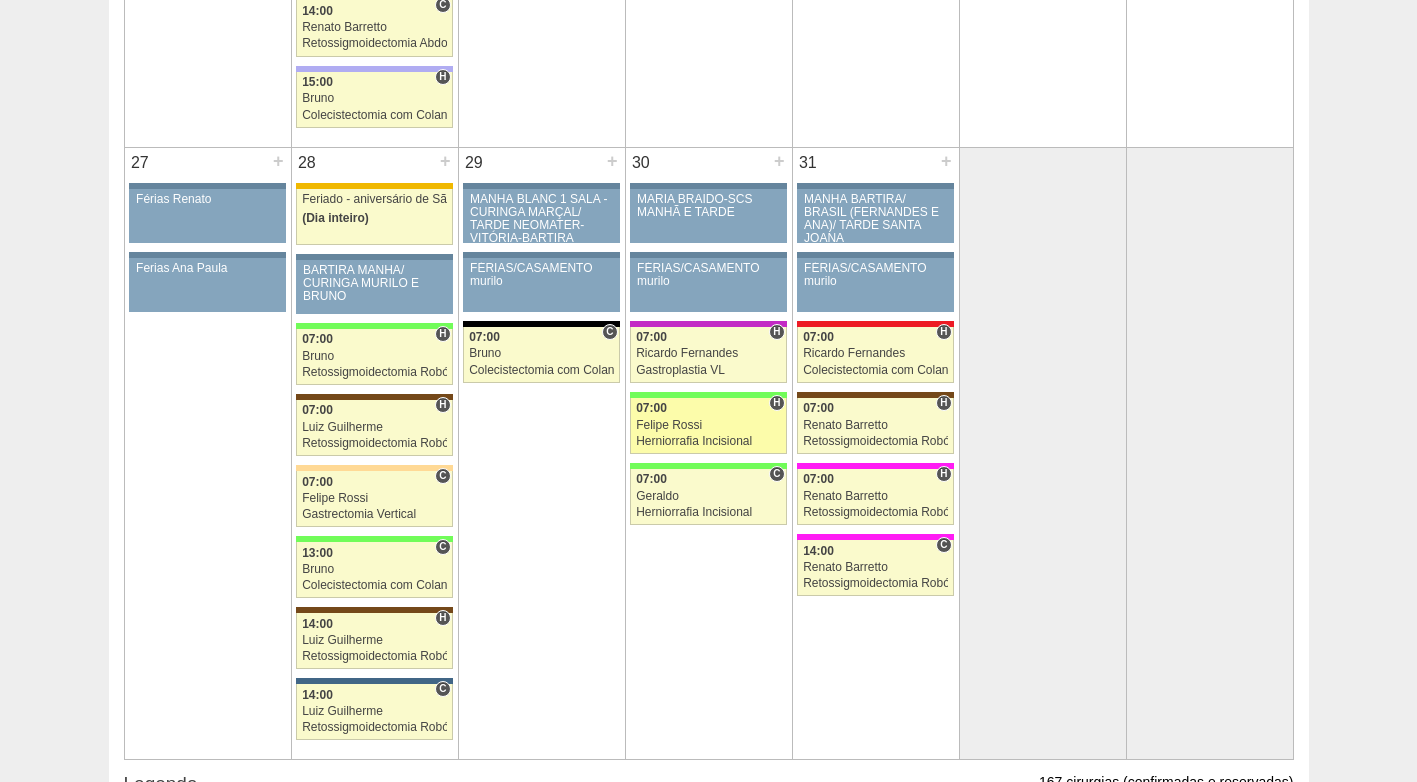 click on "Felipe Rossi" at bounding box center (708, 425) 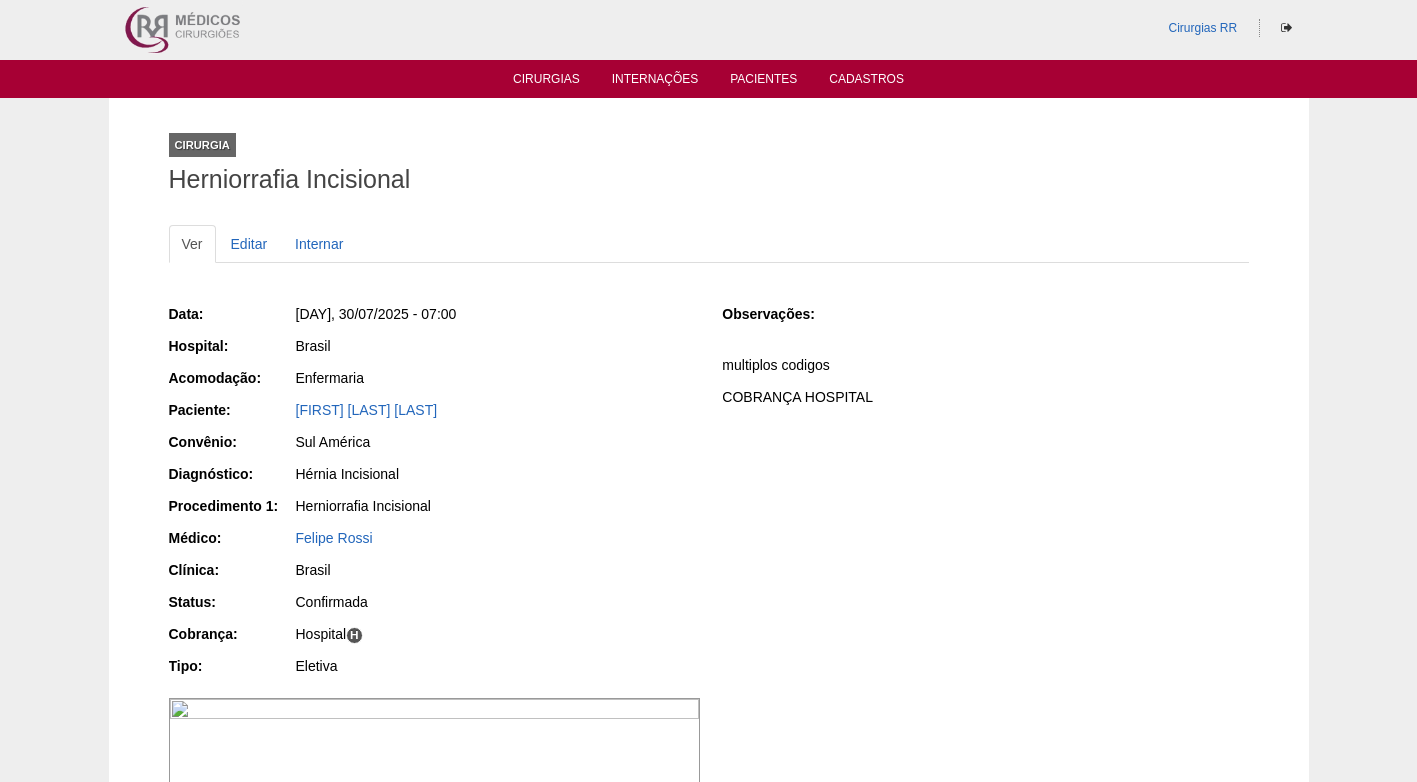 scroll, scrollTop: 0, scrollLeft: 0, axis: both 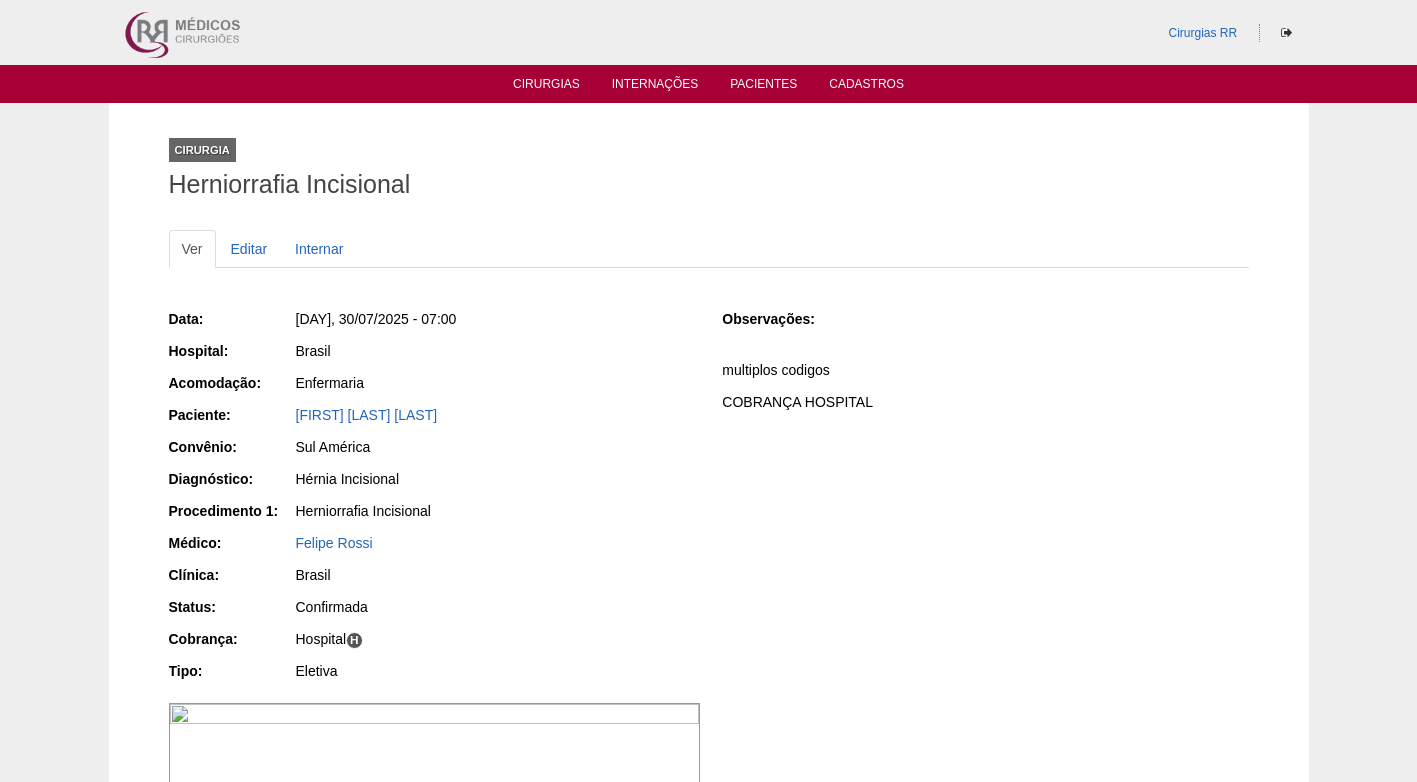 drag, startPoint x: 657, startPoint y: 369, endPoint x: 578, endPoint y: 274, distance: 123.55566 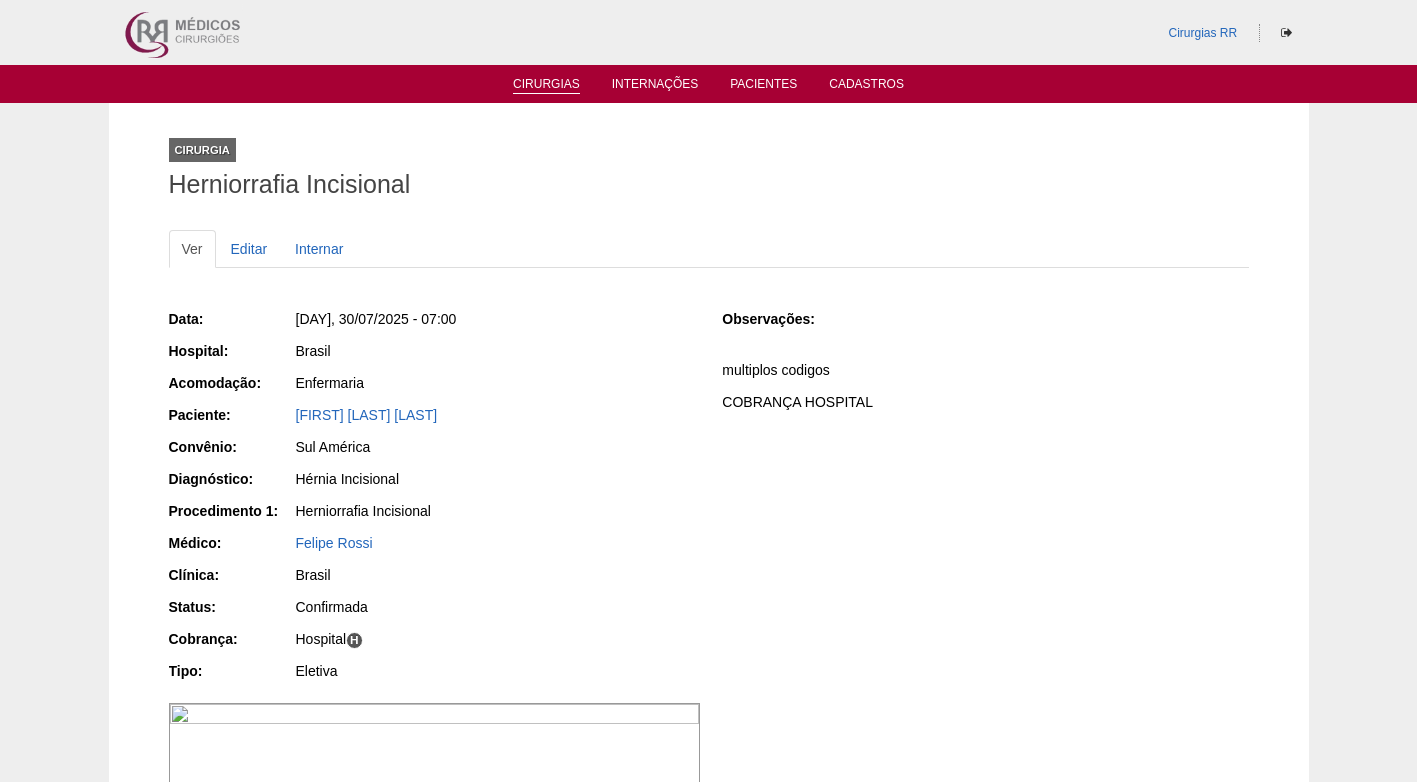 click on "Cirurgias" at bounding box center [546, 85] 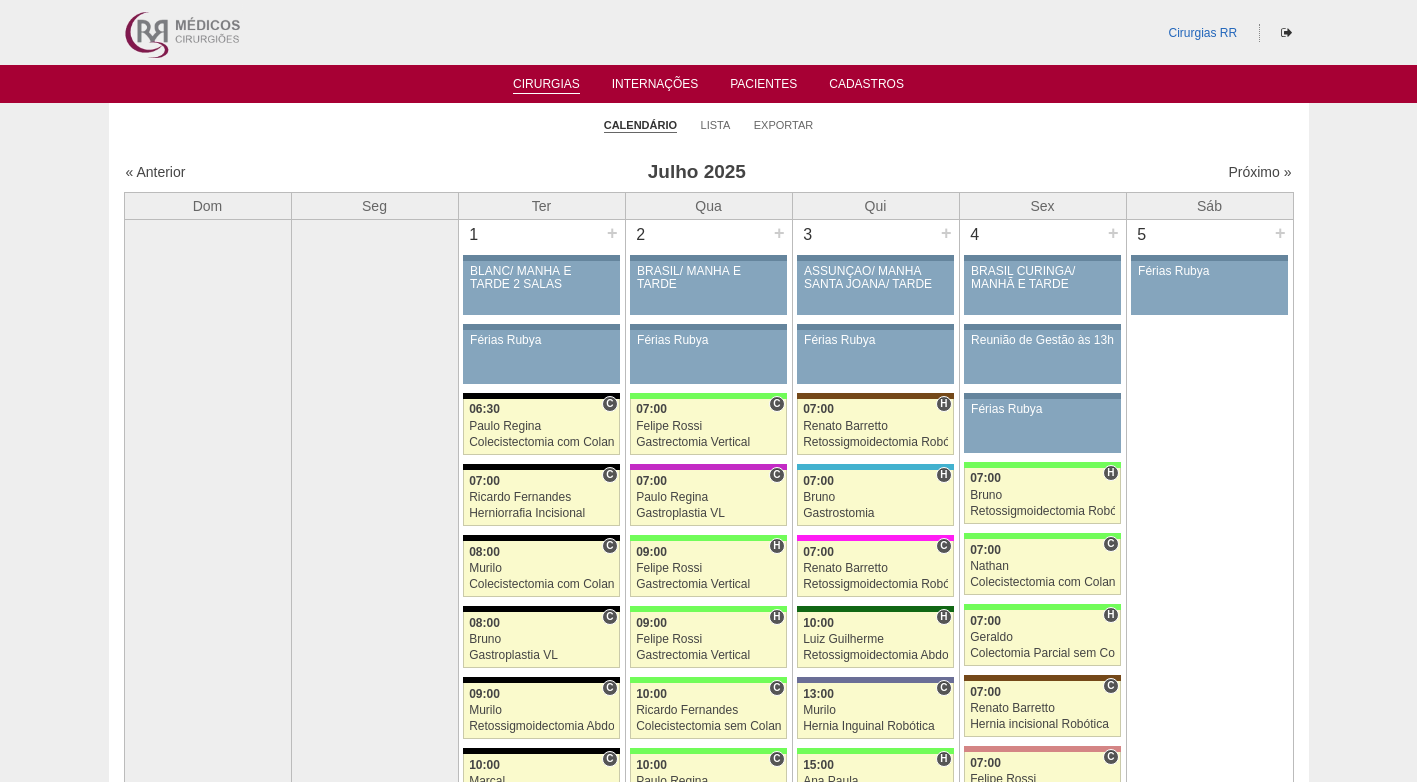 scroll, scrollTop: 1600, scrollLeft: 0, axis: vertical 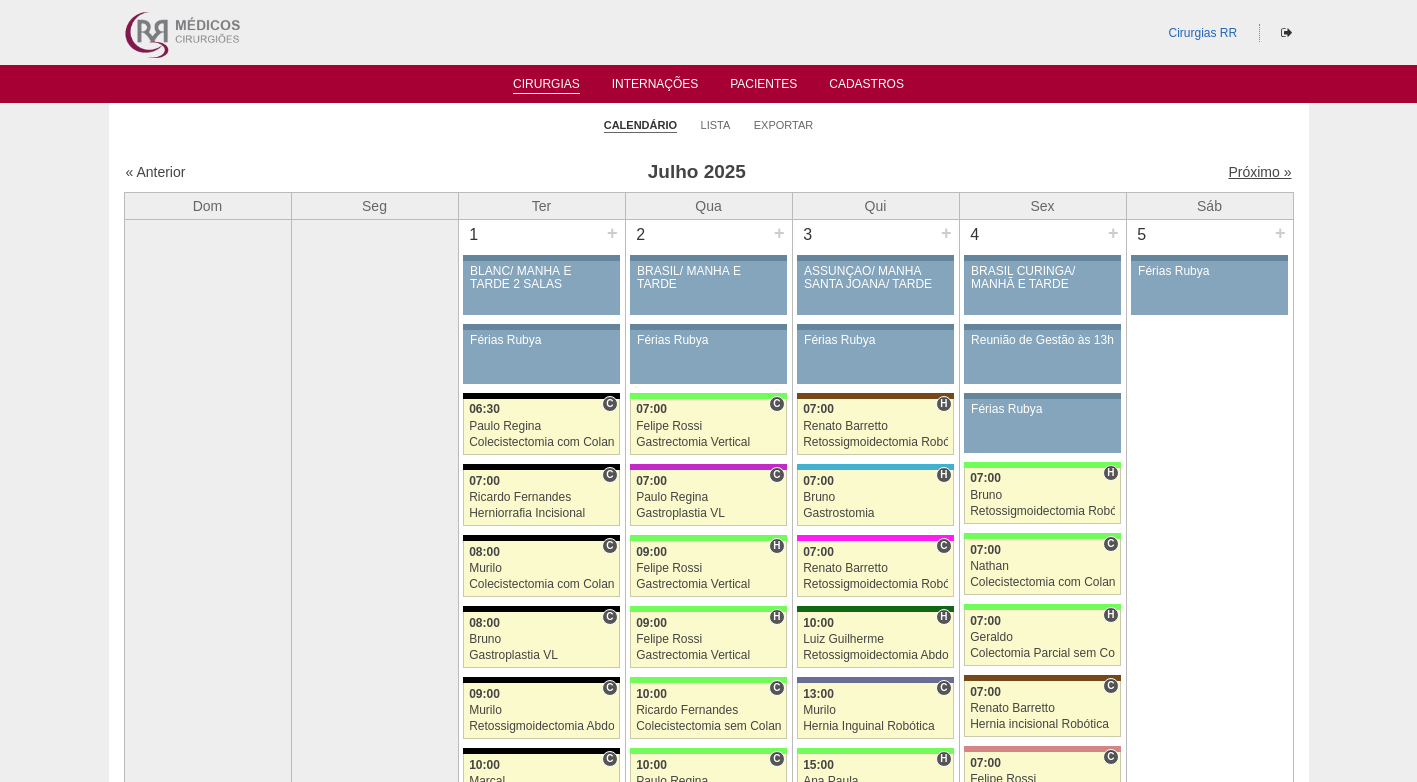 click on "Próximo »" at bounding box center [1259, 172] 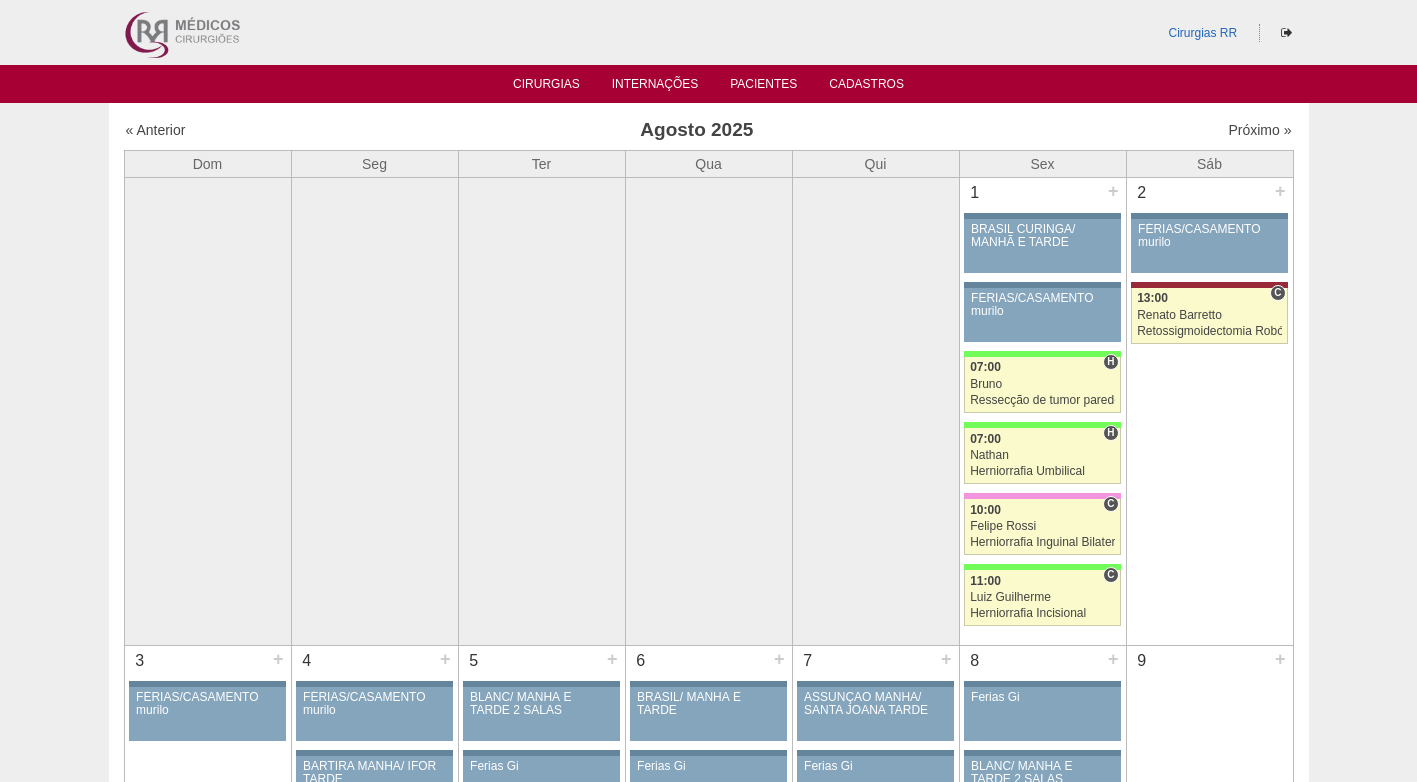 scroll, scrollTop: 0, scrollLeft: 0, axis: both 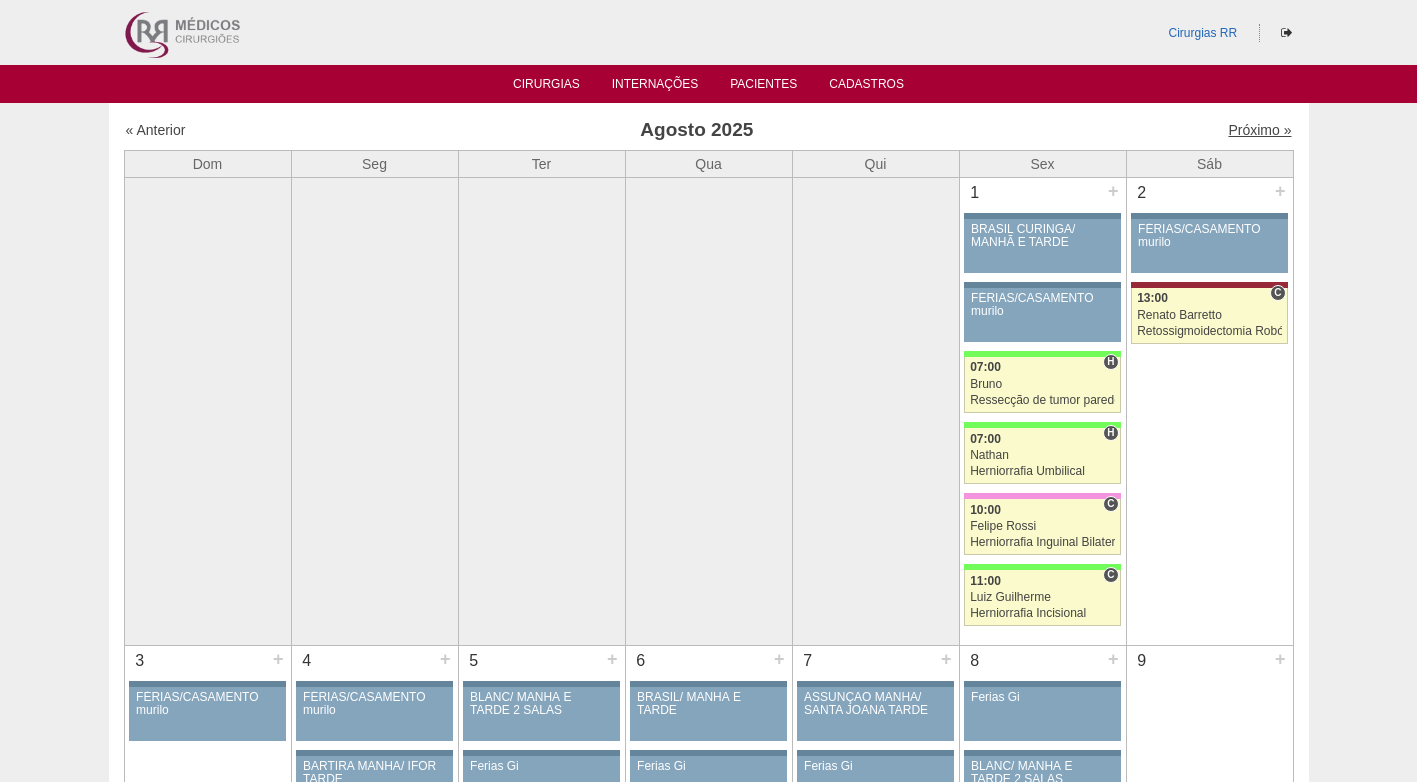 click on "Próximo »" at bounding box center [1259, 130] 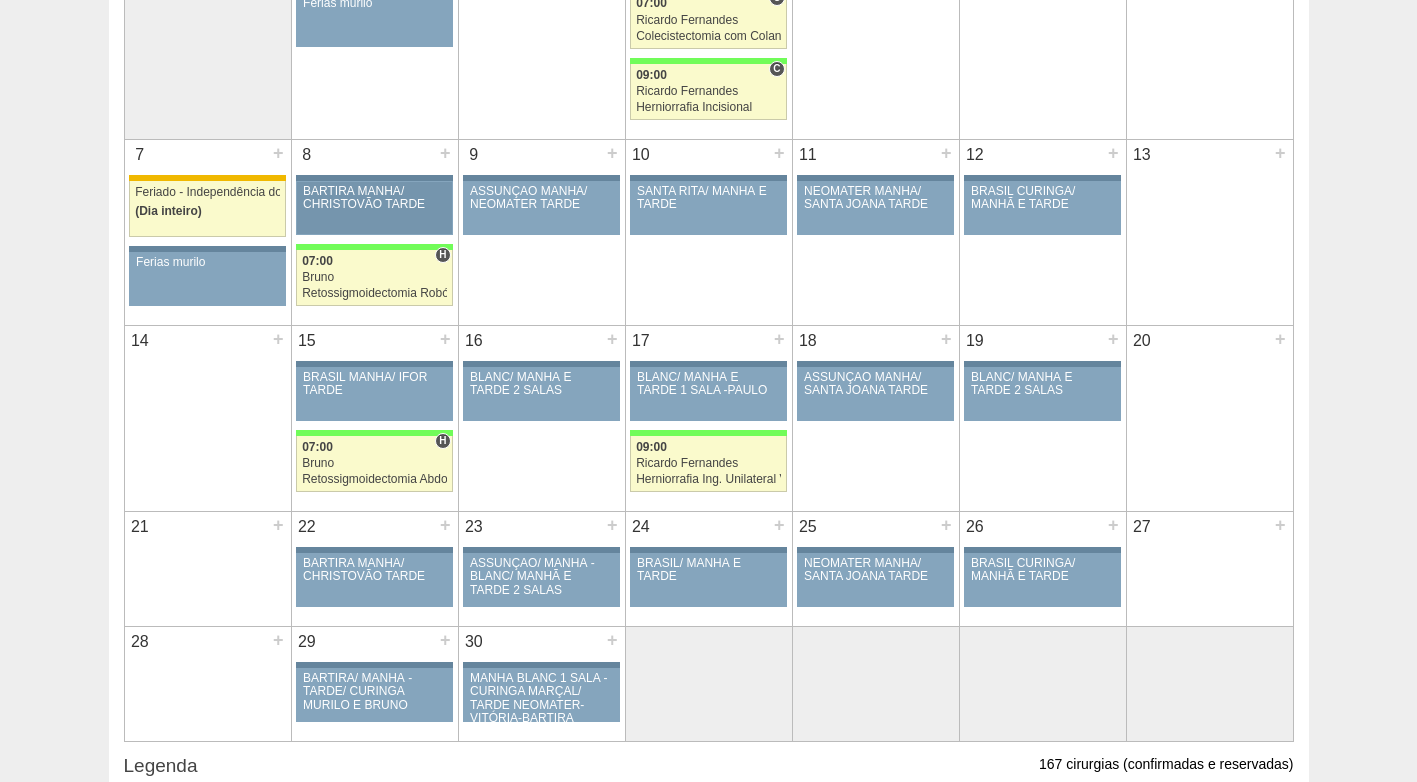 scroll, scrollTop: 400, scrollLeft: 0, axis: vertical 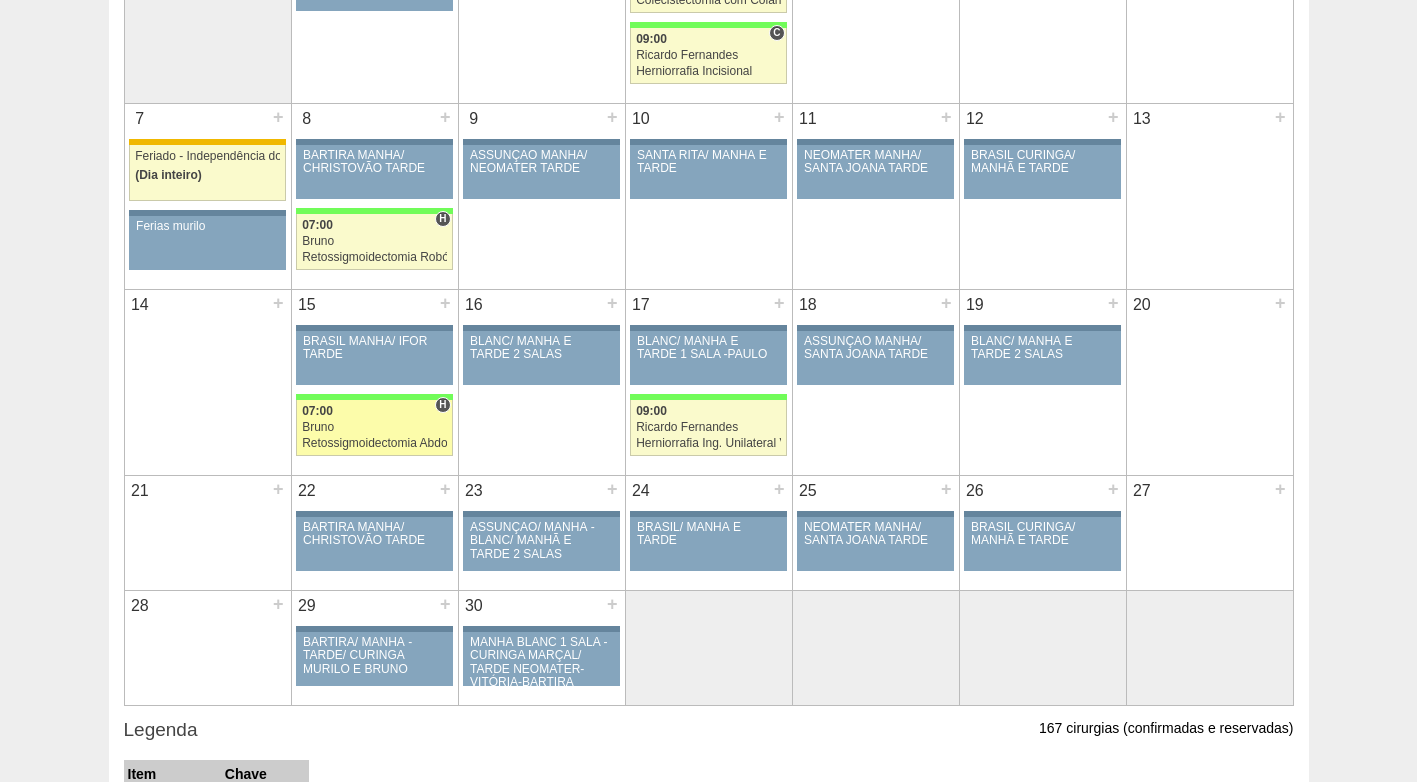 click on "Bruno" at bounding box center [374, 427] 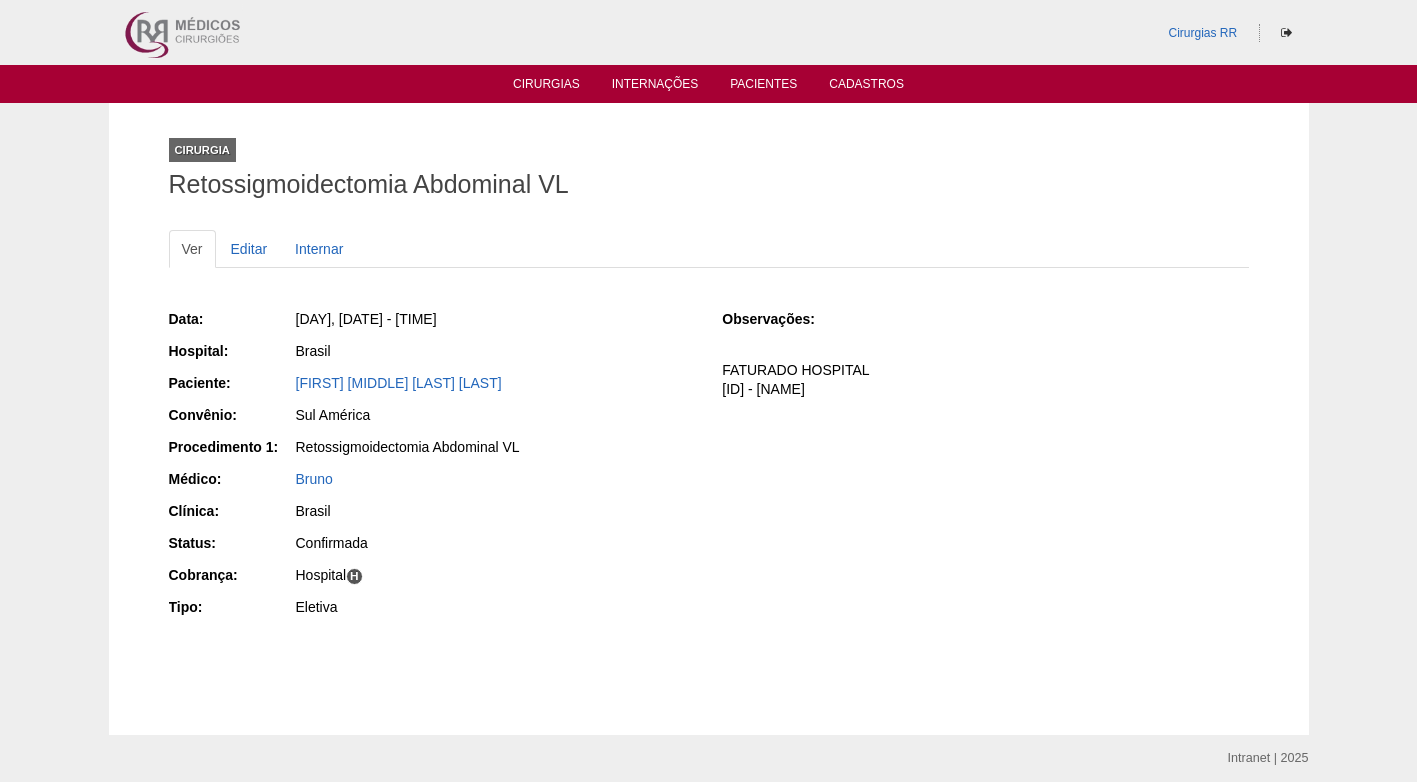 scroll, scrollTop: 0, scrollLeft: 0, axis: both 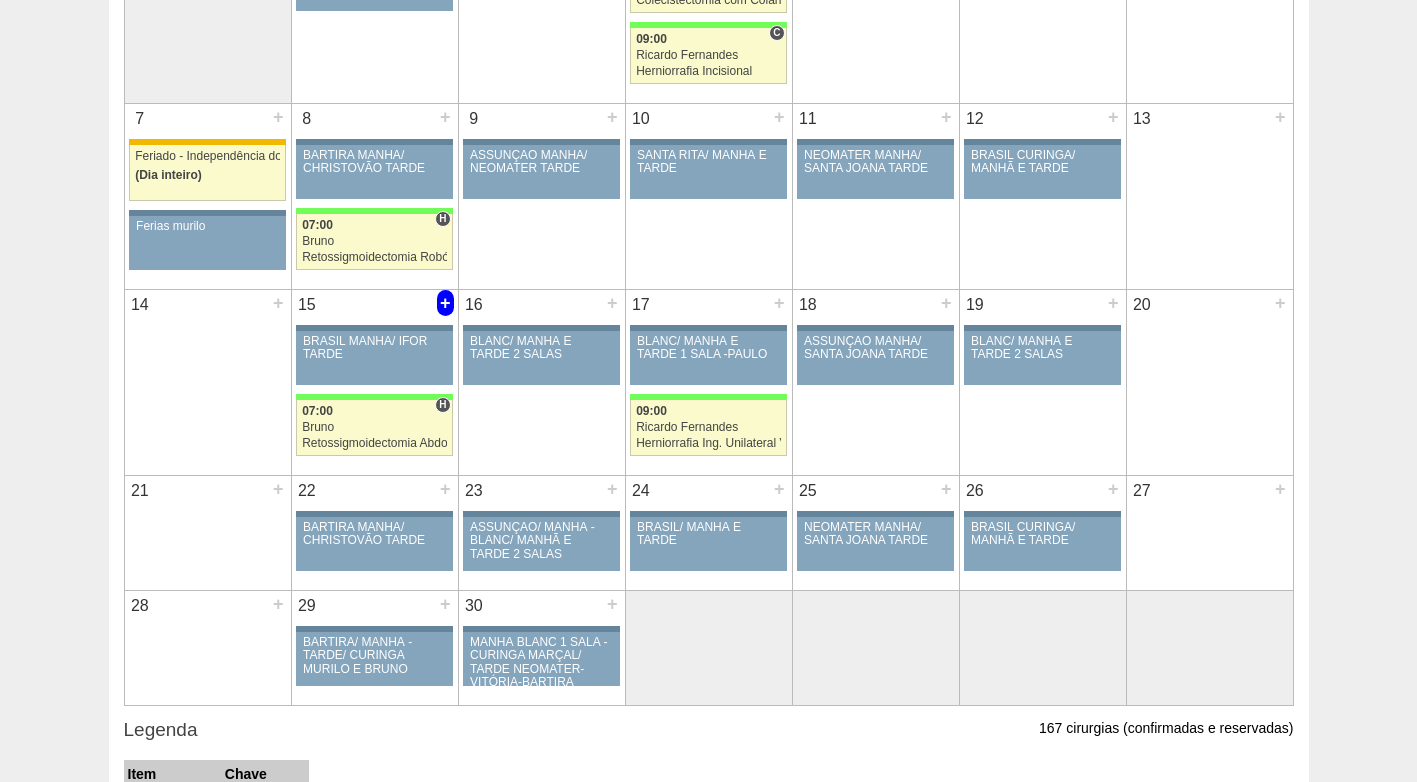 click on "+" at bounding box center (445, 303) 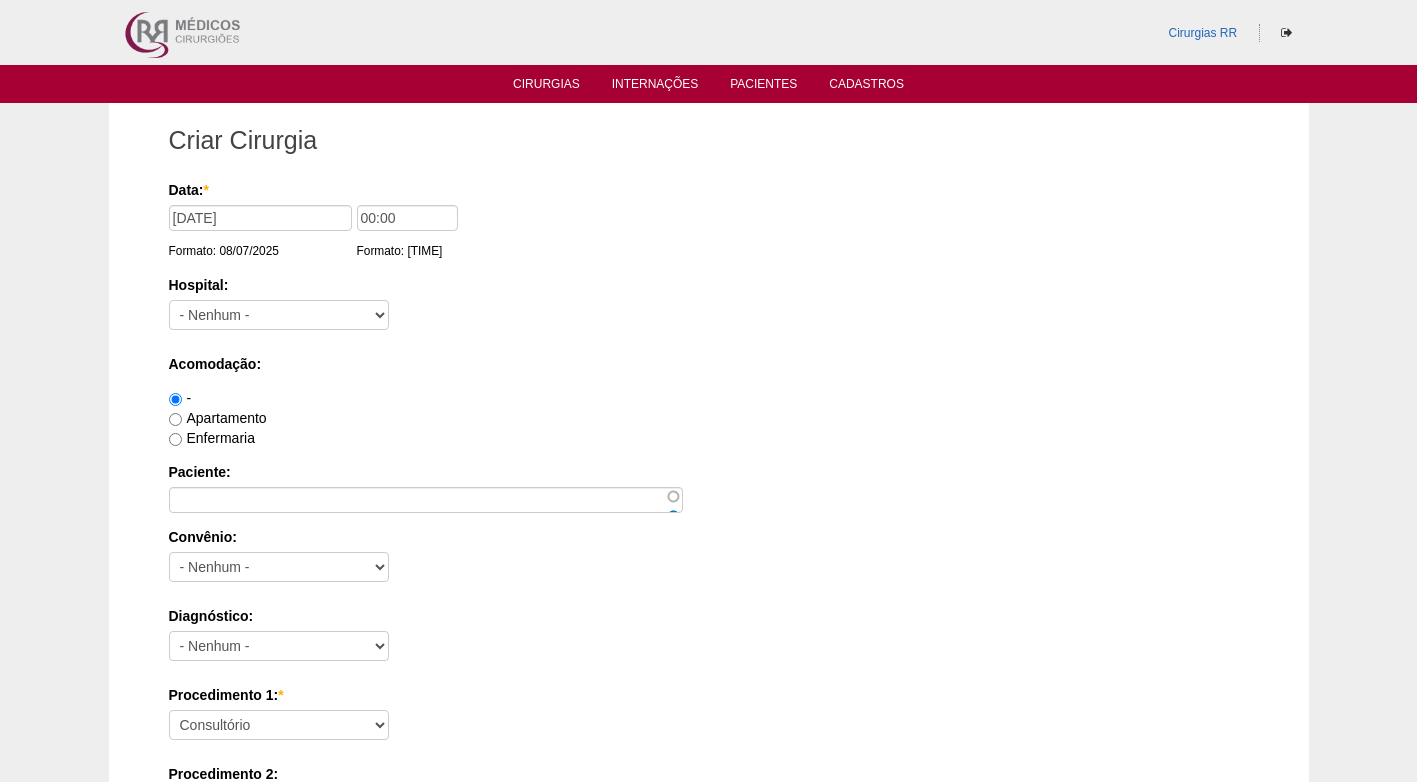 scroll, scrollTop: 0, scrollLeft: 0, axis: both 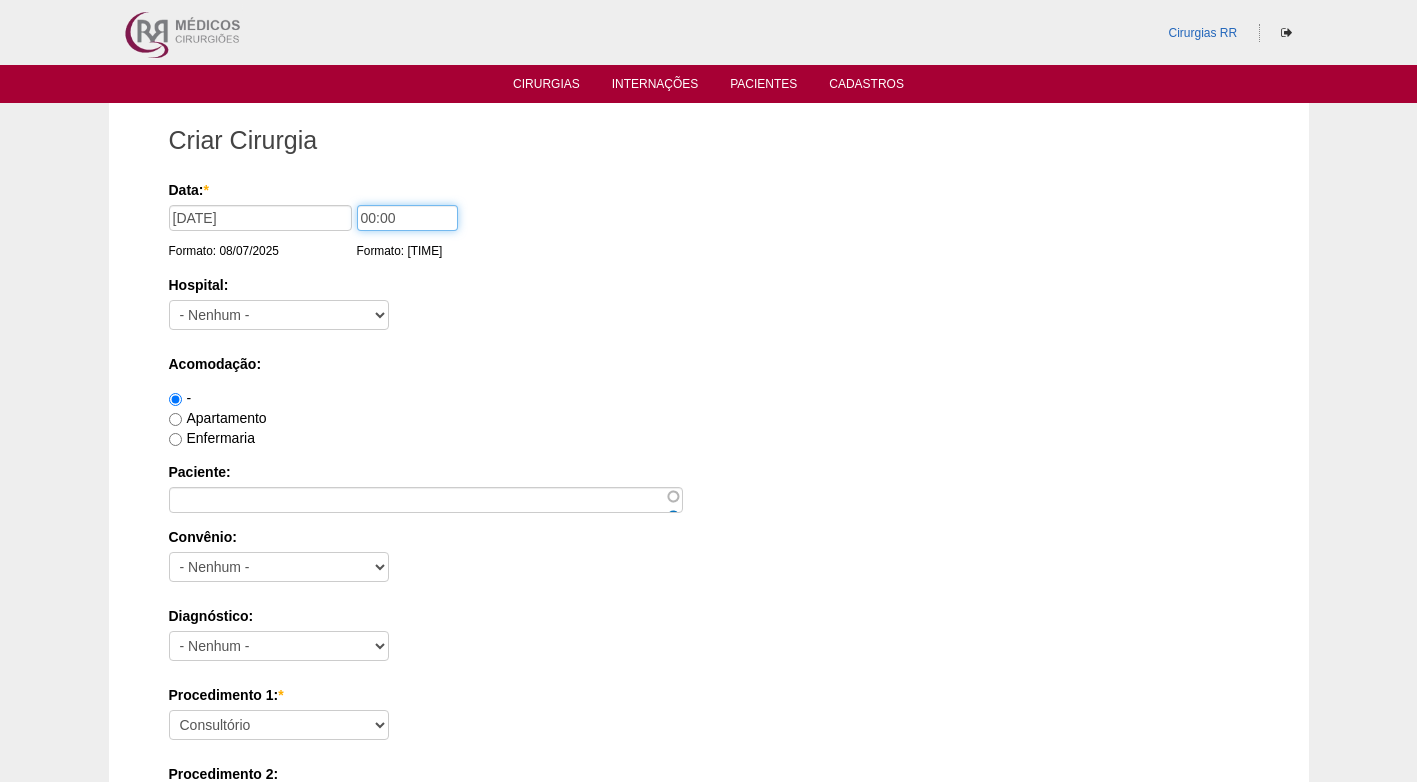 drag, startPoint x: 370, startPoint y: 217, endPoint x: 344, endPoint y: 225, distance: 27.202942 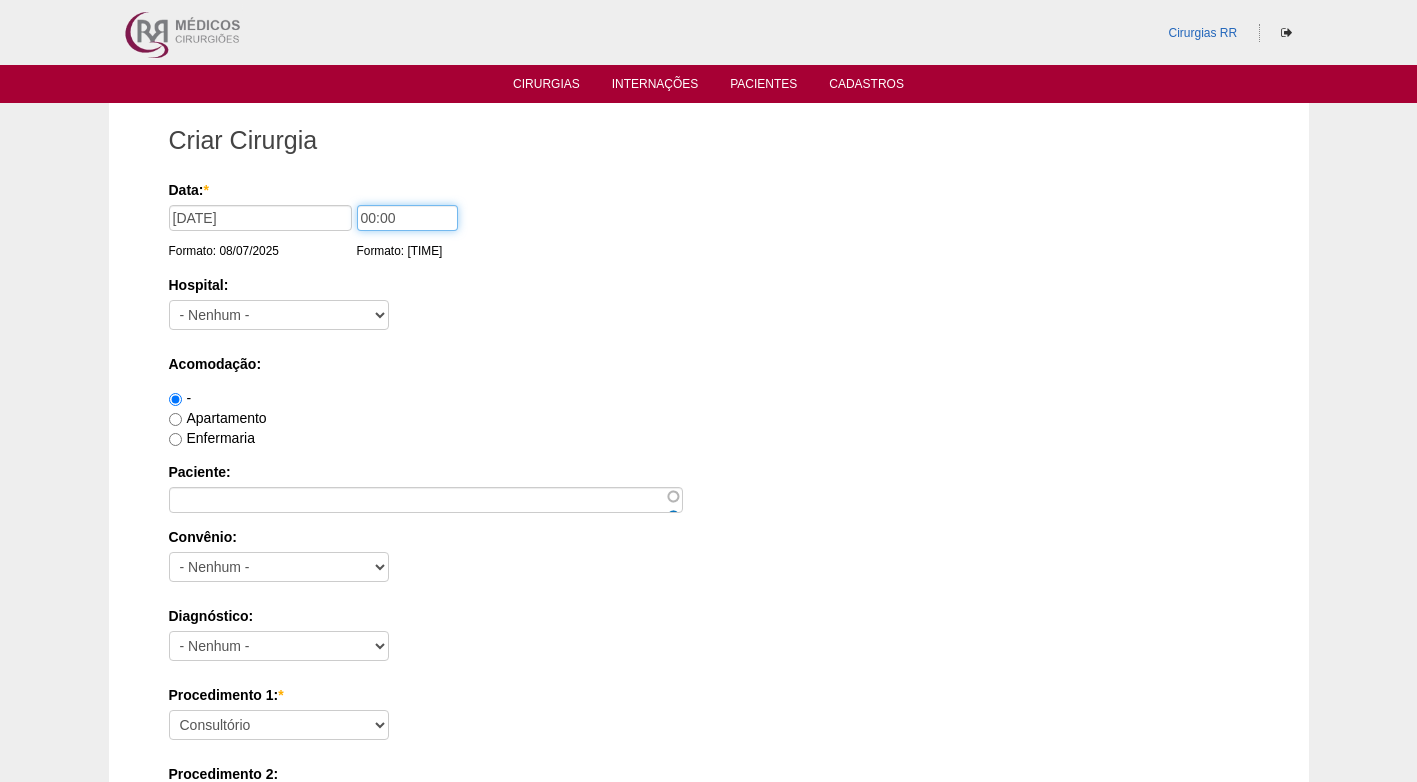 click on "Data:  *
[DATE]
Formato: [DATE]
[TIME]
Formato: [TIME]" at bounding box center (705, 190) 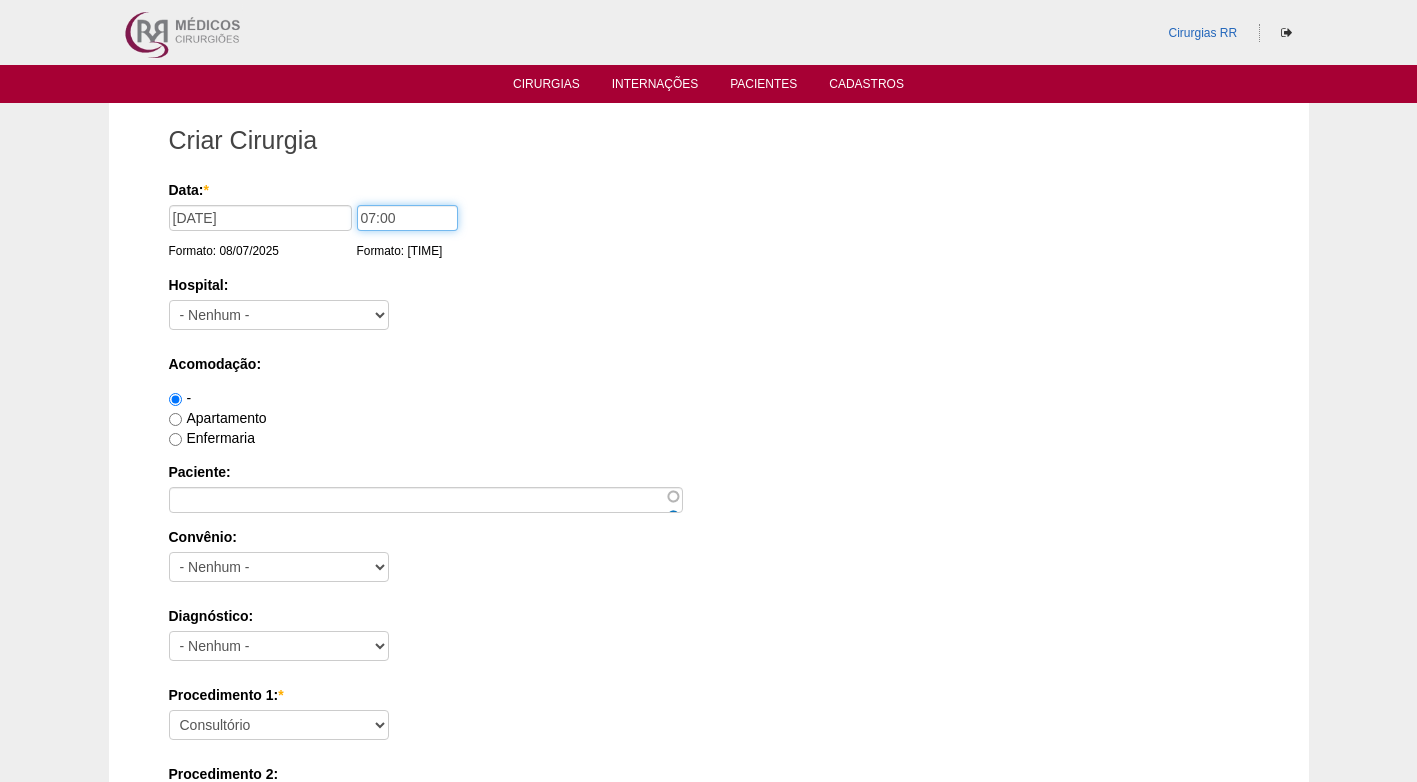 type on "07:00" 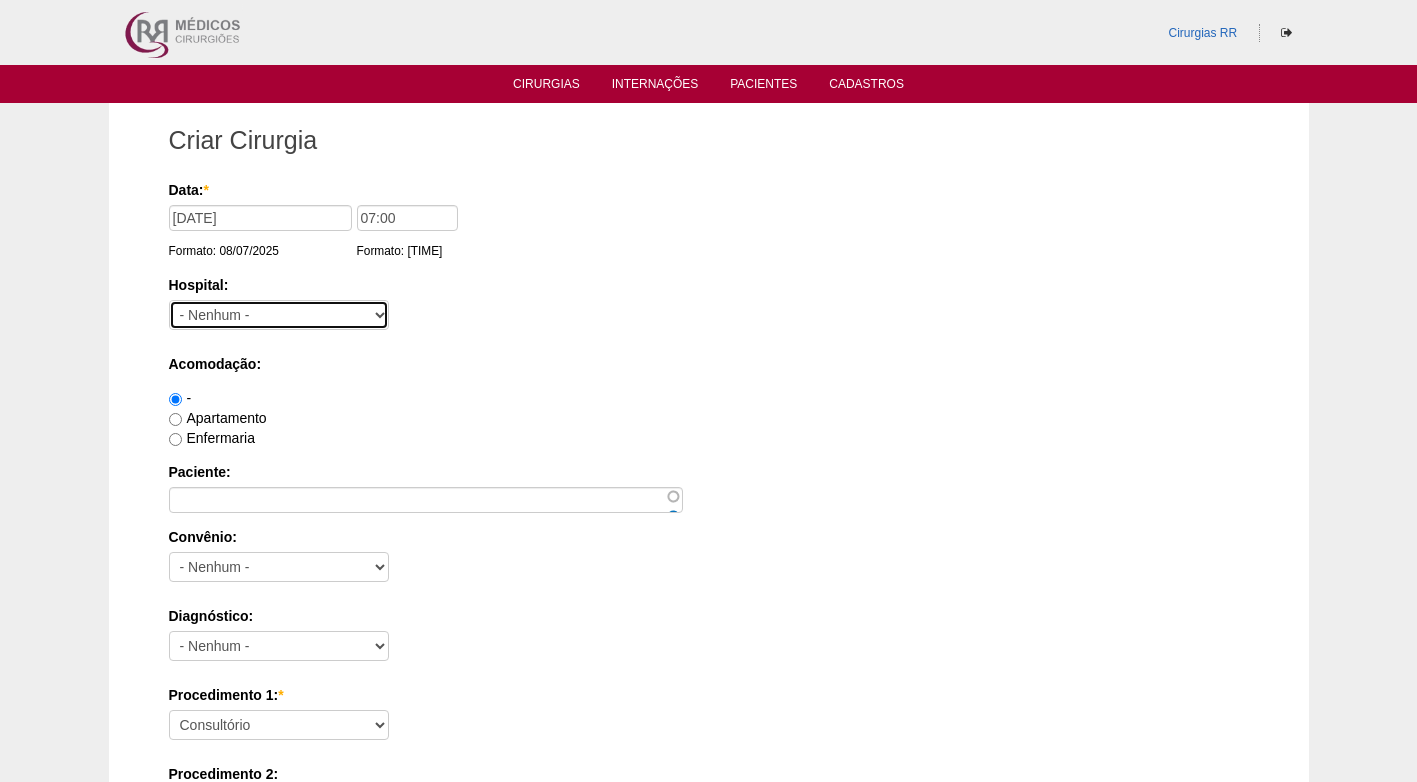 click on "- Nenhum - 9 de Julho Albert Einstein Alvorada América Assunção Bartira Beneficência Portuguesa SCS Blanc BP Mirante BP Paulista BR SURGERY Brasil Christóvão da Gama Cruz Azul Edmundo Vasconcelos Hospital São Camilo Hospital São Luiz Anália Franco IFOR Intermédica ABC Leforte Maria Braido Moriah Neomater Oswaldo Cruz Paulista Oswaldo Cruz Vergueiro Paulistano Pro Matre Samaritano Santa Catarina Santa Helena Santa Joana Santa Maria Santa Paula Santa Rita São Bernardo São Luiz - Itaim São Luiz - Jabaquara São Luiz - Morumbi São Luiz - SCS Sepaco Sírio Libanês Vila Mariana Day Hospital Vila Nova Star Villa Lobos Vital Vitória" at bounding box center [279, 315] 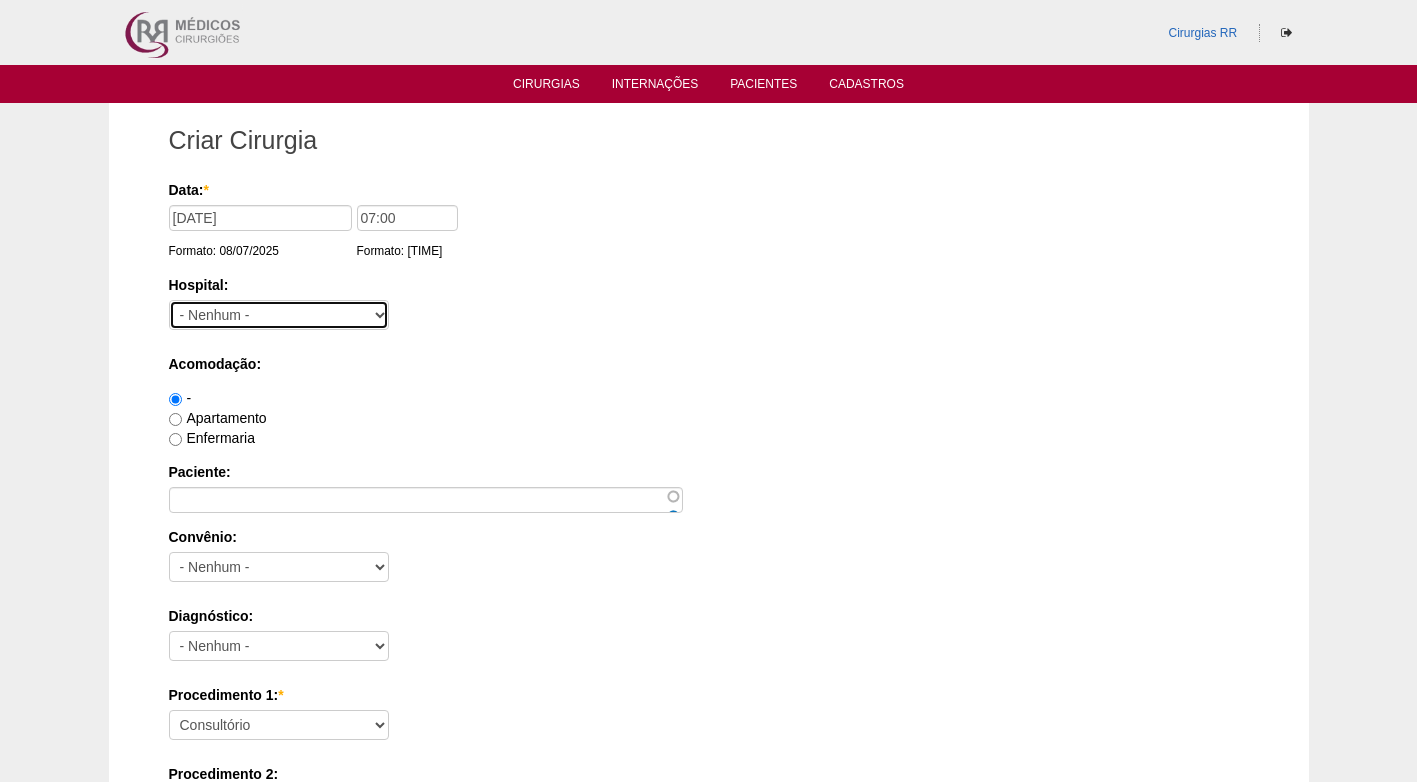 select on "8" 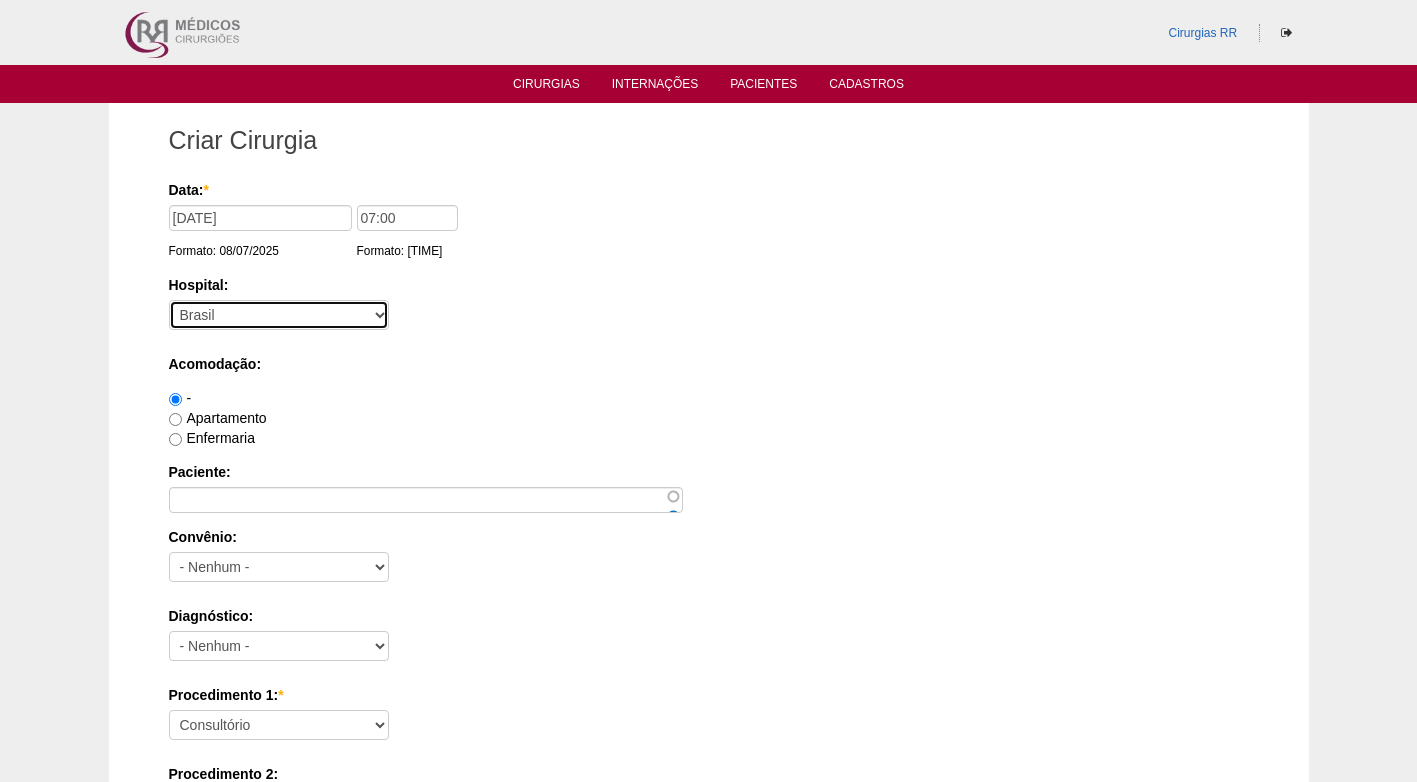 click on "- Nenhum - 9 de Julho Albert Einstein Alvorada América Assunção Bartira Beneficência Portuguesa SCS Blanc BP Mirante BP Paulista BR SURGERY Brasil Christóvão da Gama Cruz Azul Edmundo Vasconcelos Hospital São Camilo Hospital São Luiz Anália Franco IFOR Intermédica ABC Leforte Maria Braido Moriah Neomater Oswaldo Cruz Paulista Oswaldo Cruz Vergueiro Paulistano Pro Matre Samaritano Santa Catarina Santa Helena Santa Joana Santa Maria Santa Paula Santa Rita São Bernardo São Luiz - Itaim São Luiz - Jabaquara São Luiz - Morumbi São Luiz - SCS Sepaco Sírio Libanês Vila Mariana Day Hospital Vila Nova Star Villa Lobos Vital Vitória" at bounding box center (279, 315) 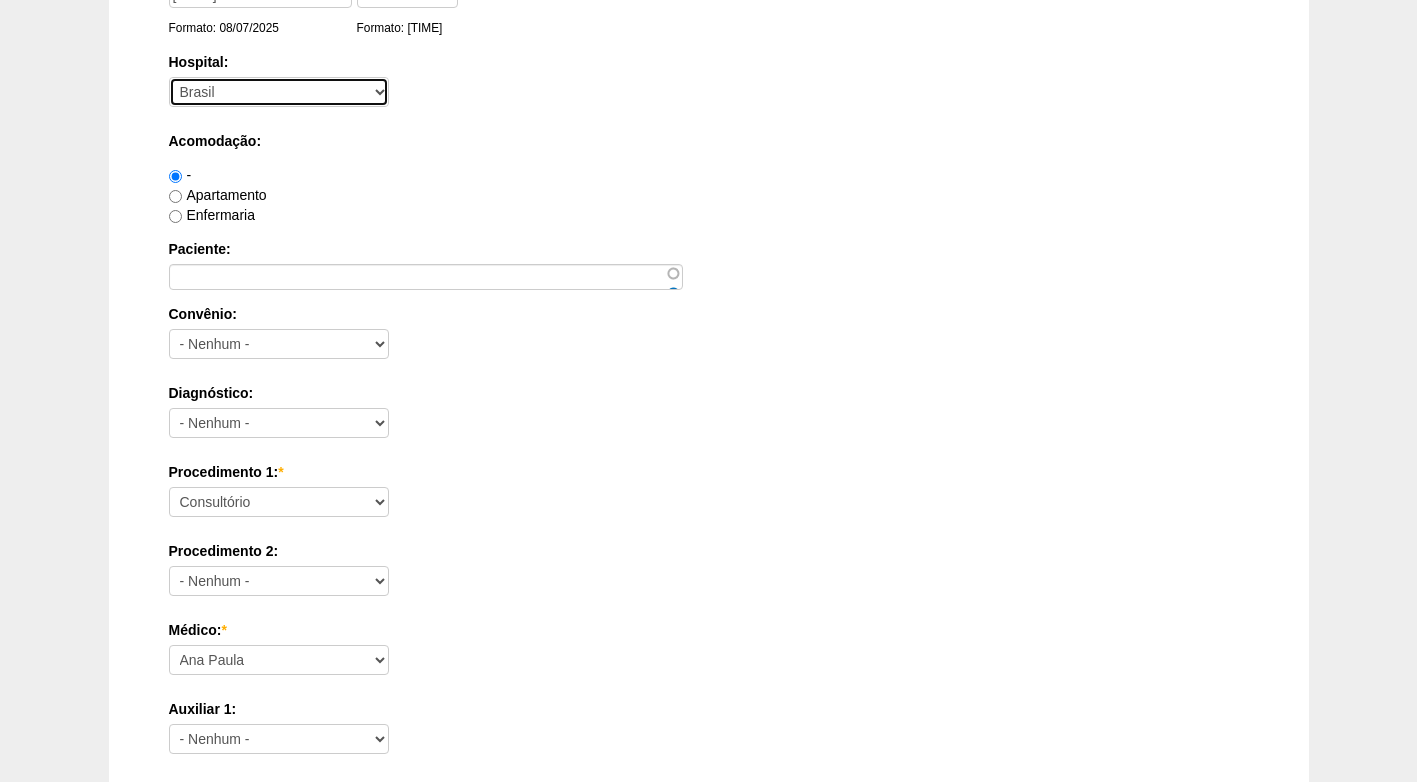 scroll, scrollTop: 300, scrollLeft: 0, axis: vertical 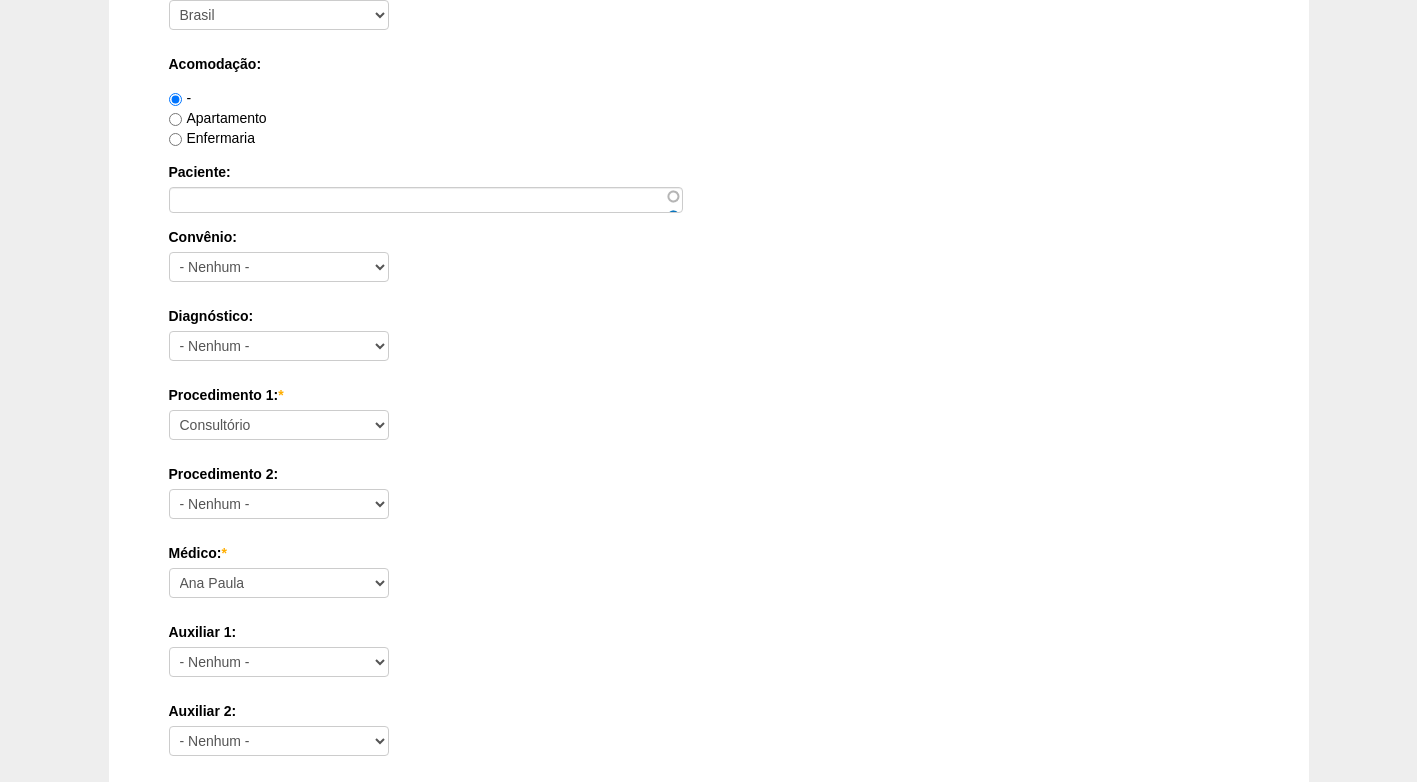 click on "Apartamento" at bounding box center (218, 118) 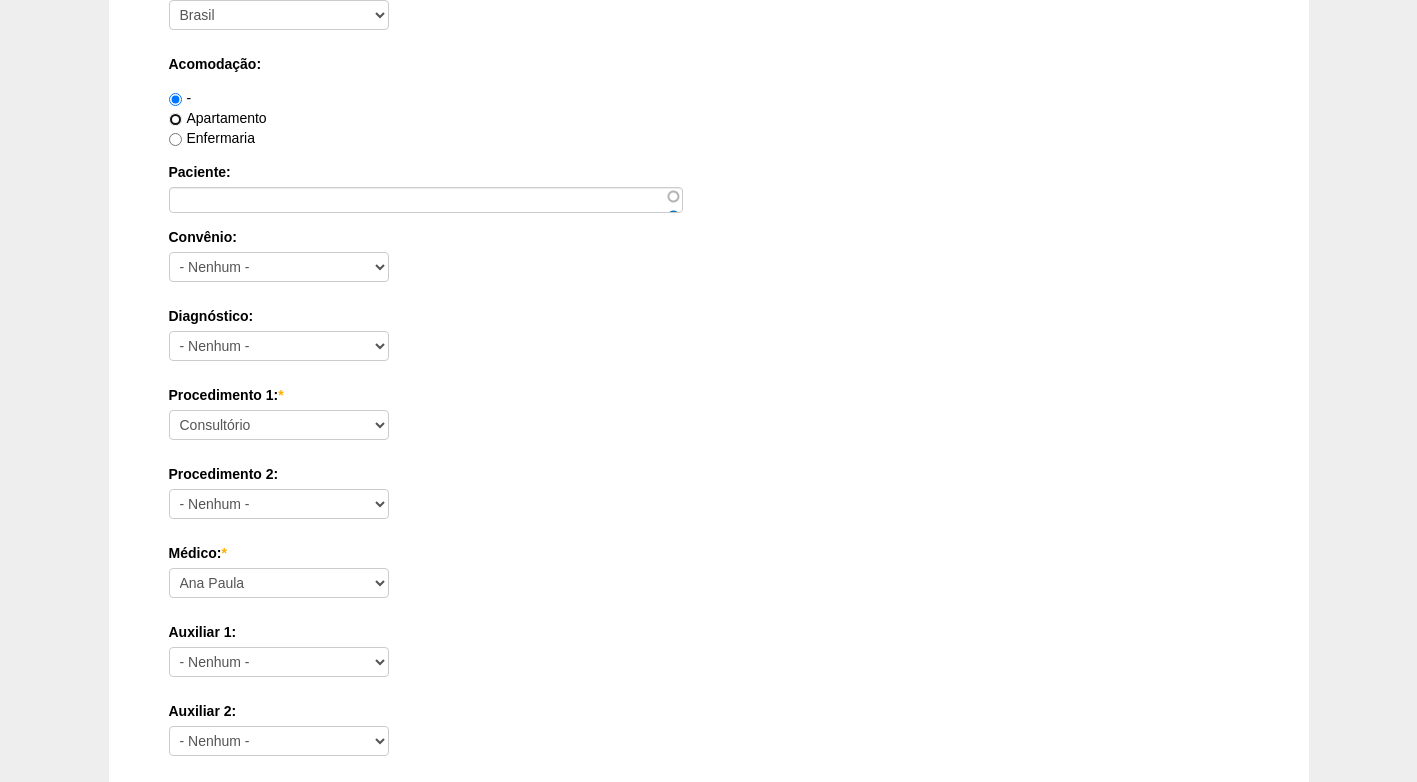 click on "Apartamento" at bounding box center (175, 119) 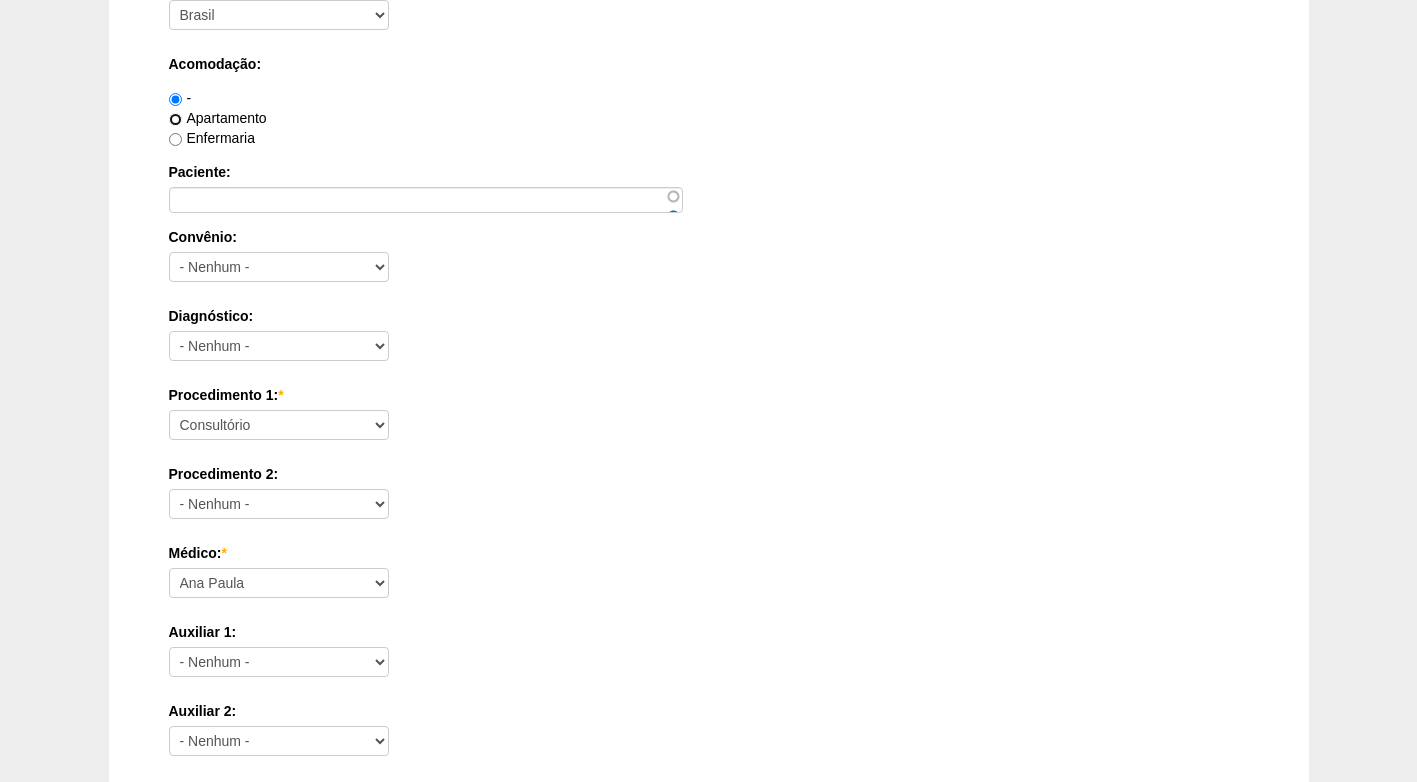 radio on "true" 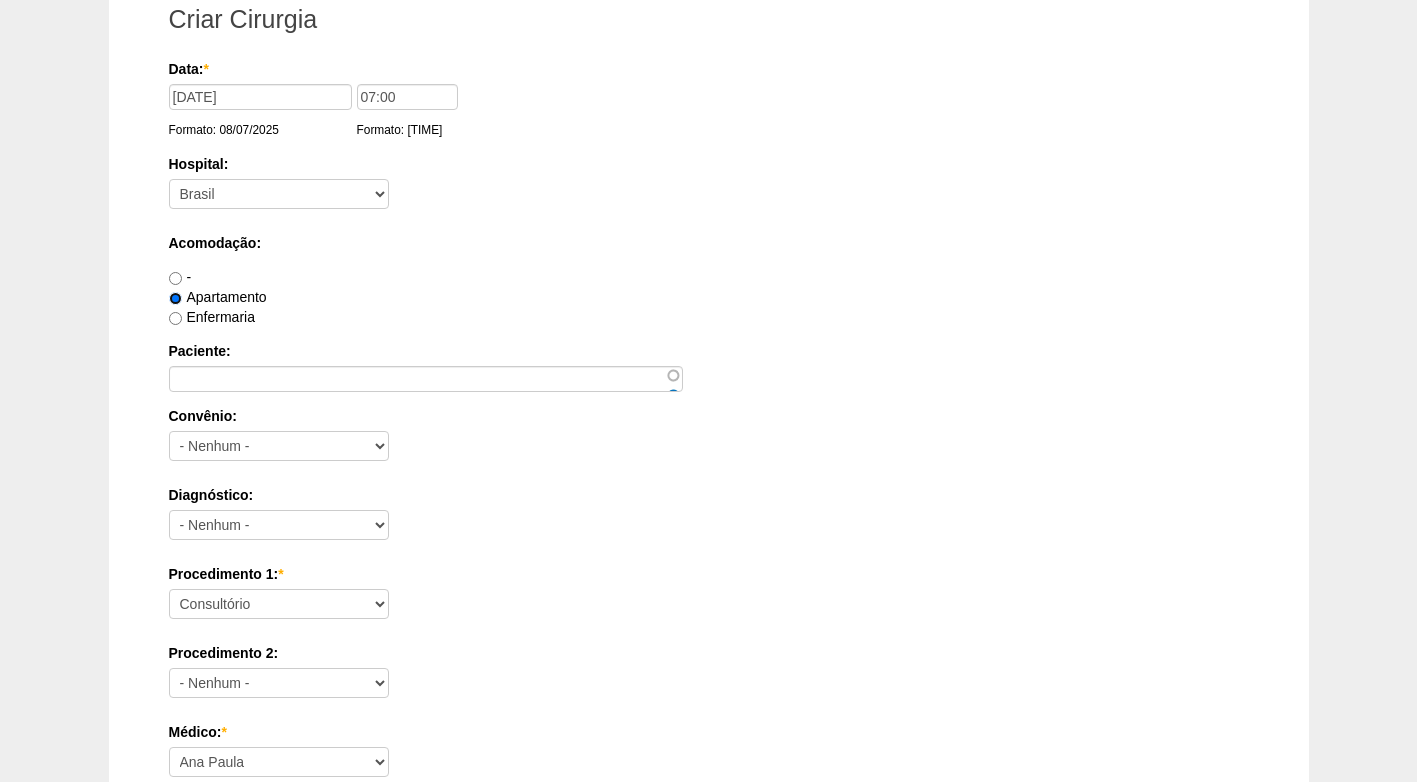 scroll, scrollTop: 100, scrollLeft: 0, axis: vertical 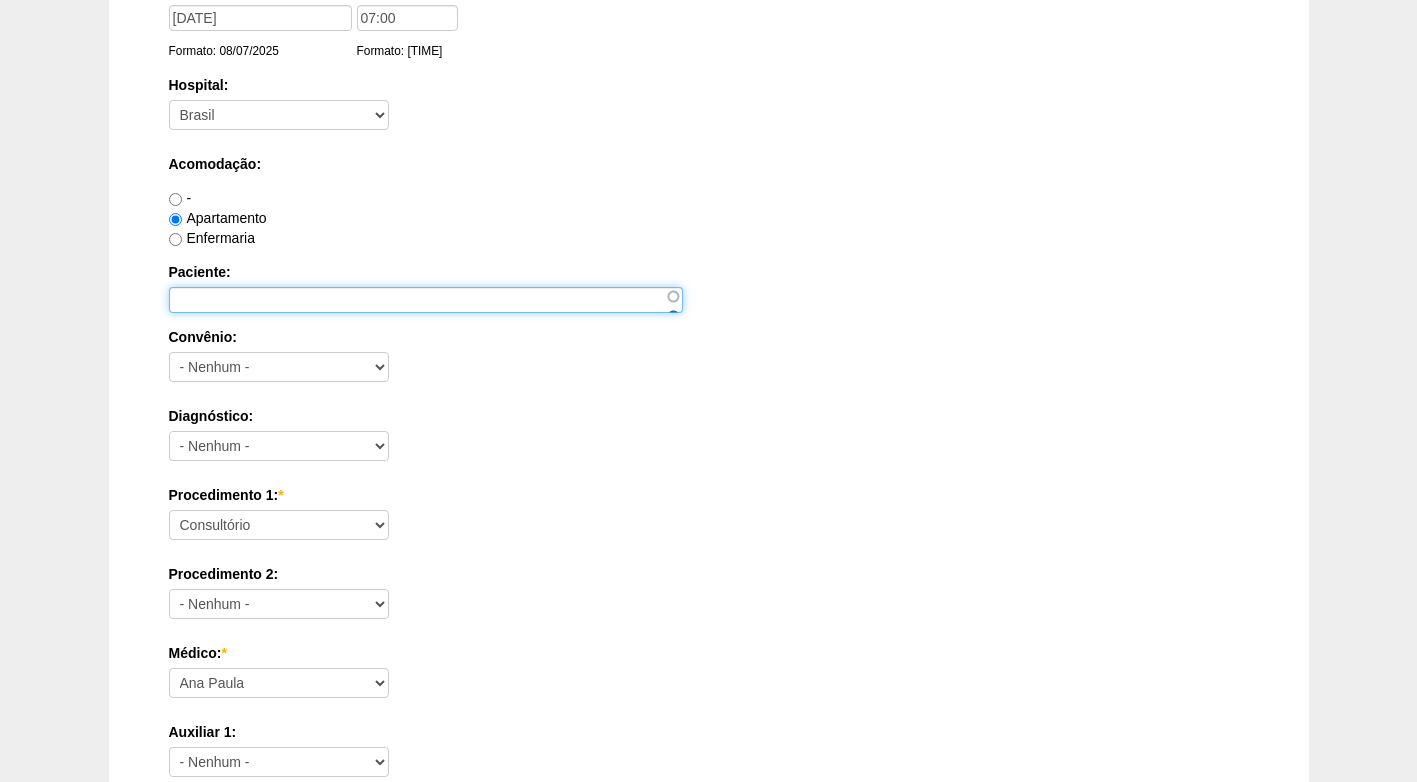 click on "Paciente:" at bounding box center [426, 300] 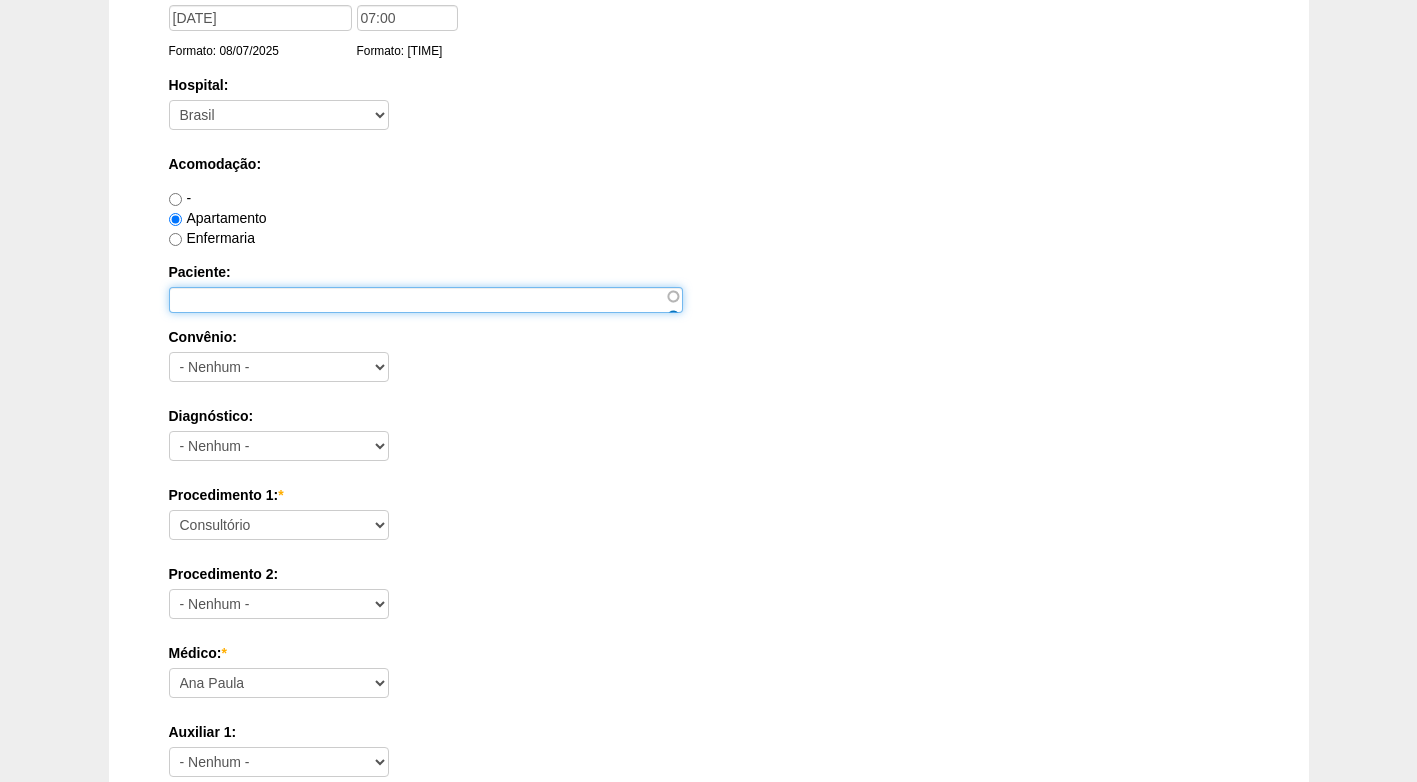 paste on "FERNANDA FERNANDES PIZANI" 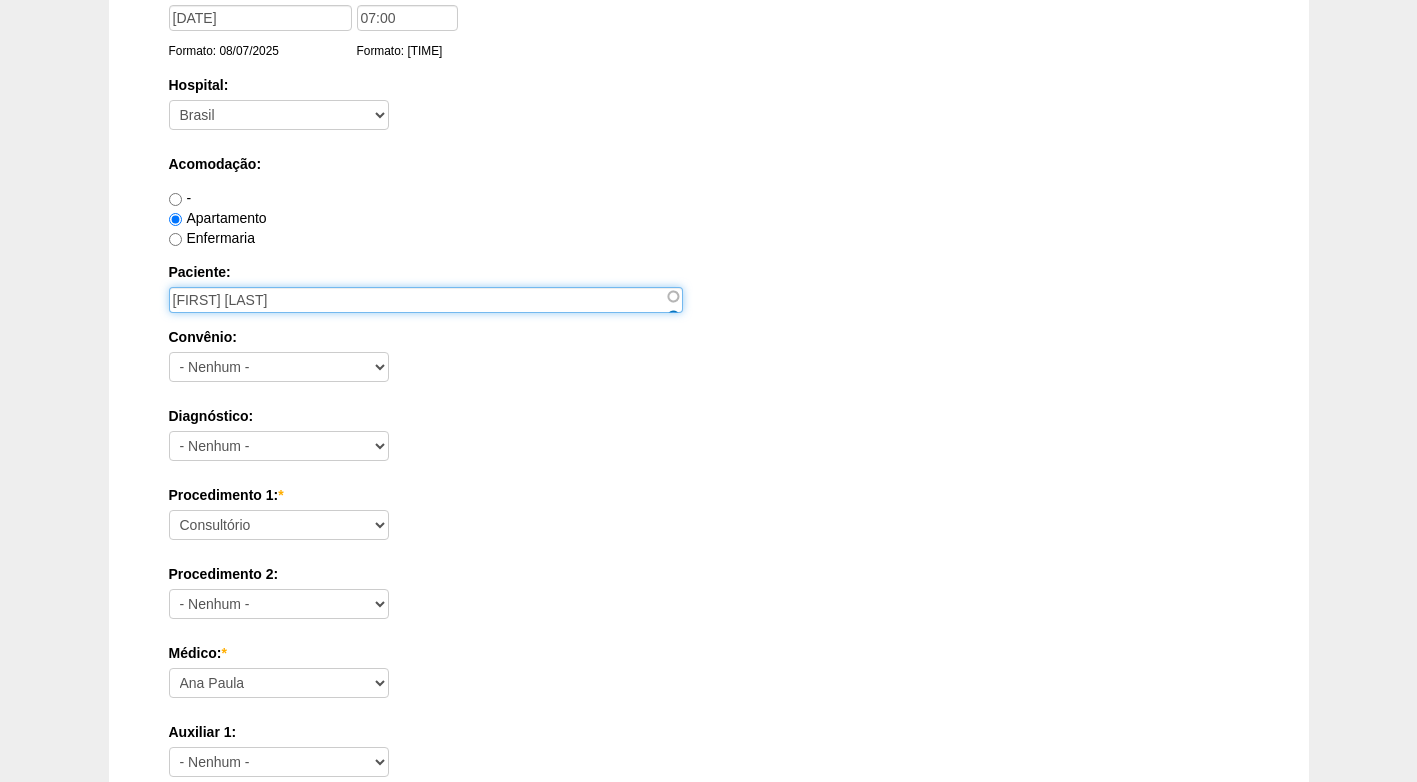 type on "FERNANDA FERNANDES PIZANI" 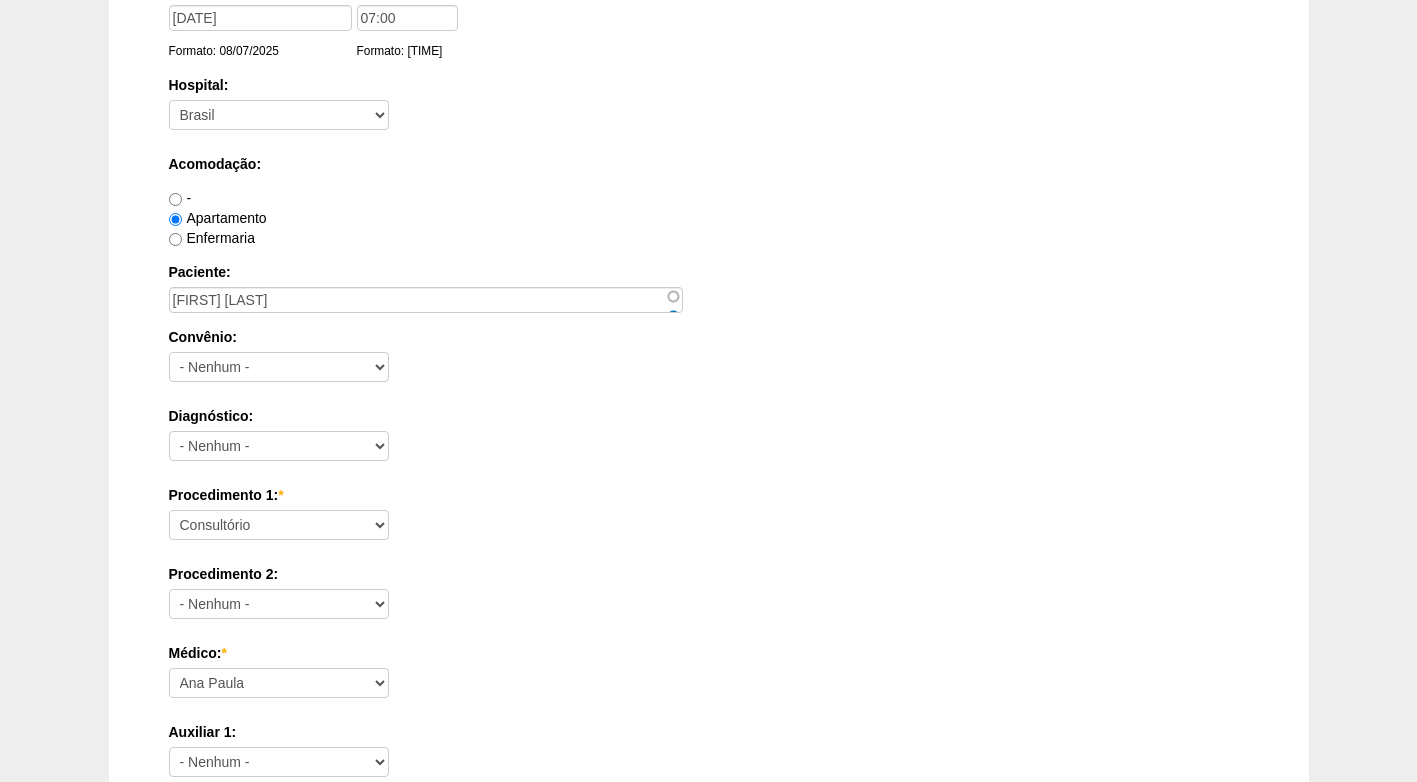 click on "-" at bounding box center (709, 198) 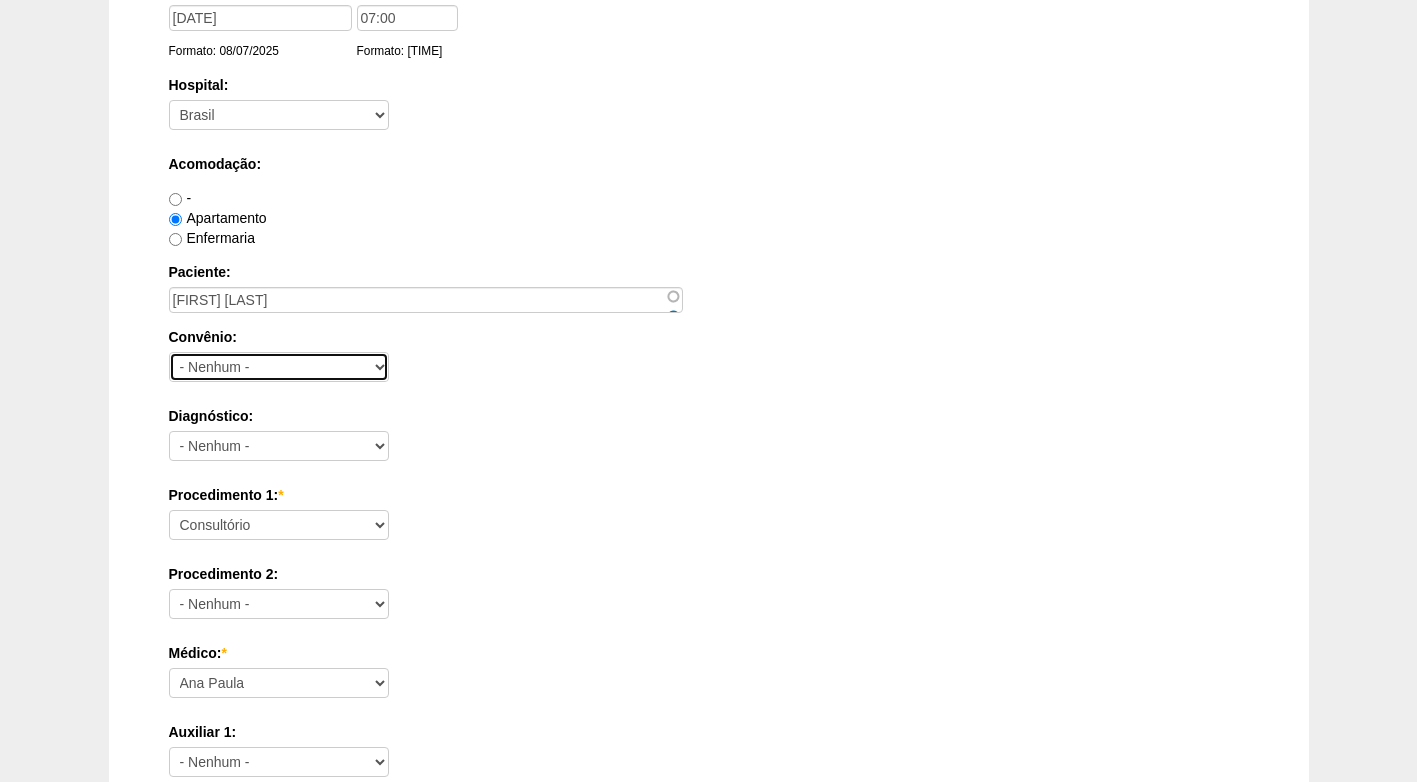click on "- Nenhum - Abet Afresp Allianz Amil Blue Life Caasp Cabesp Caixa de Pensões Careplus Cassi CBPM Cesp Correios Cristovão Cristovão Cruz Azul Dix Economus Embratel Gama Goldem Cross IMASF Itaú Lincx Mapfre Marítima Medial Medical helth Mediservice Metrus Multicare Notre Dame Novelis Omega Omint Outros Particular Petrobrás Plantel Porto Seguro Postal Saúde Prefeitura Previscania Sabesp Santa Casa de Mauá Saúde Bradesco Saúde Caixa SCS Social Socio Sompo Saúde Sul América Uni Hosp Uni Hosp Unibanco Unimed VB saúde Vivest Volks" at bounding box center (279, 367) 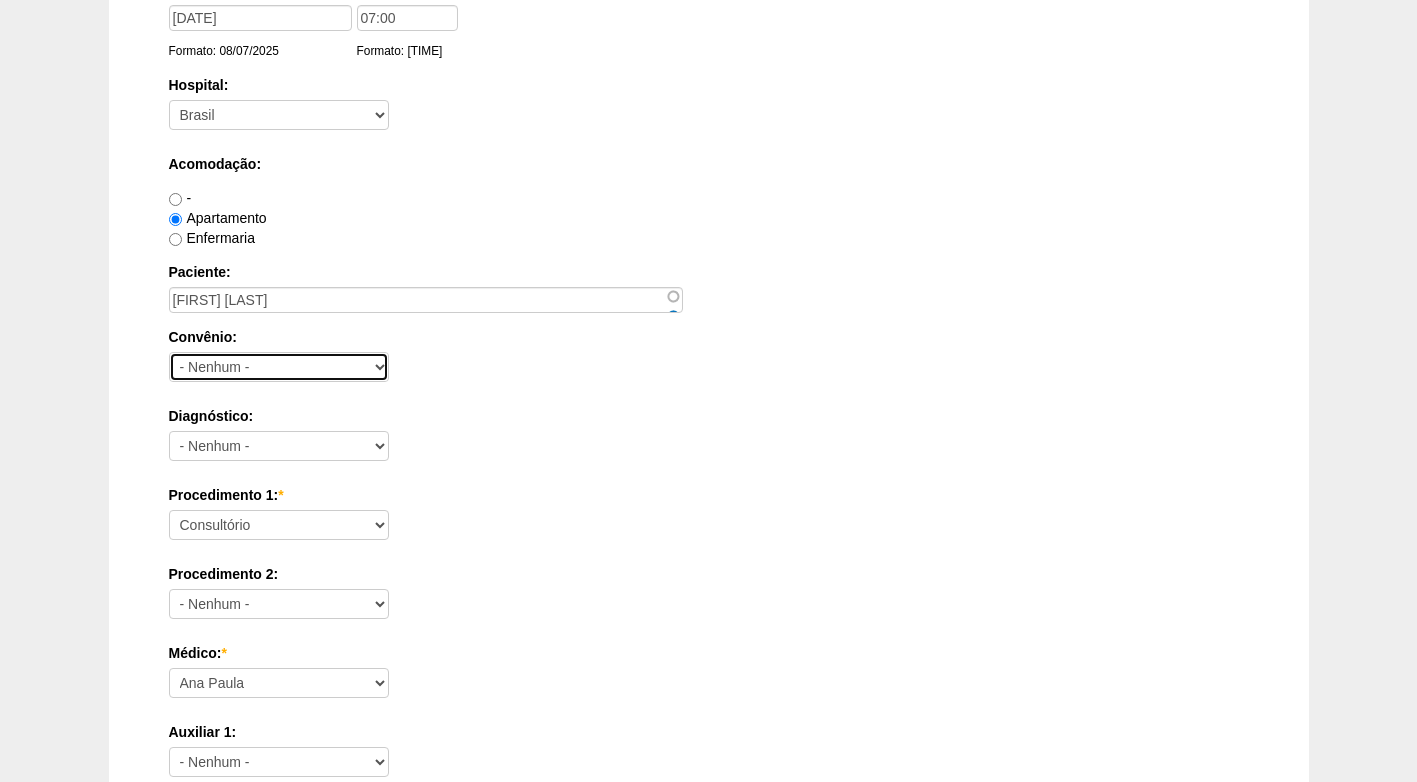 select on "26" 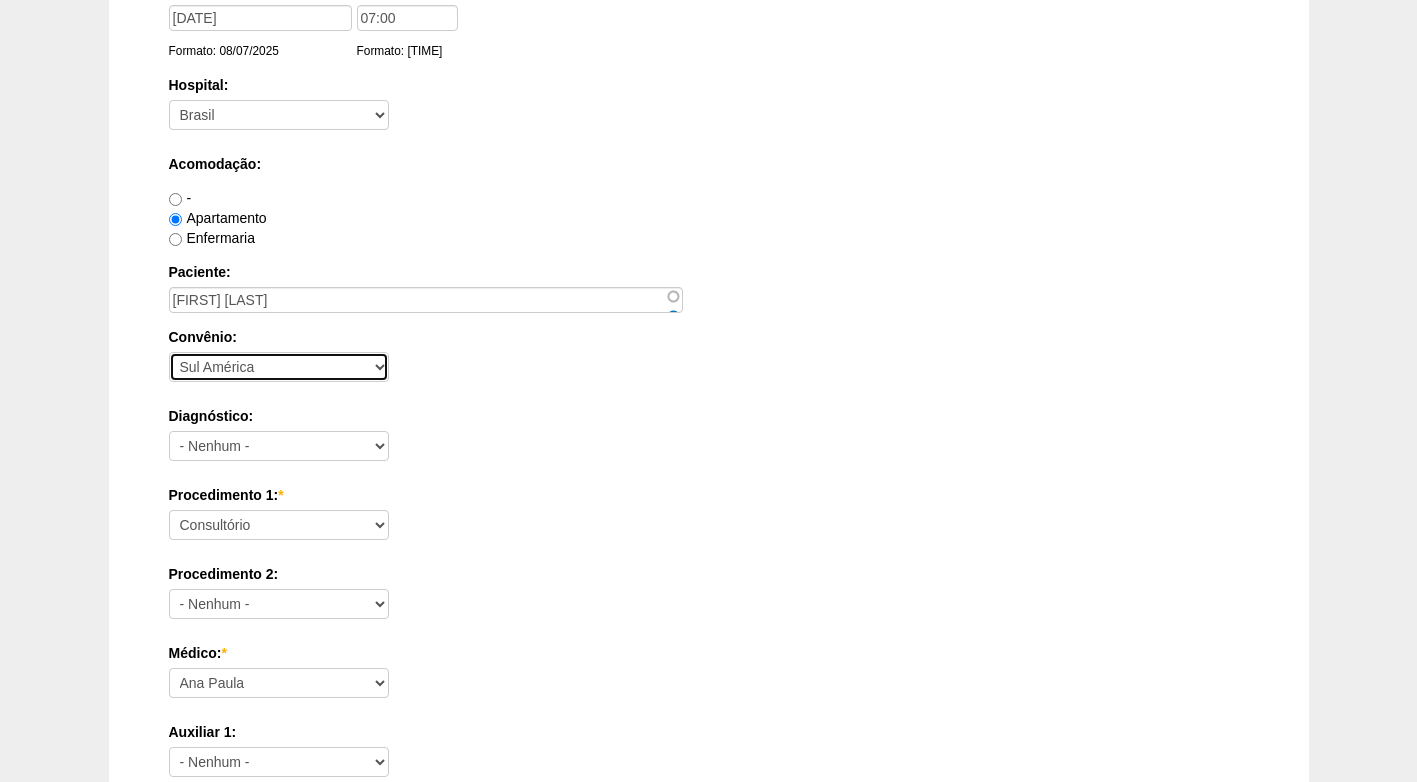 click on "- Nenhum - Abet Afresp Allianz Amil Blue Life Caasp Cabesp Caixa de Pensões Careplus Cassi CBPM Cesp Correios Cristovão Cristovão Cruz Azul Dix Economus Embratel Gama Goldem Cross IMASF Itaú Lincx Mapfre Marítima Medial Medical helth Mediservice Metrus Multicare Notre Dame Novelis Omega Omint Outros Particular Petrobrás Plantel Porto Seguro Postal Saúde Prefeitura Previscania Sabesp Santa Casa de Mauá Saúde Bradesco Saúde Caixa SCS Social Socio Sompo Saúde Sul América Uni Hosp Uni Hosp Unibanco Unimed VB saúde Vivest Volks" at bounding box center [279, 367] 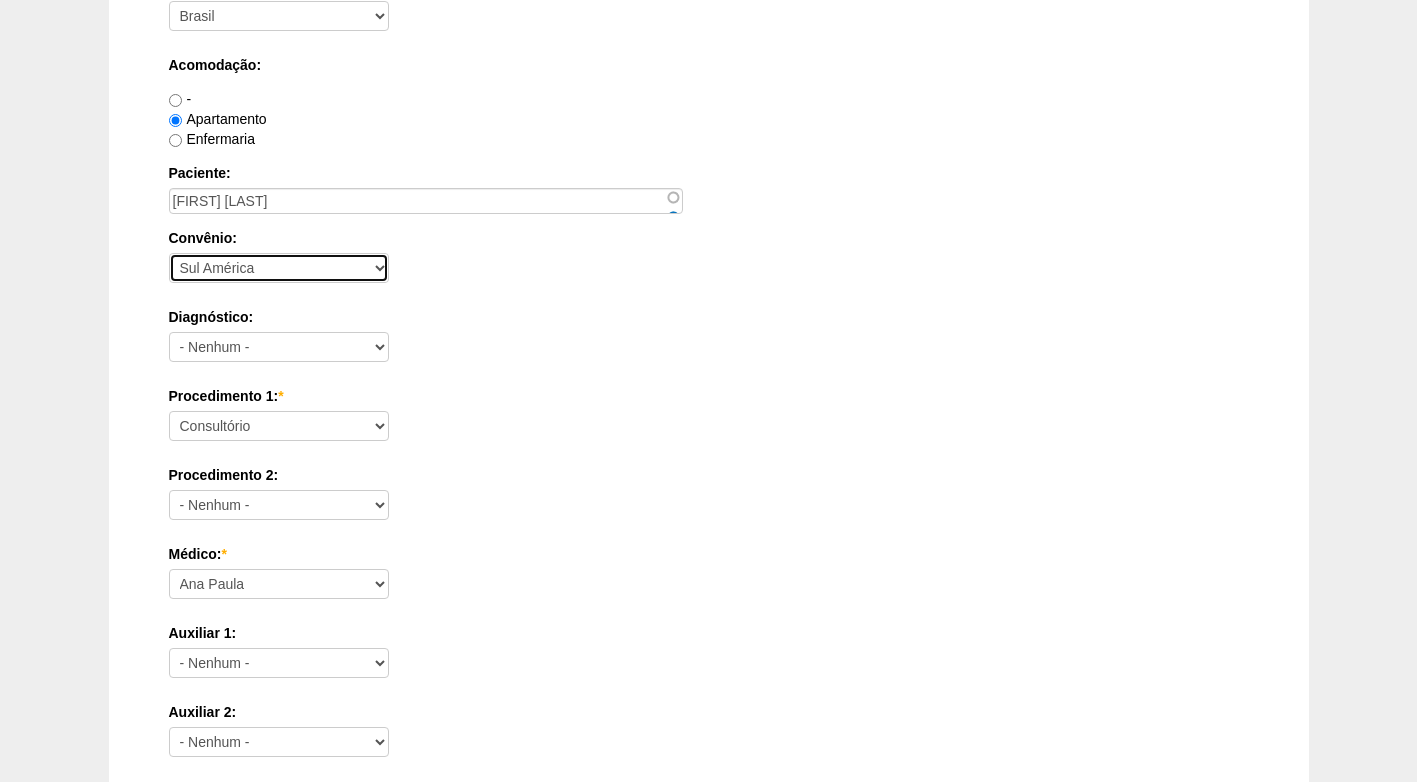 scroll, scrollTop: 300, scrollLeft: 0, axis: vertical 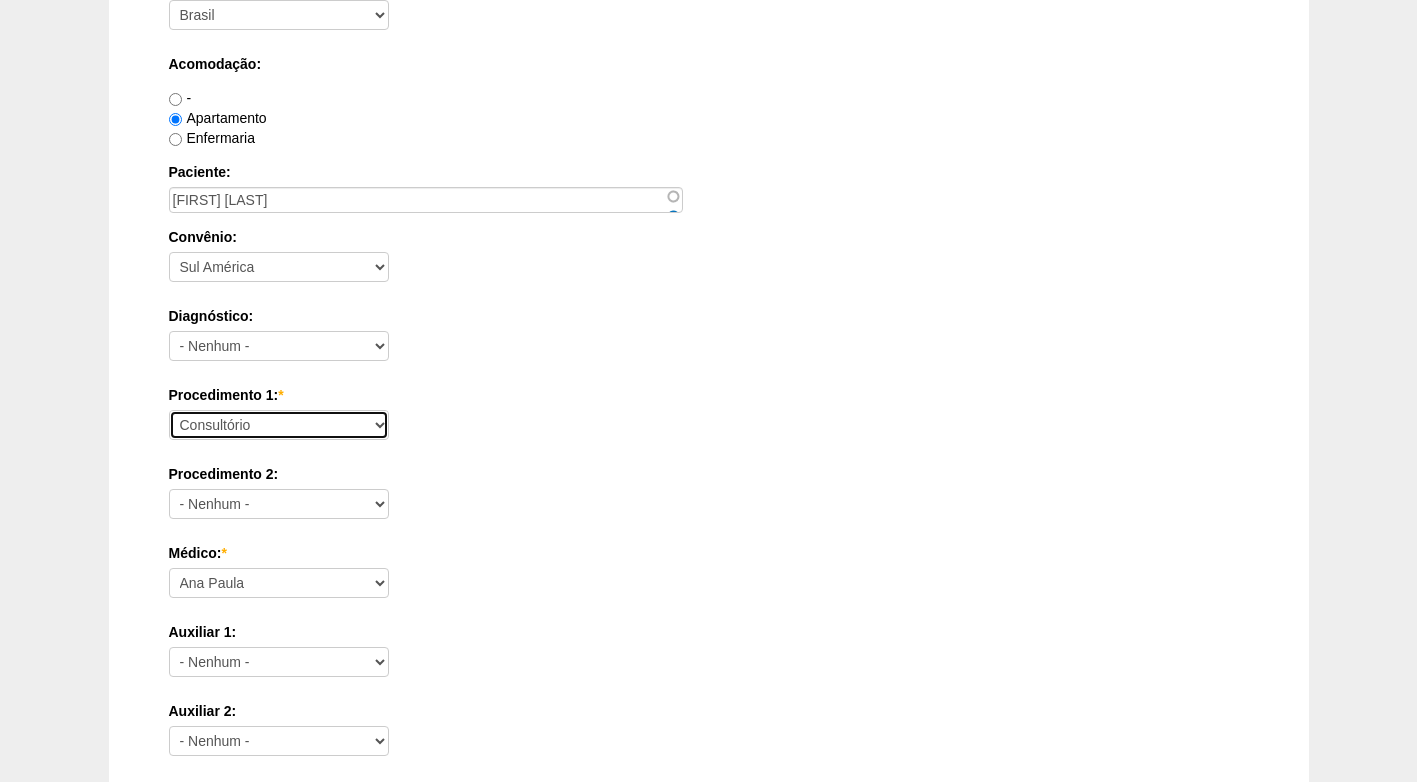 click on "Consultório Abscesso Hepático - Drenagem Abscesso perianal Amputação Abdômino Perineal do Reto por Vídeo Apendicectomia Apendicectomia Robotica Apendicectomia VL Balão Allurion Biópsia de Pele ou Tumor Superficial Biópsia Hepática por Video Cantoplastia Ungueal Cisto de Mesenterio por Video Cisto Sacro-coccígeo - Cirurgia Clinico Colecistectomia com Colangiografia Colecistectomia com Colangiografia VL Colecistectomia Robótica Colecistectomia sem Colangiografia Colecistectomia sem Colangiografia VL Colecistojejunostomia Colecistostomia Colectomia Parcial com Colostomia  Colectomia Parcial com Colostomia VL Colectomia Parcial D Robótica Colectomia Parcial Robótica Colectomia Parcial sem Colostomia Colectomia Parcial sem Colostomia VL Colectomia Total com Íleo-retoanastomose Colectomia Total com Íleo-retoanastomose VL Colectomia Total com Ileostomia Colectomia Total com Ileostomia VL Colectomia Total Robótica Colédoco ou Hepático-Jejunostomia Colédoco ou Hepático-Jejunostomia VL Enteropexia" at bounding box center (279, 425) 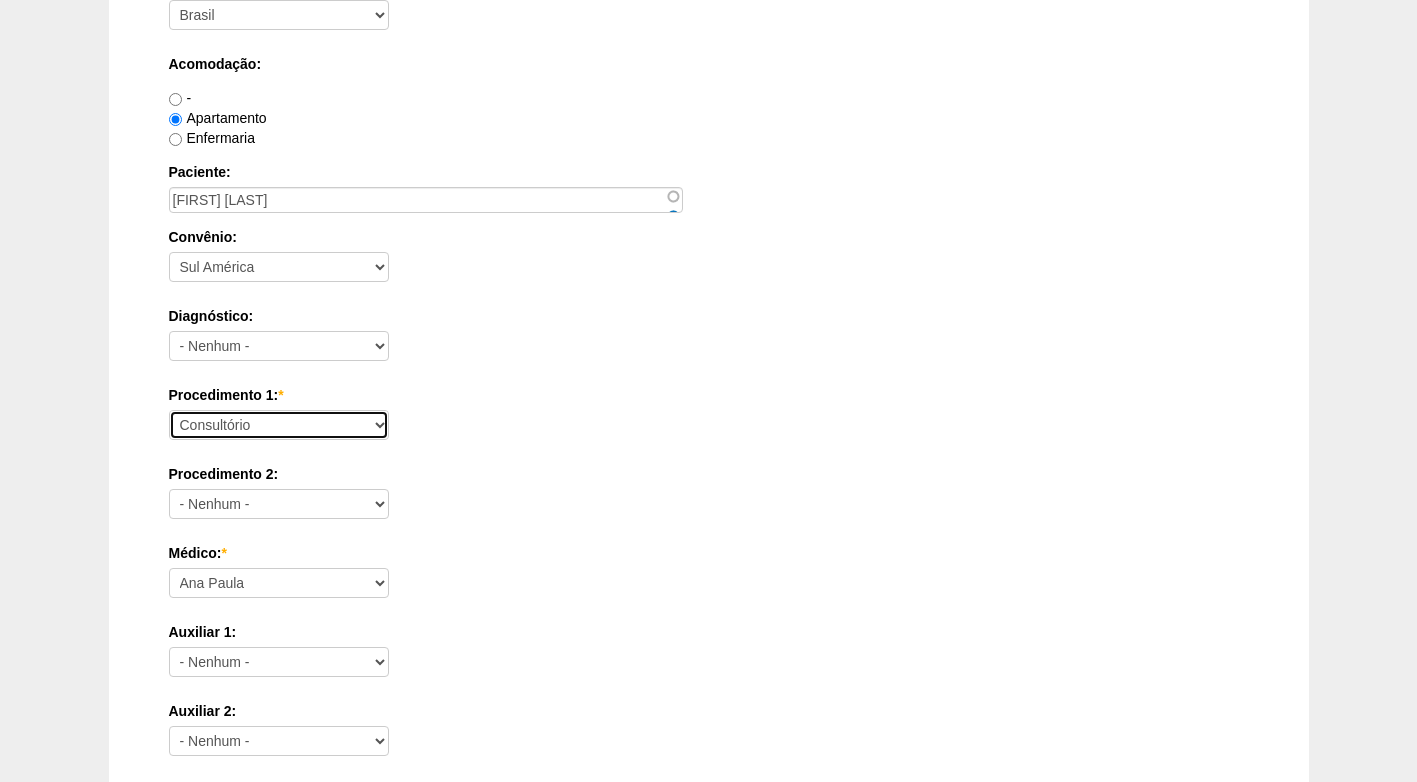 select on "31203" 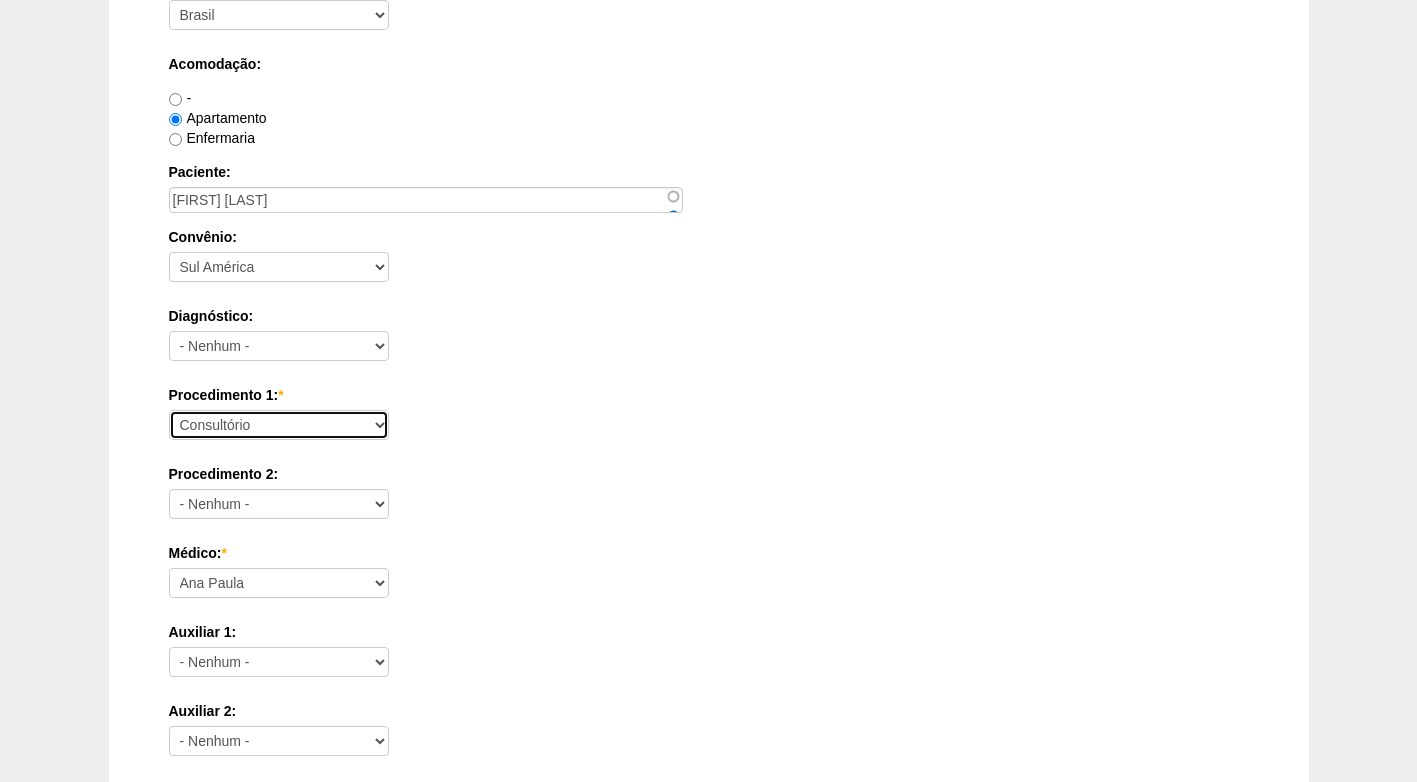 click on "Consultório Abscesso Hepático - Drenagem Abscesso perianal Amputação Abdômino Perineal do Reto por Vídeo Apendicectomia Apendicectomia Robotica Apendicectomia VL Balão Allurion Biópsia de Pele ou Tumor Superficial Biópsia Hepática por Video Cantoplastia Ungueal Cisto de Mesenterio por Video Cisto Sacro-coccígeo - Cirurgia Clinico Colecistectomia com Colangiografia Colecistectomia com Colangiografia VL Colecistectomia Robótica Colecistectomia sem Colangiografia Colecistectomia sem Colangiografia VL Colecistojejunostomia Colecistostomia Colectomia Parcial com Colostomia  Colectomia Parcial com Colostomia VL Colectomia Parcial D Robótica Colectomia Parcial Robótica Colectomia Parcial sem Colostomia Colectomia Parcial sem Colostomia VL Colectomia Total com Íleo-retoanastomose Colectomia Total com Íleo-retoanastomose VL Colectomia Total com Ileostomia Colectomia Total com Ileostomia VL Colectomia Total Robótica Colédoco ou Hepático-Jejunostomia Colédoco ou Hepático-Jejunostomia VL Enteropexia" at bounding box center [279, 425] 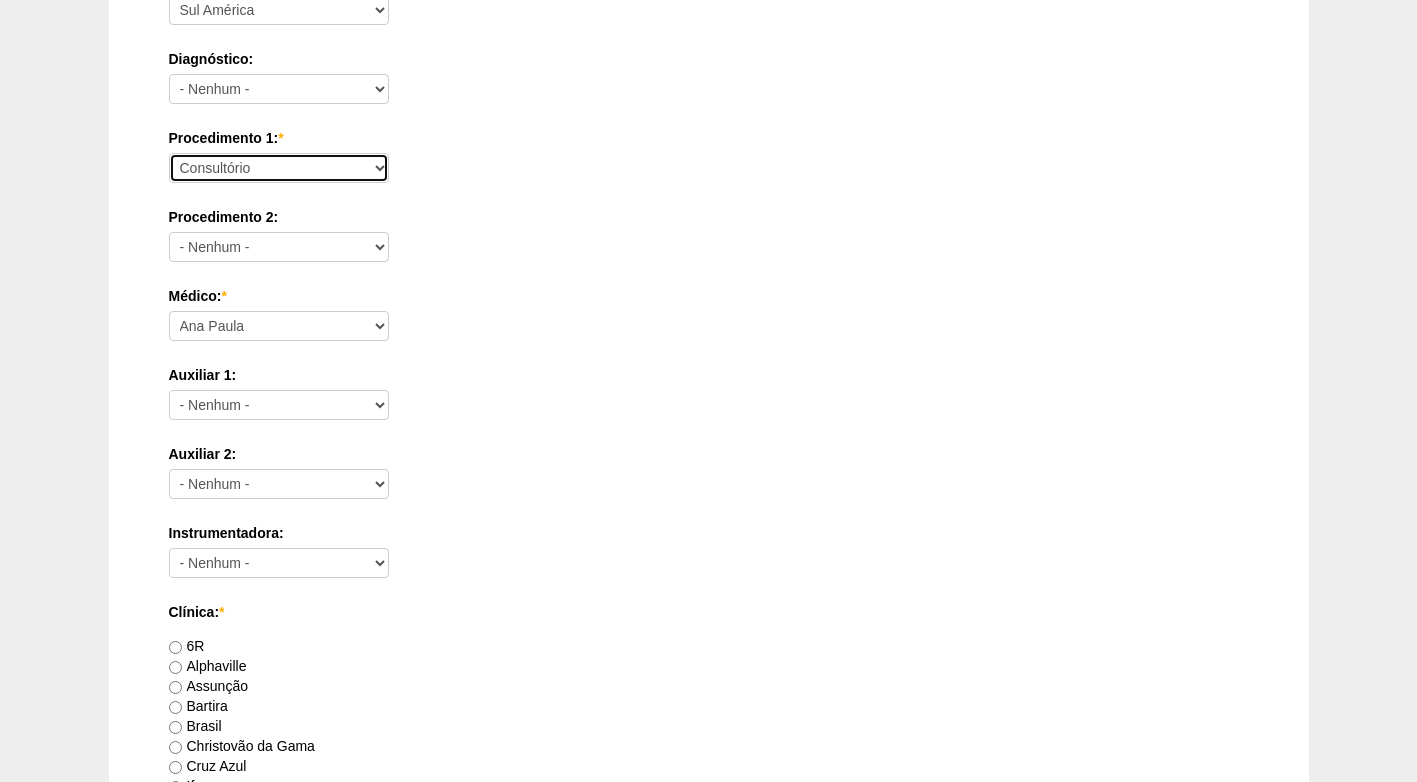 scroll, scrollTop: 600, scrollLeft: 0, axis: vertical 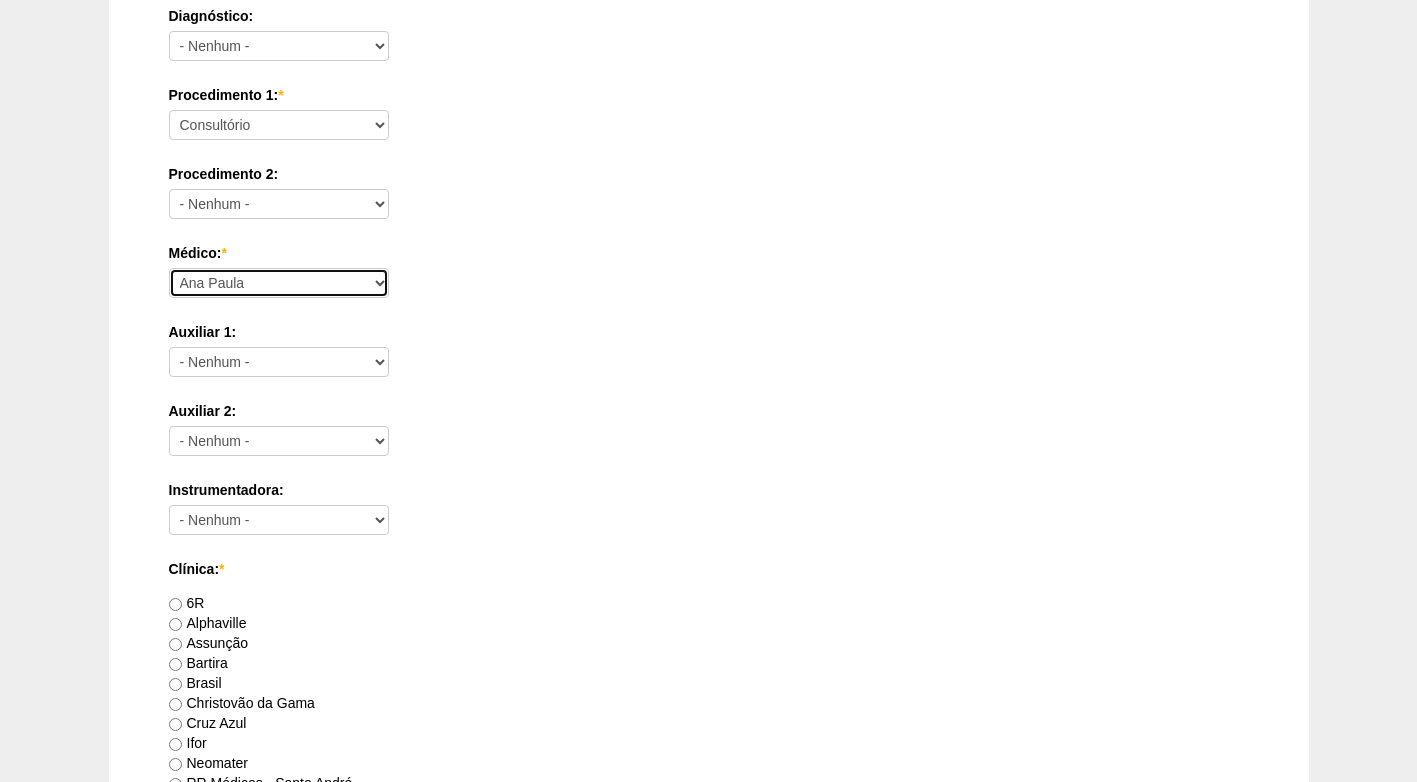click on "Ana Paula
Bruno
Felipe Rossi
Geraldo
Igor Benevides
Isabella
Juliana
Luiz Guilherme
Marcal
Murilo
Nathan
Paulo Regina
Renato Barretto
Ricardo Fernandes
Ricardo Moreno
Roberto Cury" at bounding box center (279, 283) 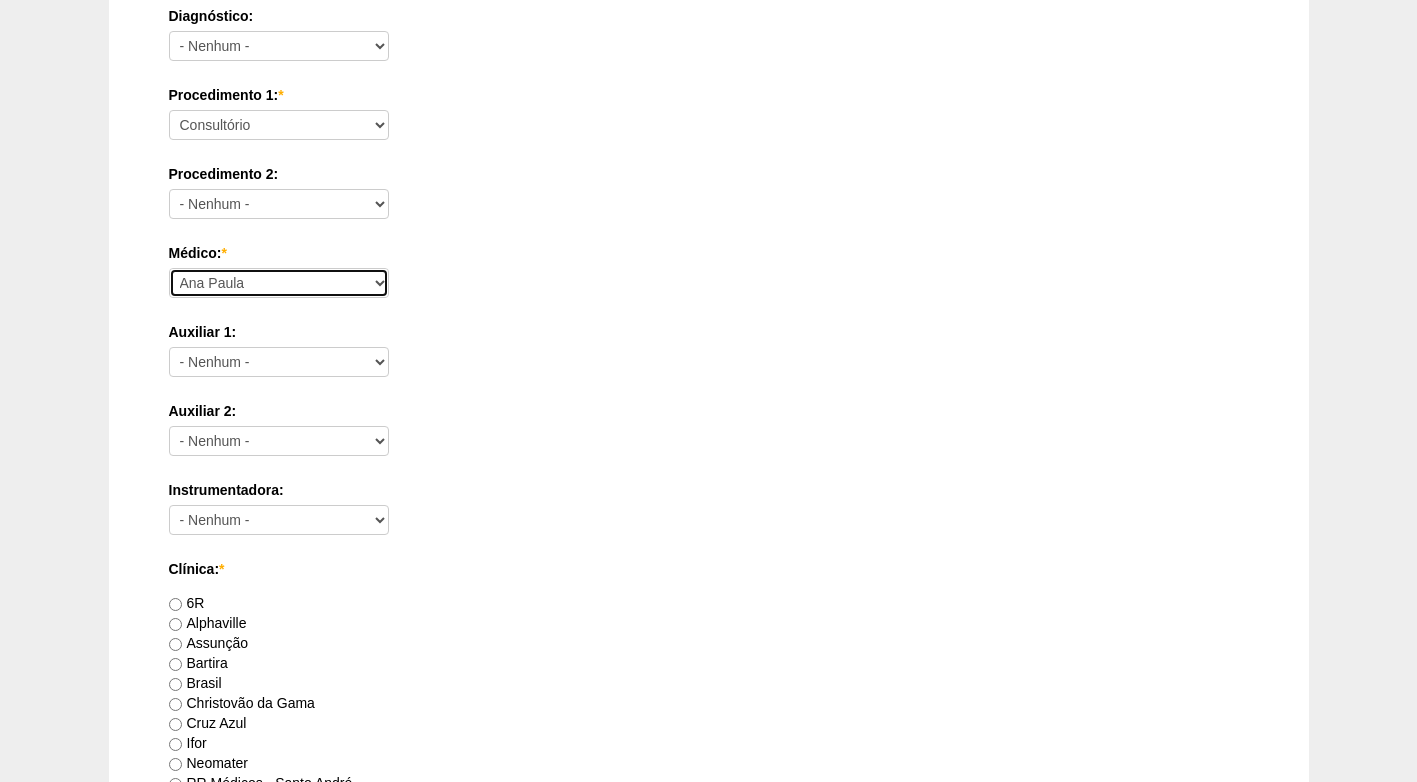 select on "43" 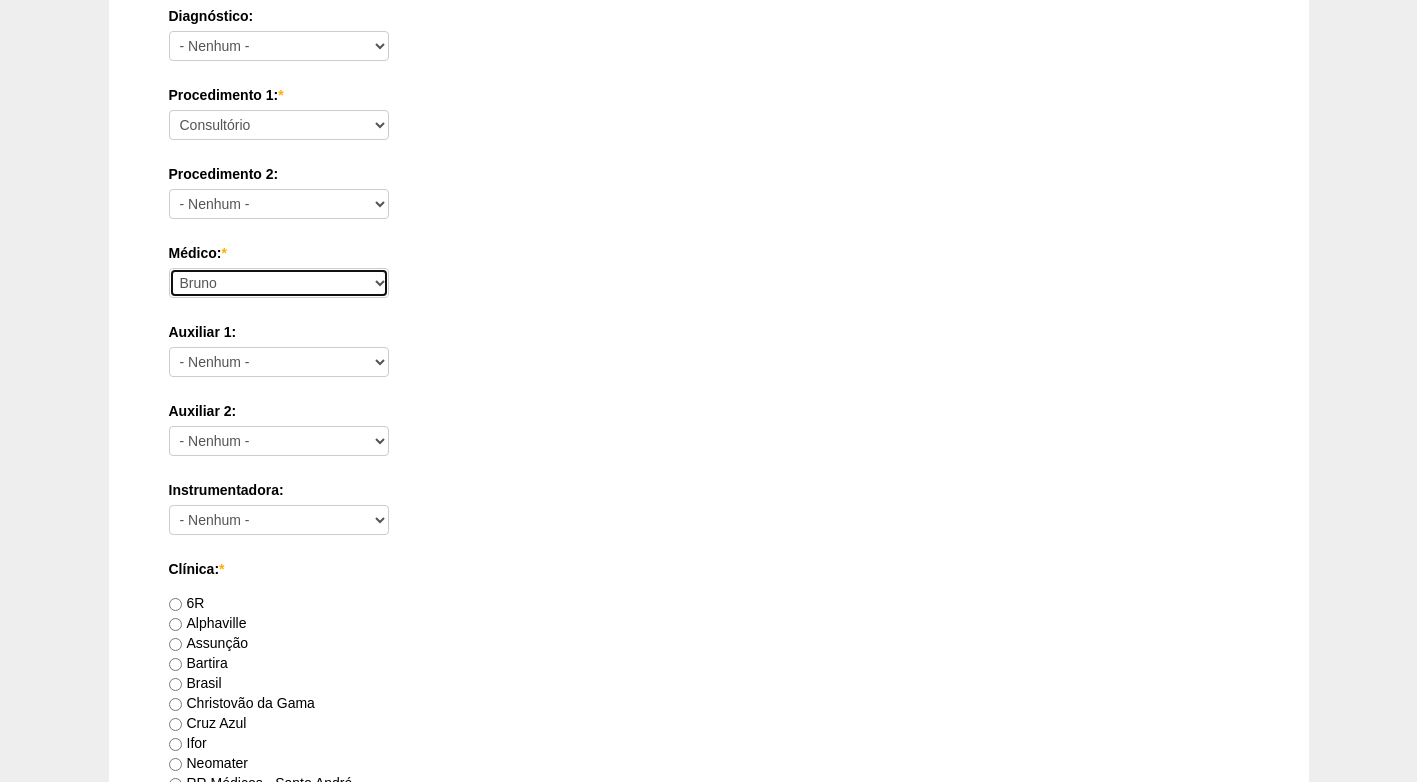 click on "Ana Paula
Bruno
Felipe Rossi
Geraldo
Igor Benevides
Isabella
Juliana
Luiz Guilherme
Marcal
Murilo
Nathan
Paulo Regina
Renato Barretto
Ricardo Fernandes
Ricardo Moreno
Roberto Cury" at bounding box center [279, 283] 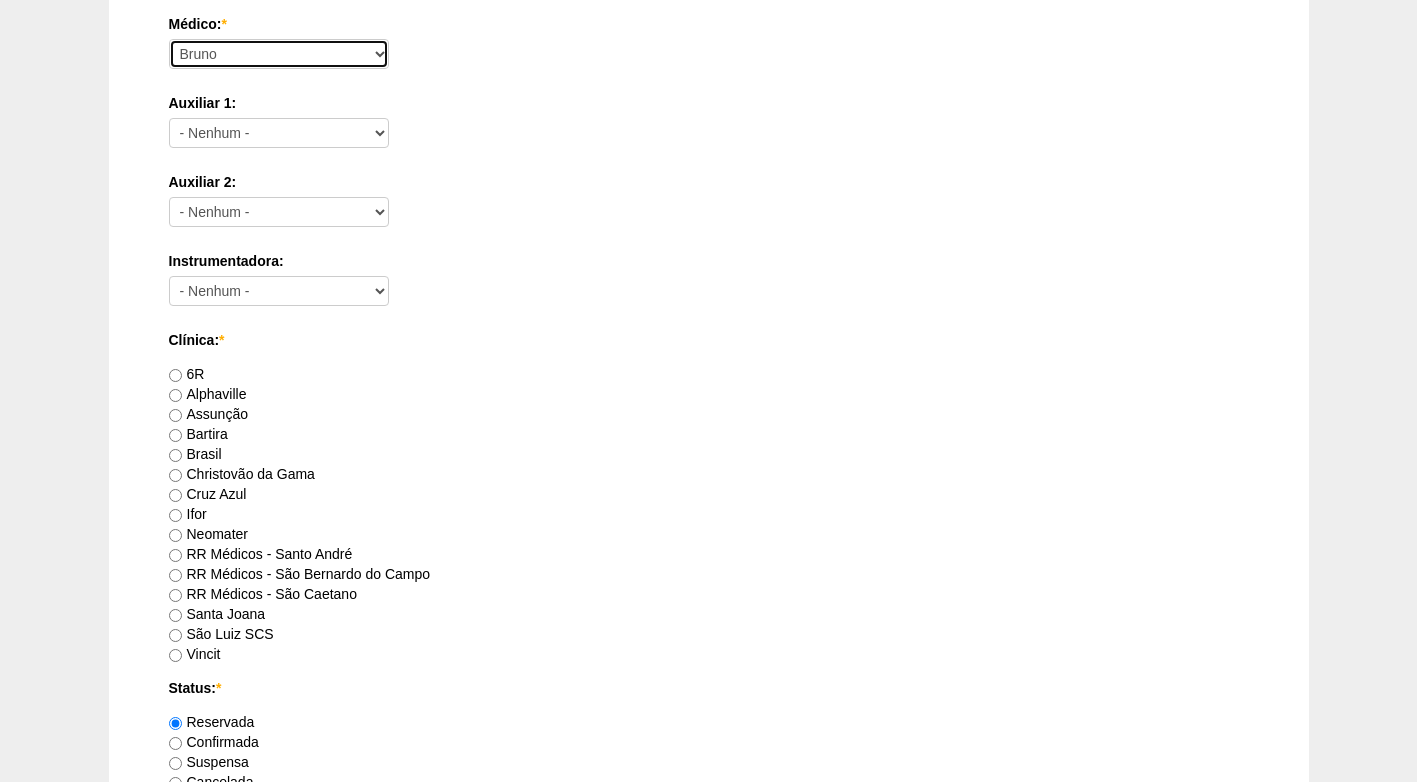 scroll, scrollTop: 900, scrollLeft: 0, axis: vertical 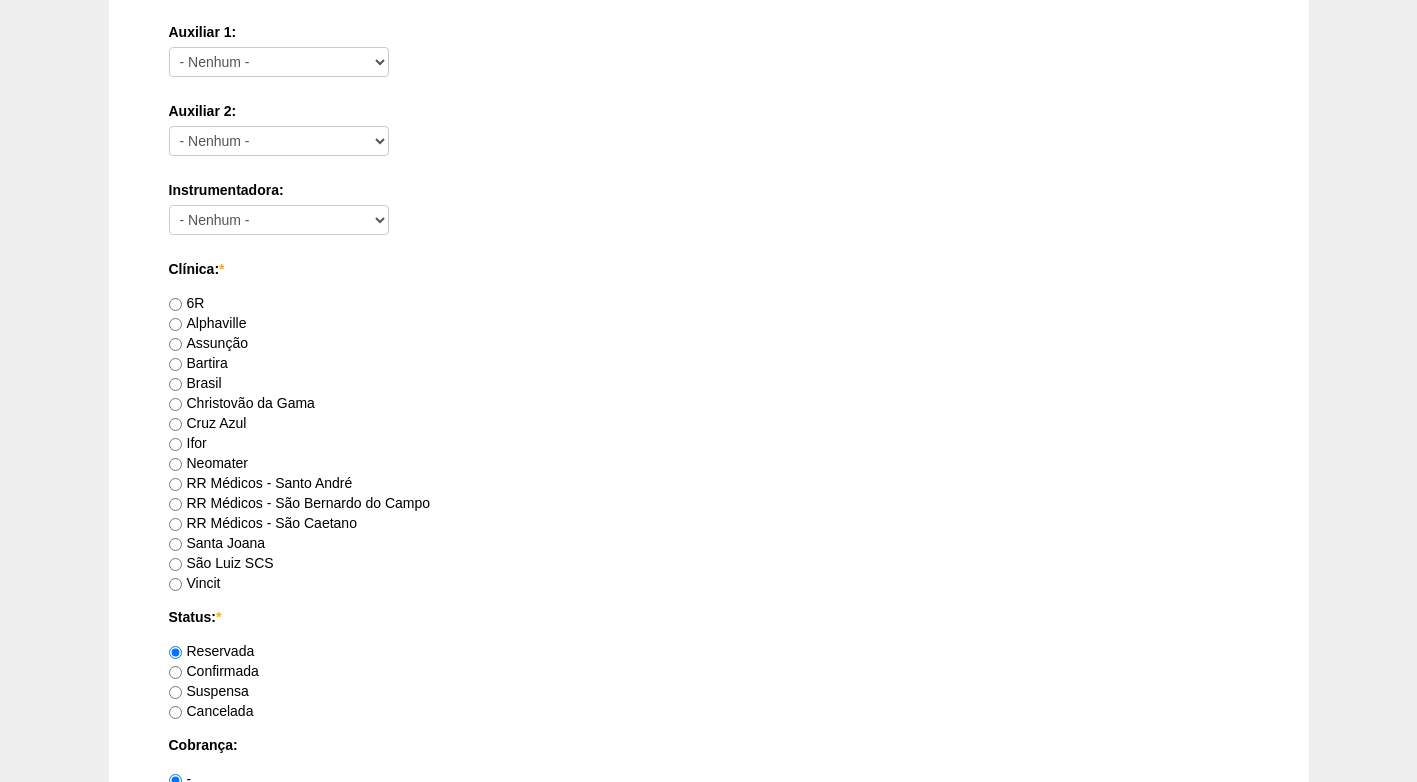 click on "Brasil" at bounding box center [195, 383] 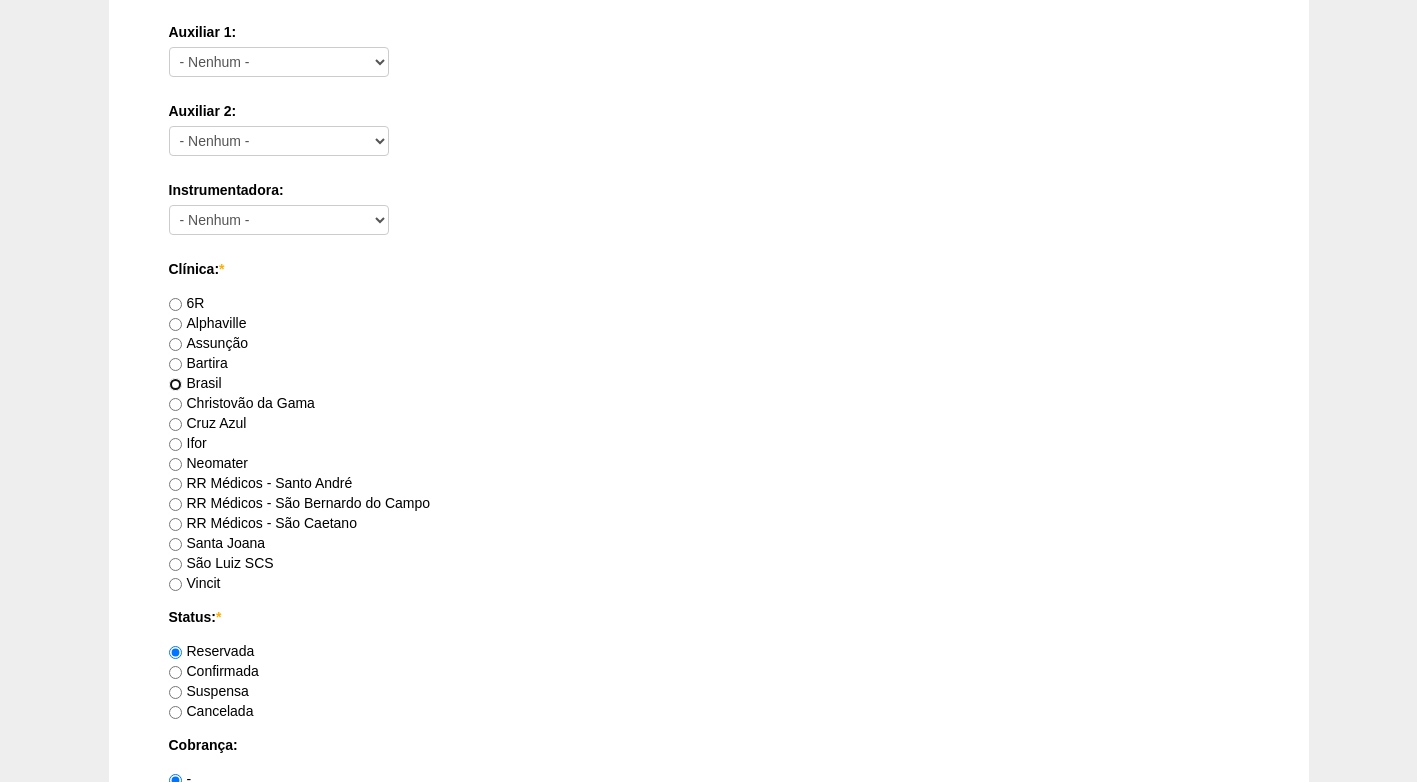 click on "Brasil" at bounding box center [175, 384] 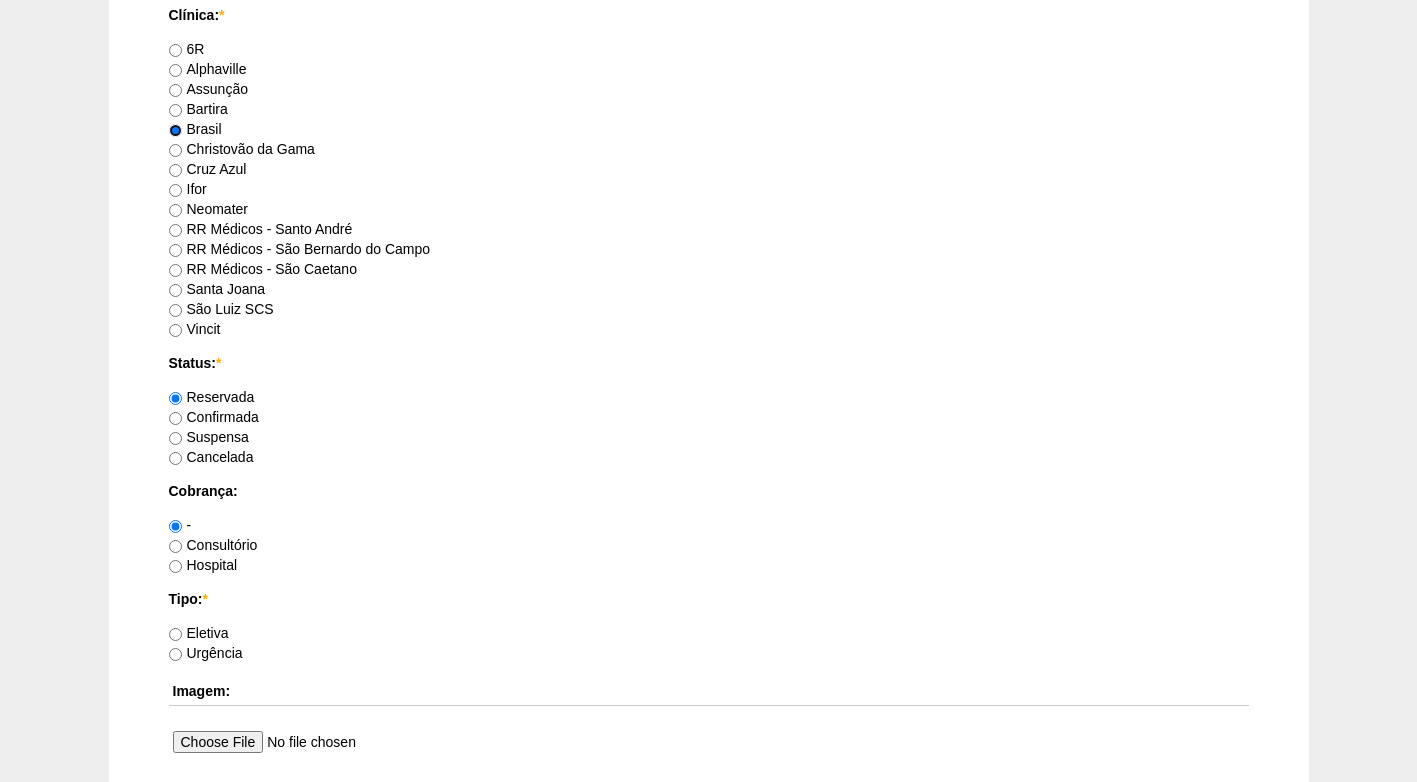 scroll, scrollTop: 1200, scrollLeft: 0, axis: vertical 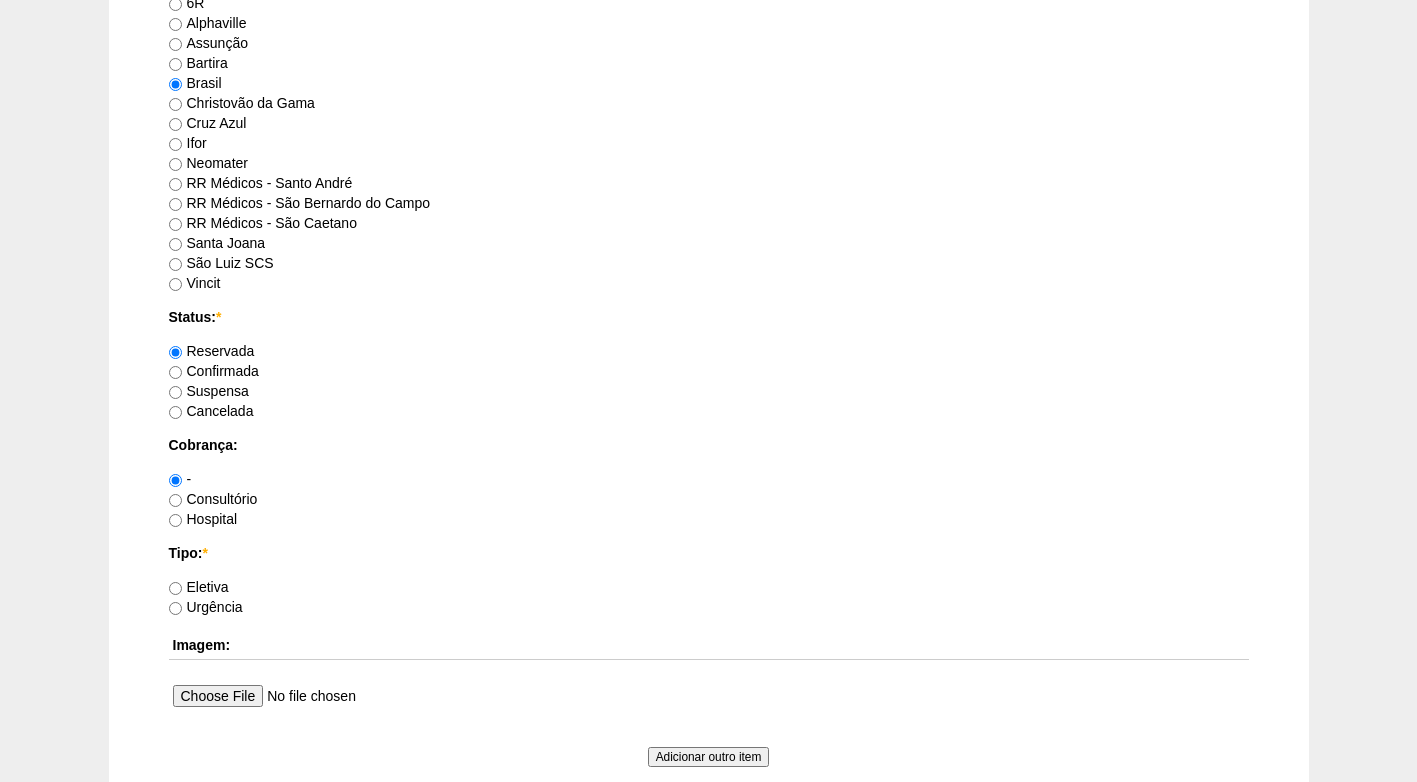 click on "Confirmada" at bounding box center [214, 371] 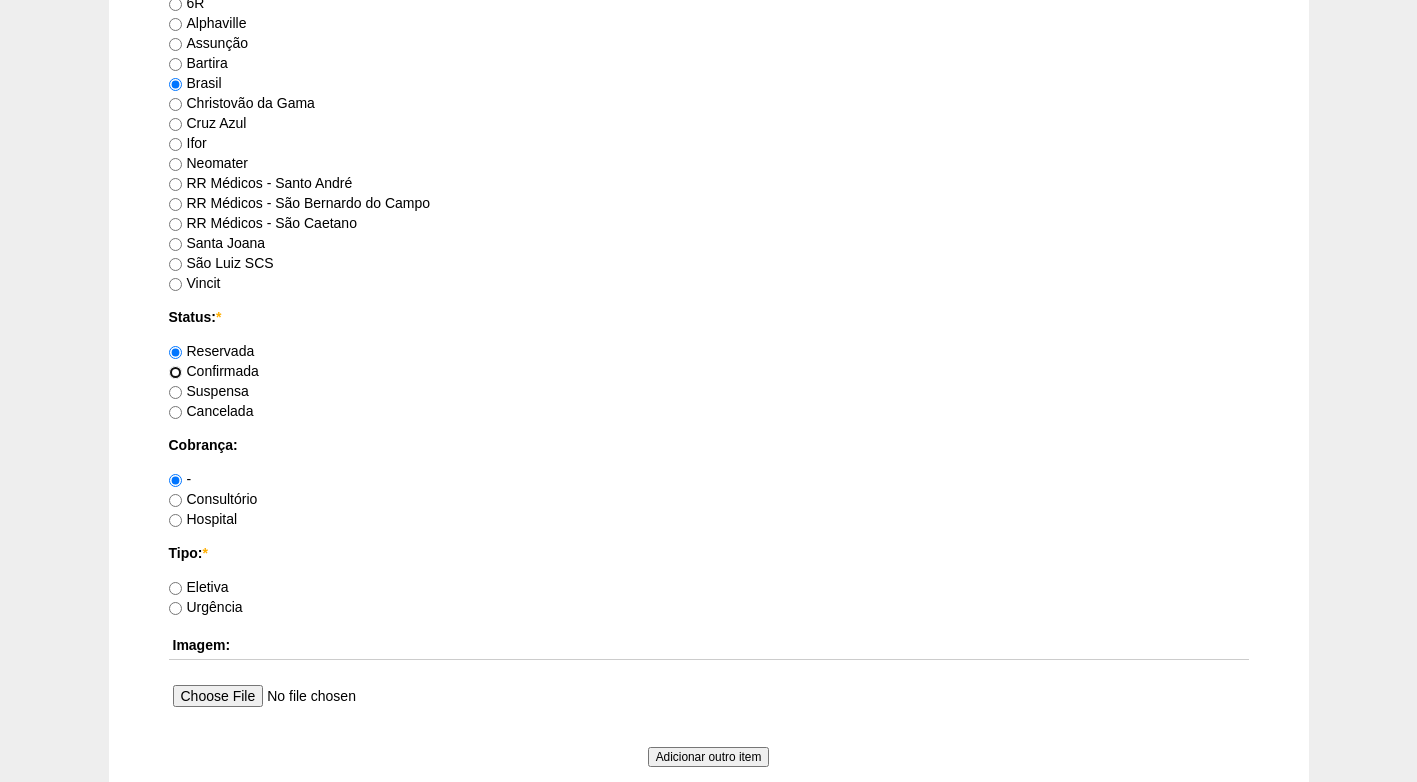 click on "Confirmada" at bounding box center [175, 372] 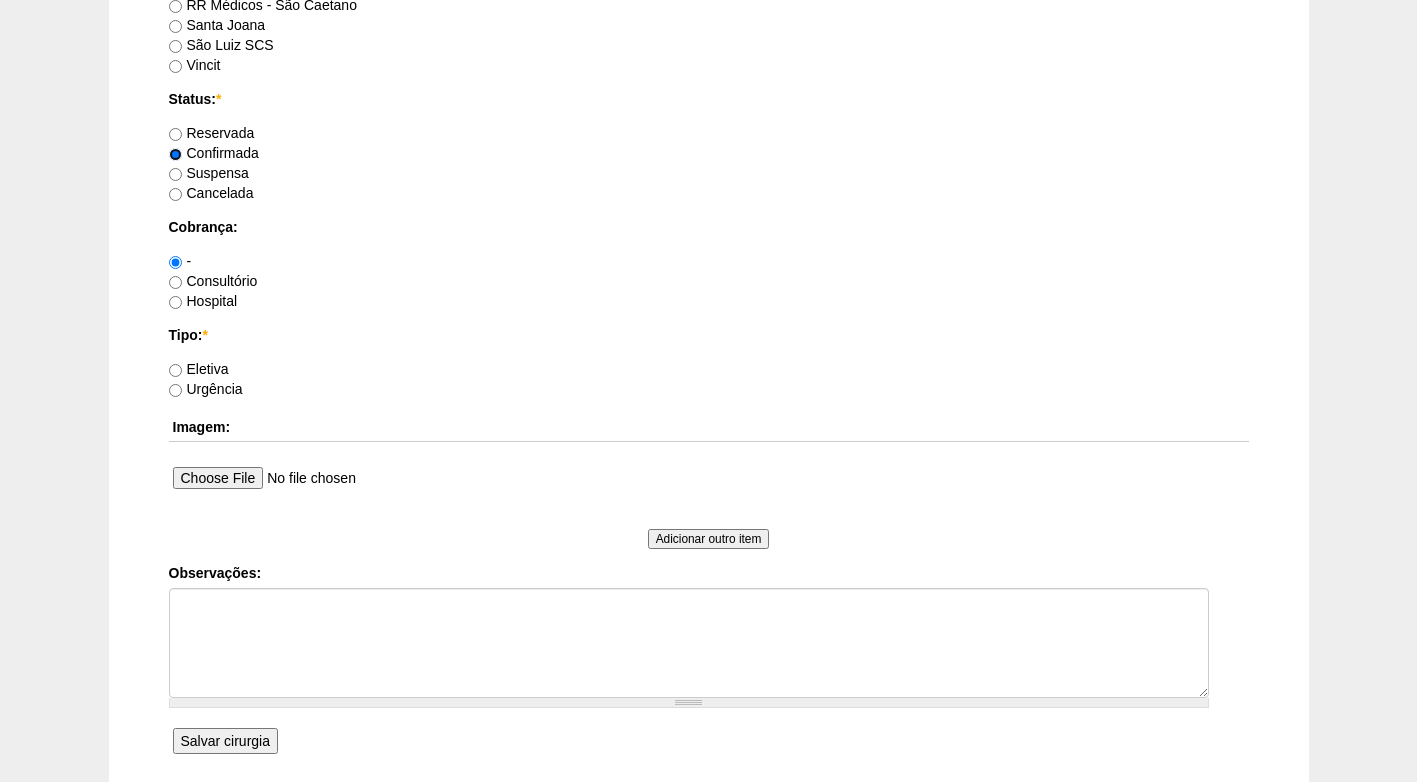 scroll, scrollTop: 1587, scrollLeft: 0, axis: vertical 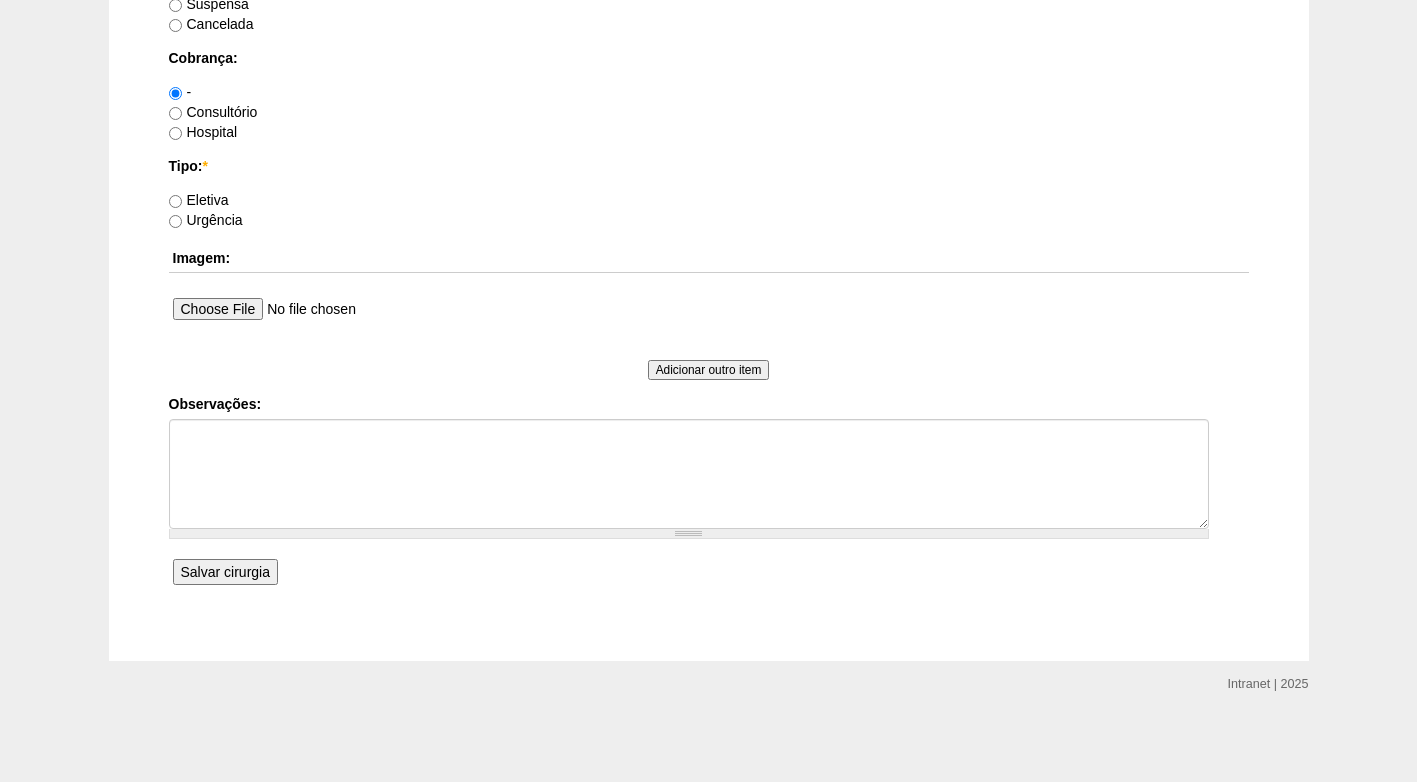click on "Hospital" at bounding box center (203, 132) 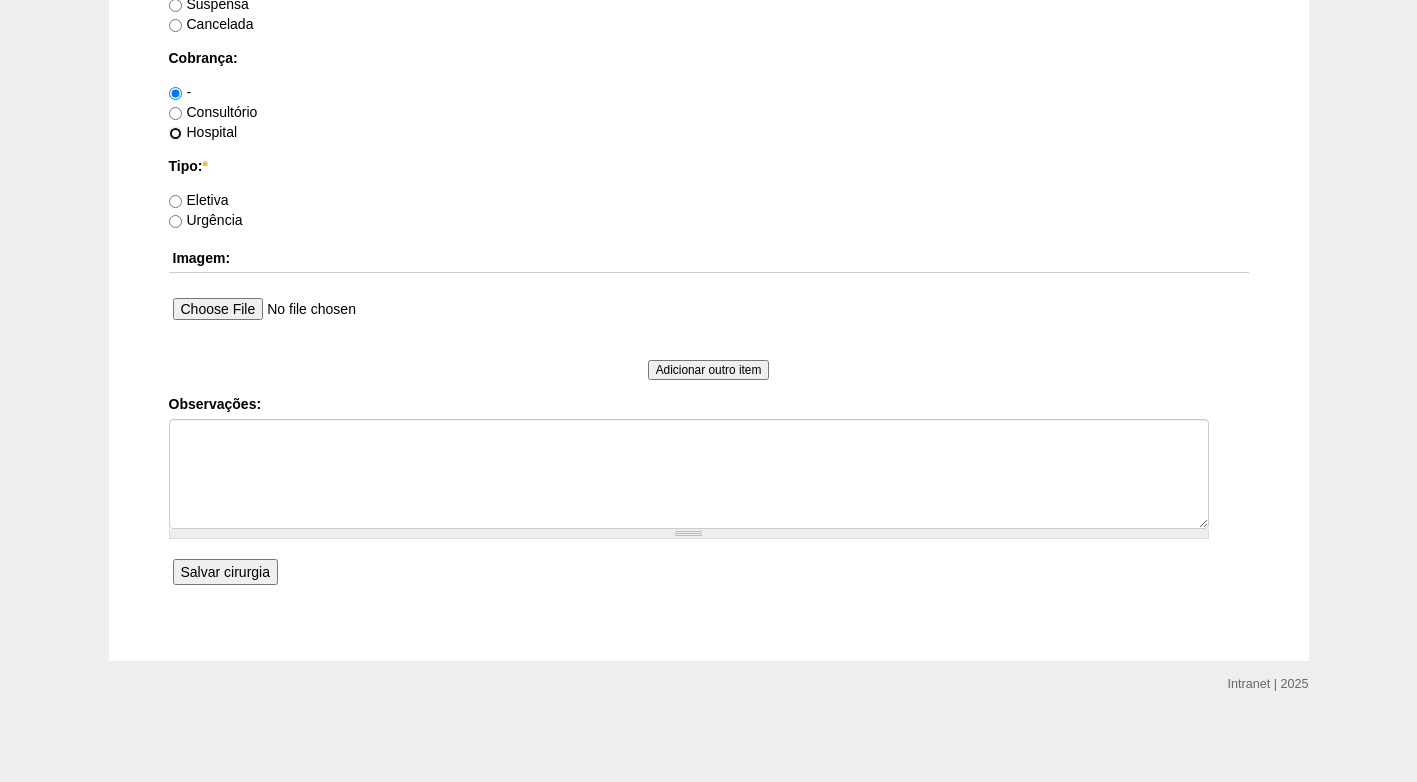 click on "Hospital" at bounding box center [175, 133] 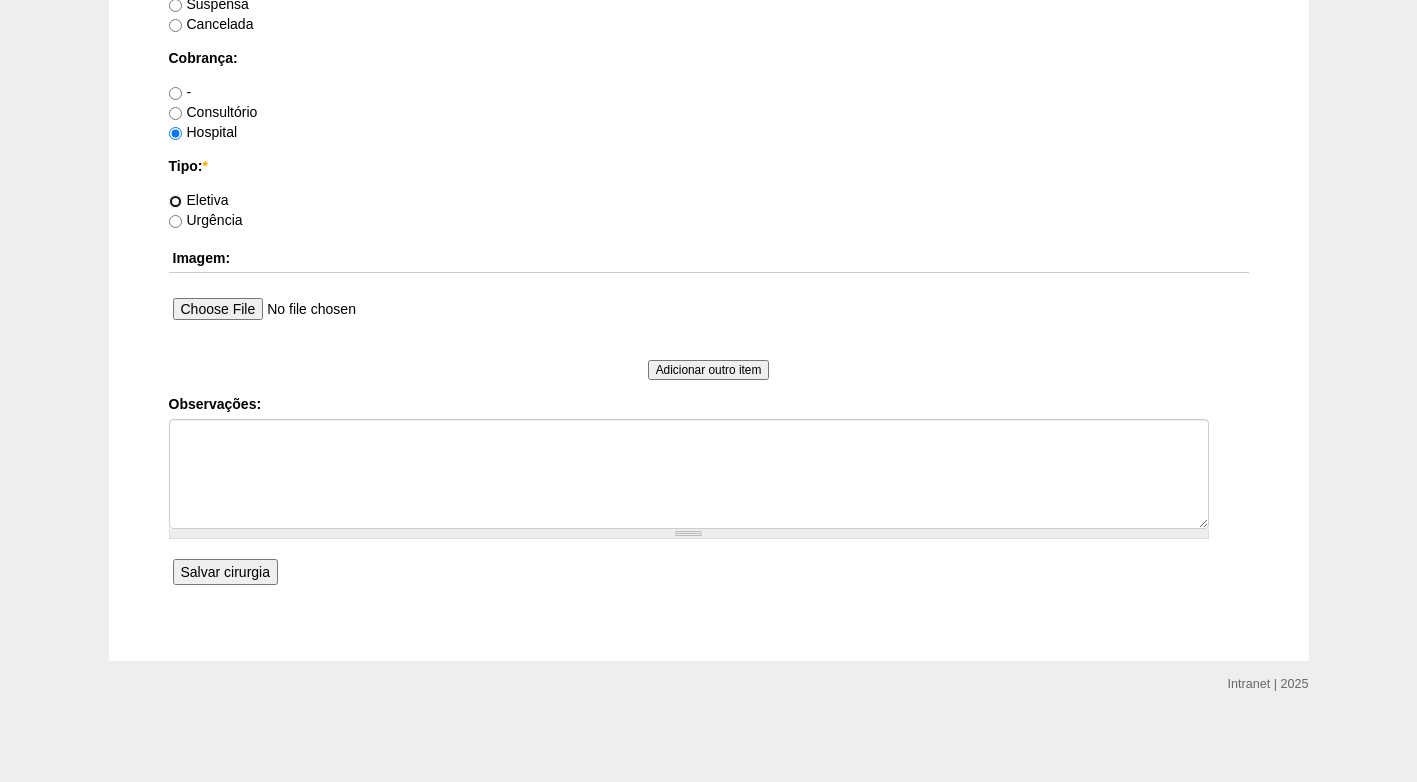 click on "Eletiva" at bounding box center (175, 201) 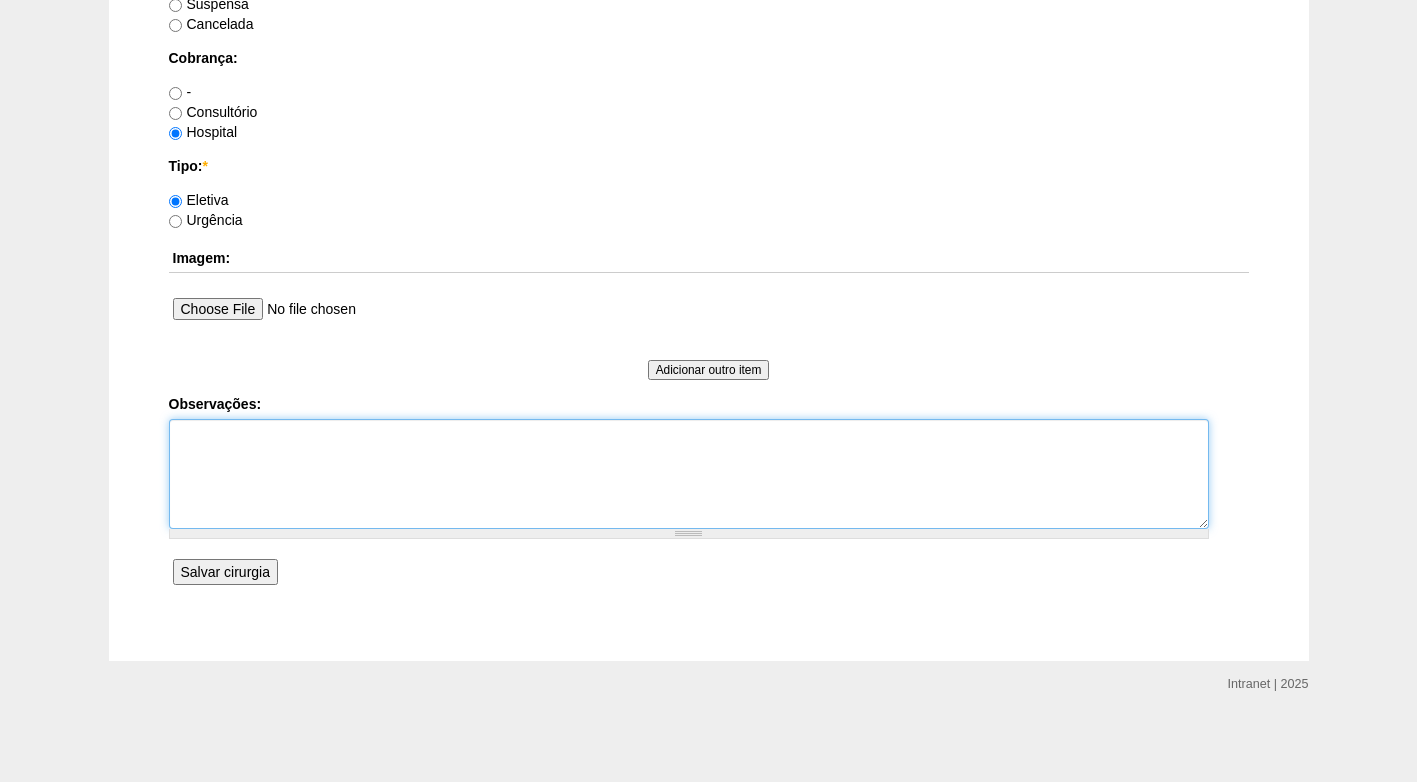 click on "Observações:" at bounding box center (689, 474) 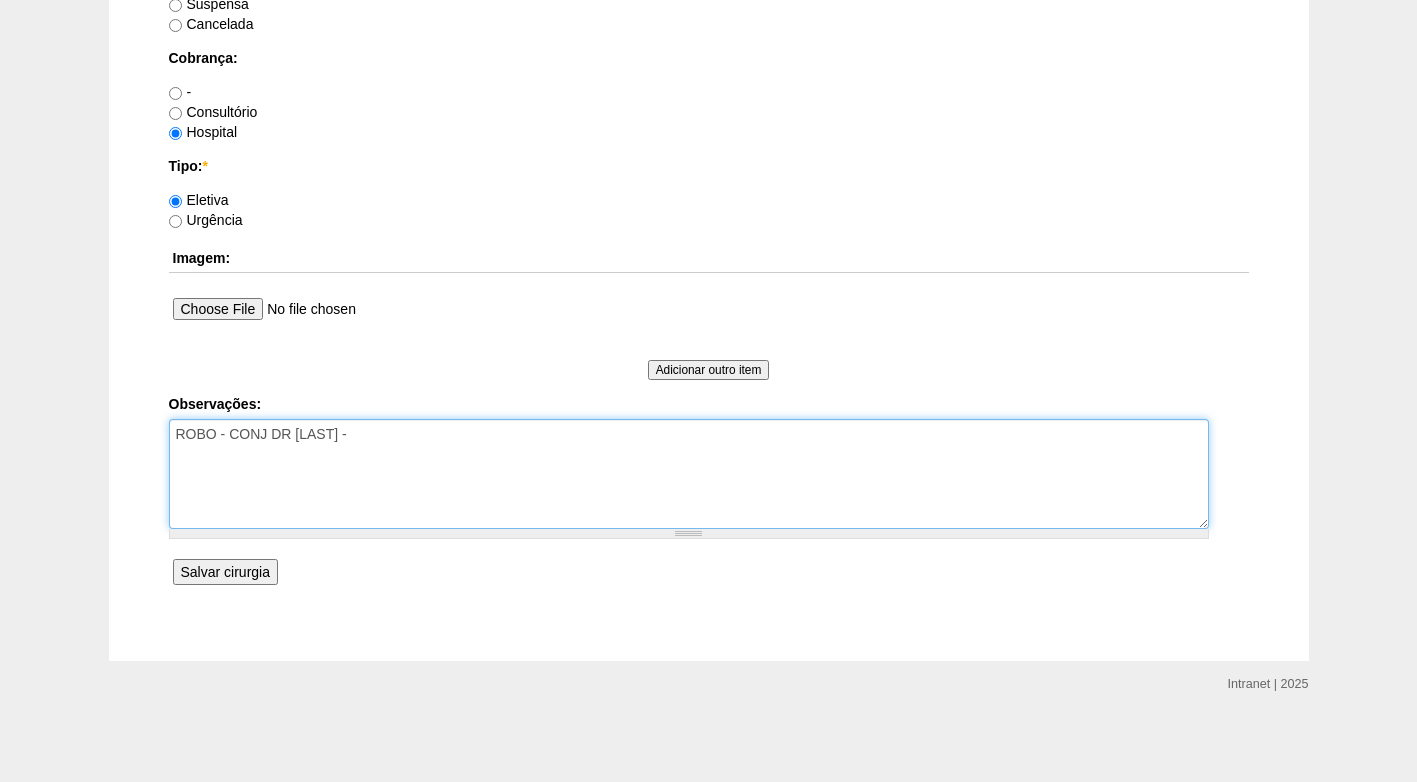 paste on "BRC15266776" 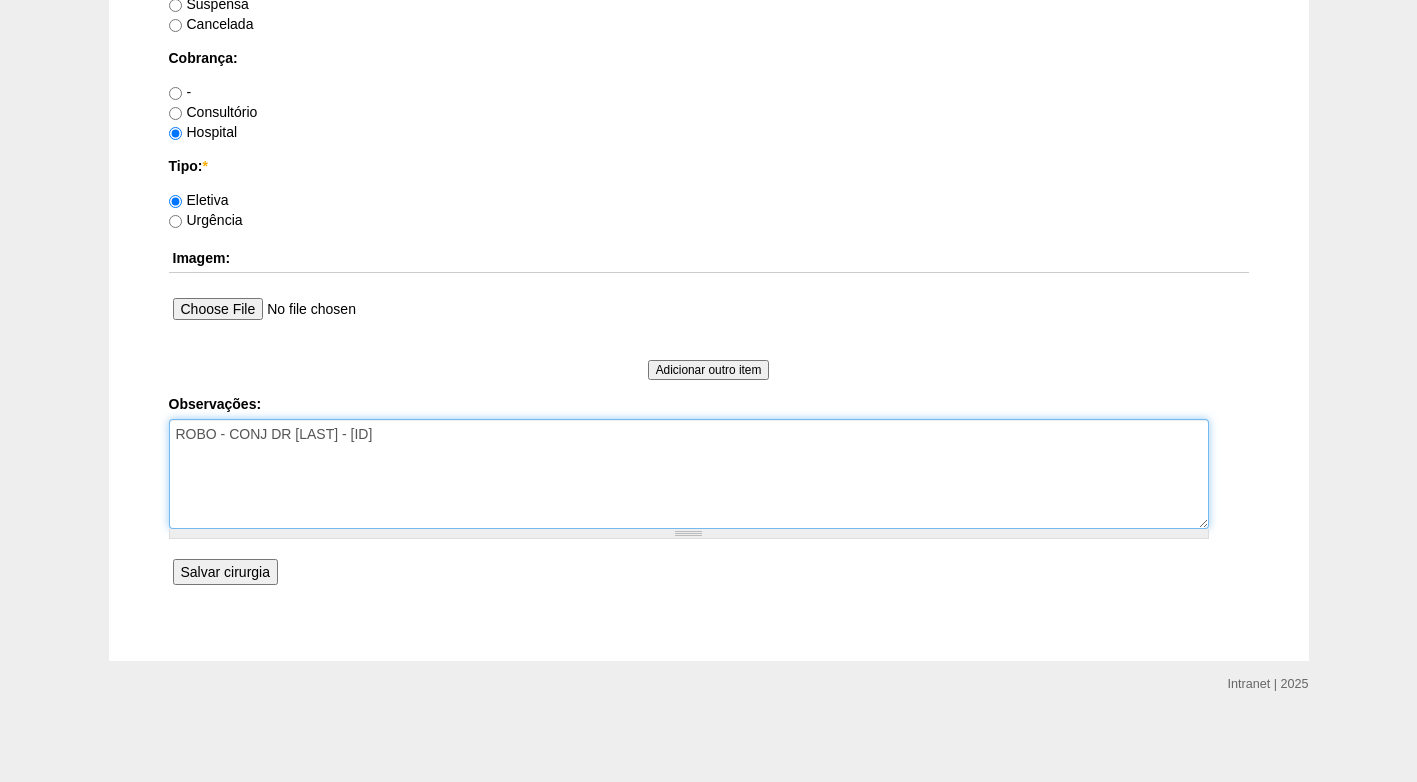 type on "ROBO - CONJ DR ROGERS - BRC15266776" 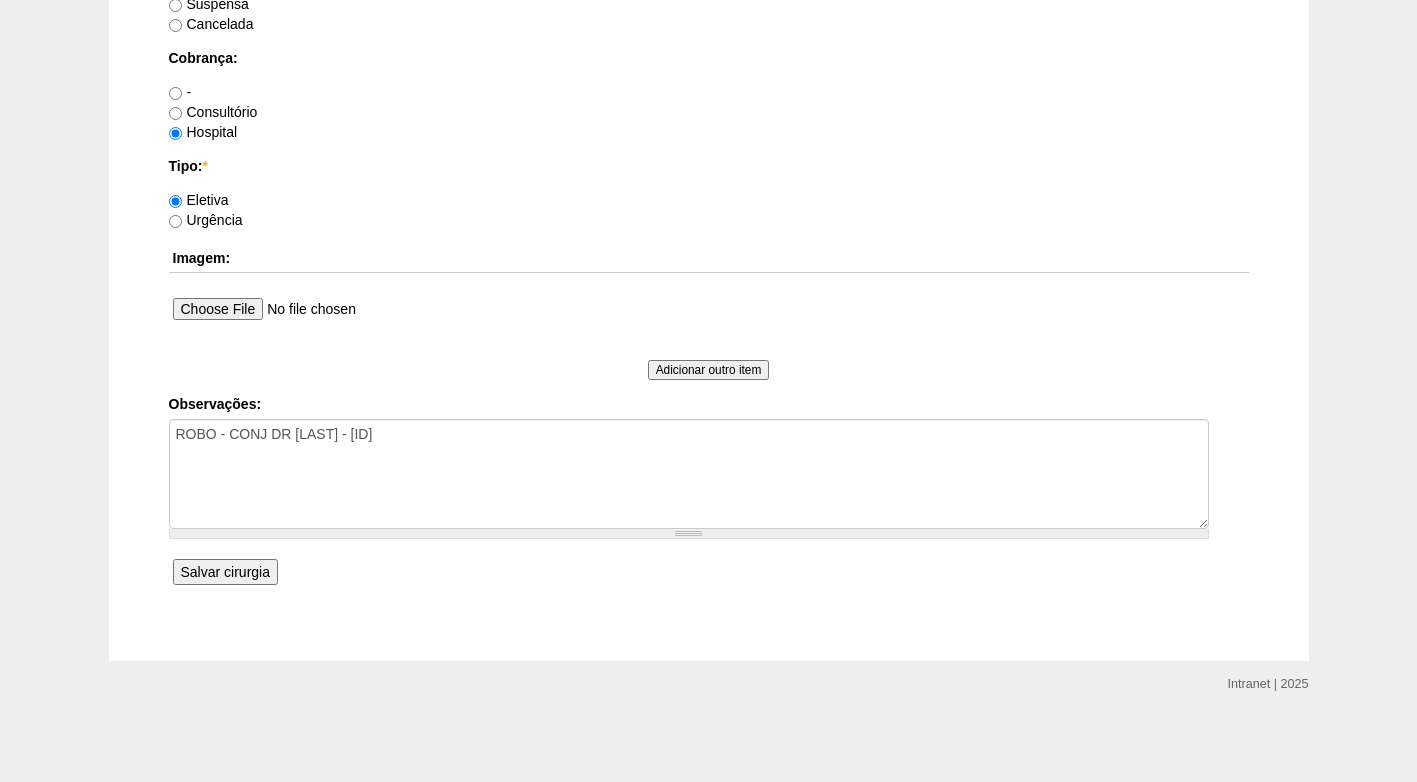 click on "Salvar cirurgia" at bounding box center (225, 572) 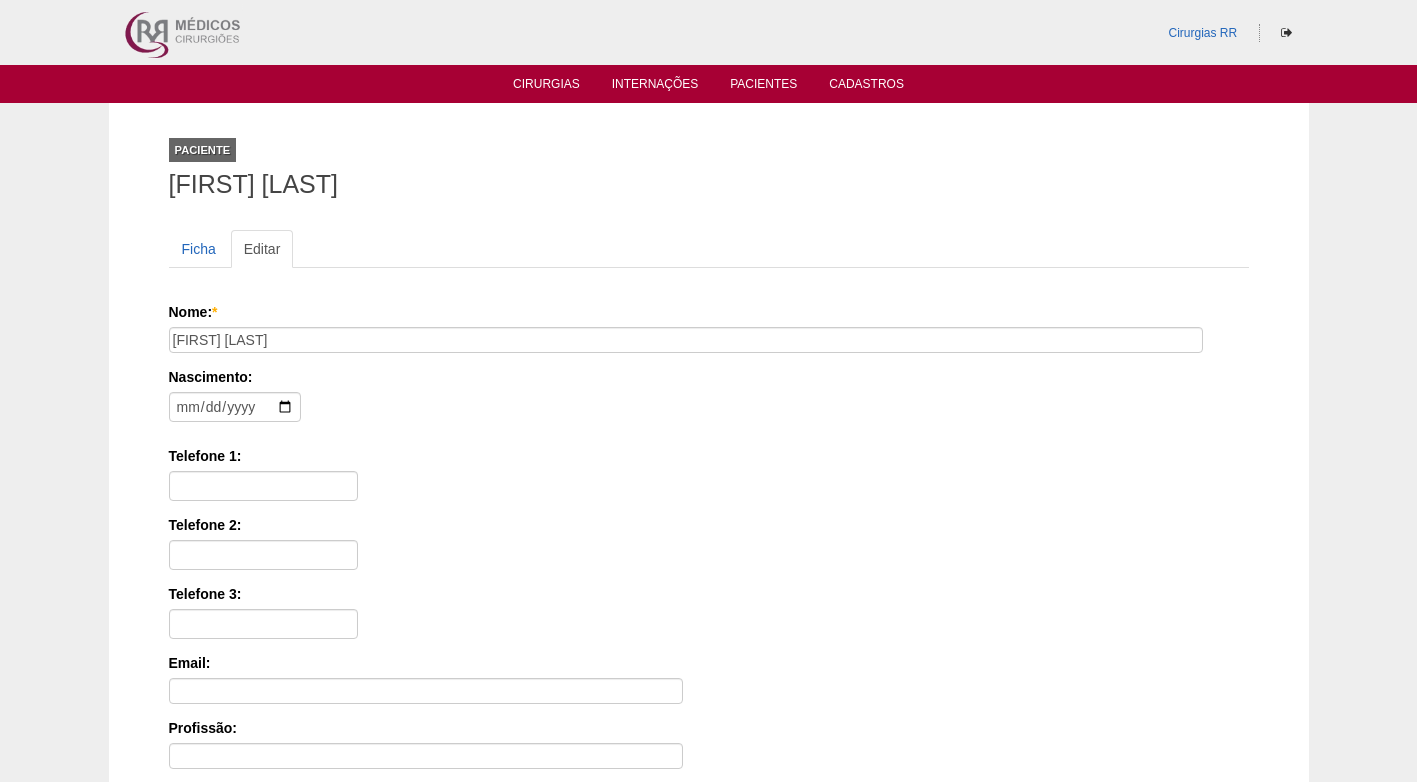 scroll, scrollTop: 0, scrollLeft: 0, axis: both 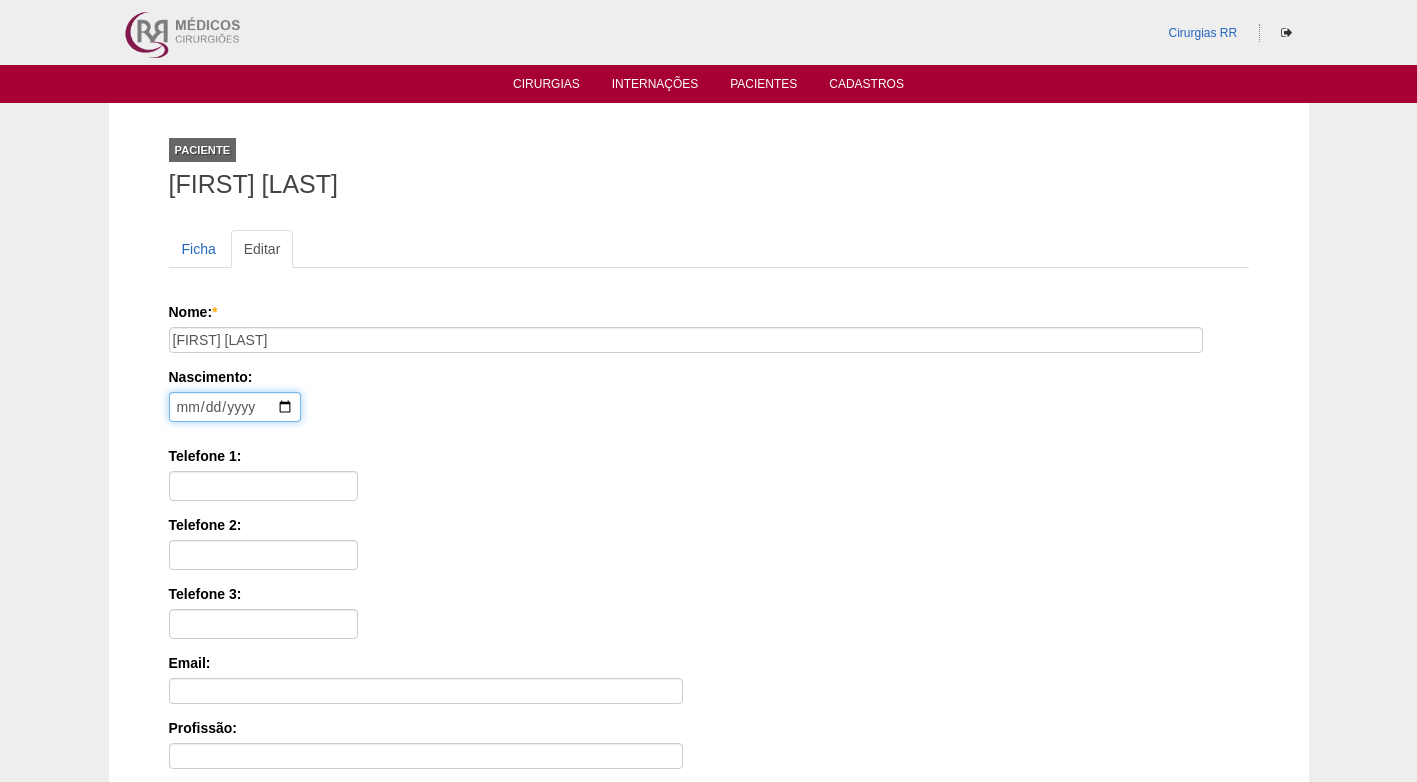 click at bounding box center [235, 407] 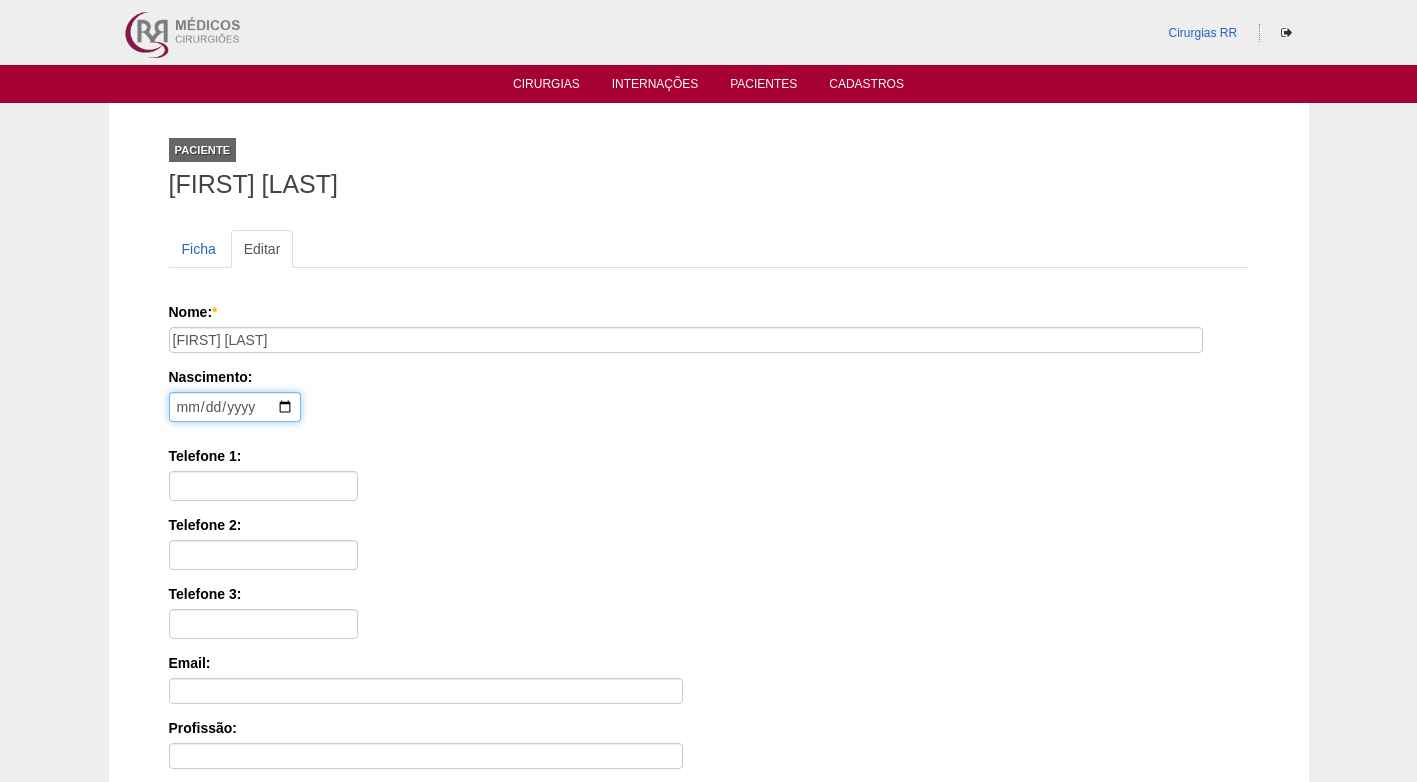 type on "1985-03-14" 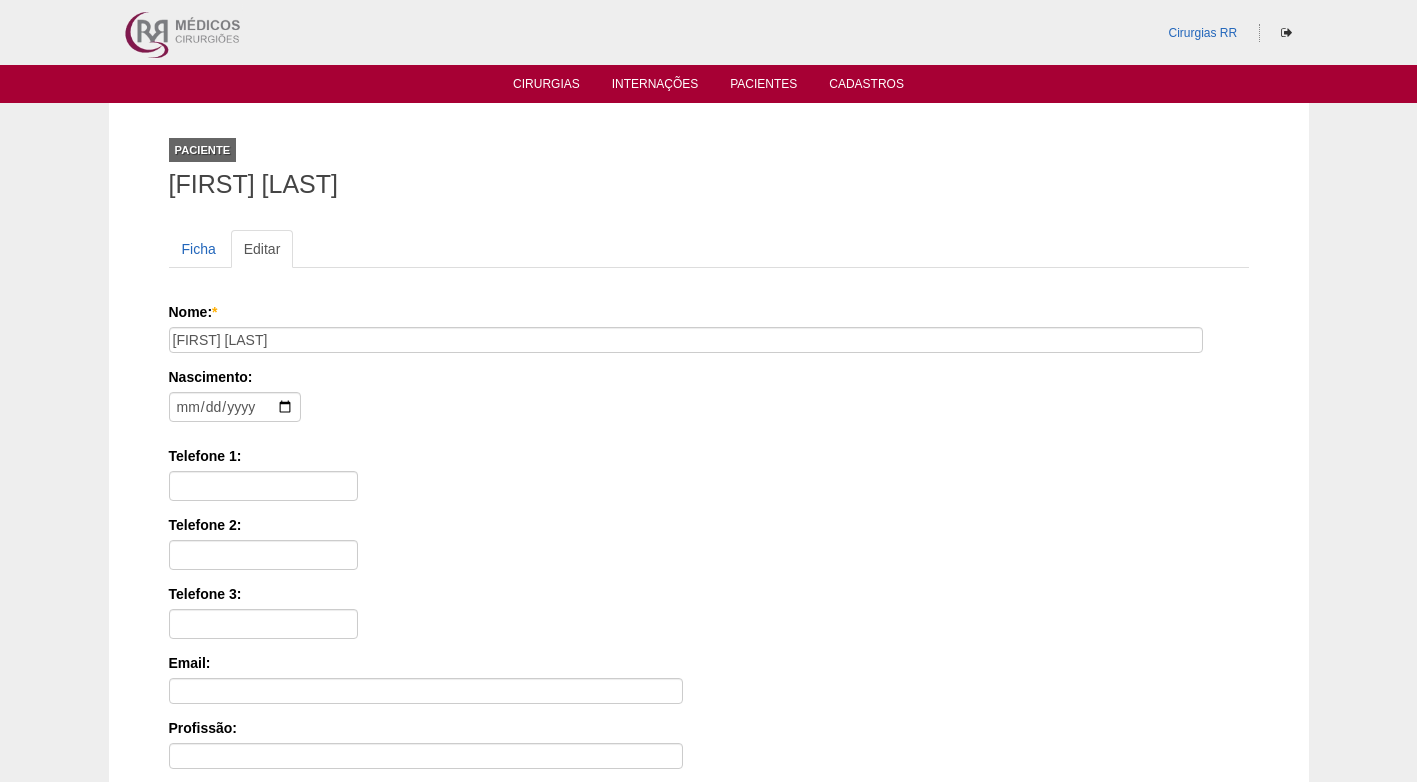 click on "Nome:  *
FERNANDA FERNANDES PIZANI
Nascimento:
1985-03-14
Formato: 2025-07-08
Telefone 1:
Telefone 2:
Telefone 3:
Email:
Profissão:
CPF:
Indicação:
Convênio:
- Nenhum - Abet Afresp Allianz Amil Blue Life Caasp Cabesp Caixa de Pensões Careplus Cassi CBPM Cesp Correios Cristovão Cristovão Cruz Azul Dix Economus Embratel Gama Goldem Cross IMASF Itaú Lincx Mapfre Marítima Medial Medical helth Mediservice Metrus Multicare Notre Dame Novelis Omega Omint Outros Particular Petrobrás Plantel Porto Seguro Postal Saúde Prefeitura Previscania Sabesp Santa Casa de Mauá Saúde Bradesco Saúde Caixa SCS Social Socio Sompo Saúde Sul América Uni Hosp Uni Hosp Unibanco Unimed VB saúde Vivest Volks" at bounding box center (709, 640) 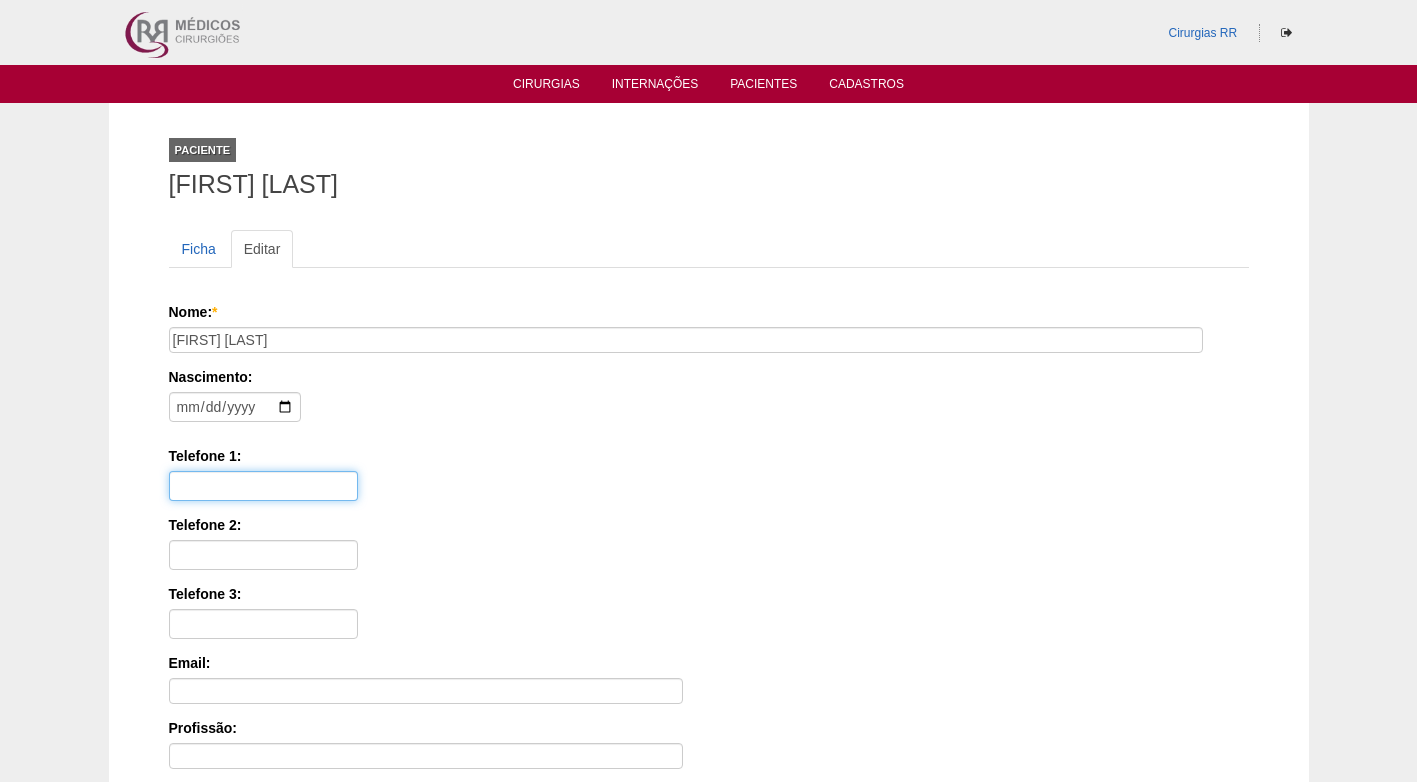 click on "Telefone 1:" at bounding box center [263, 486] 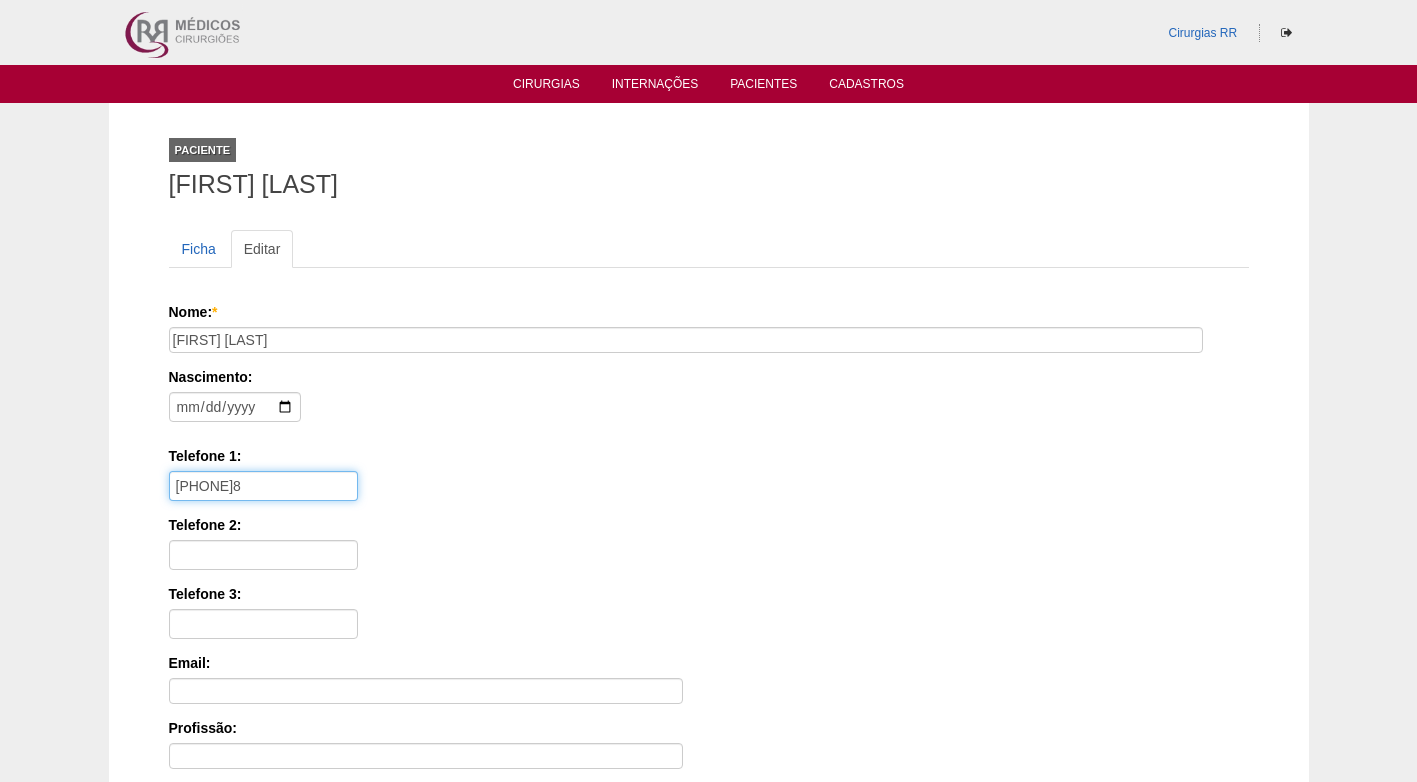 type on "11914614488" 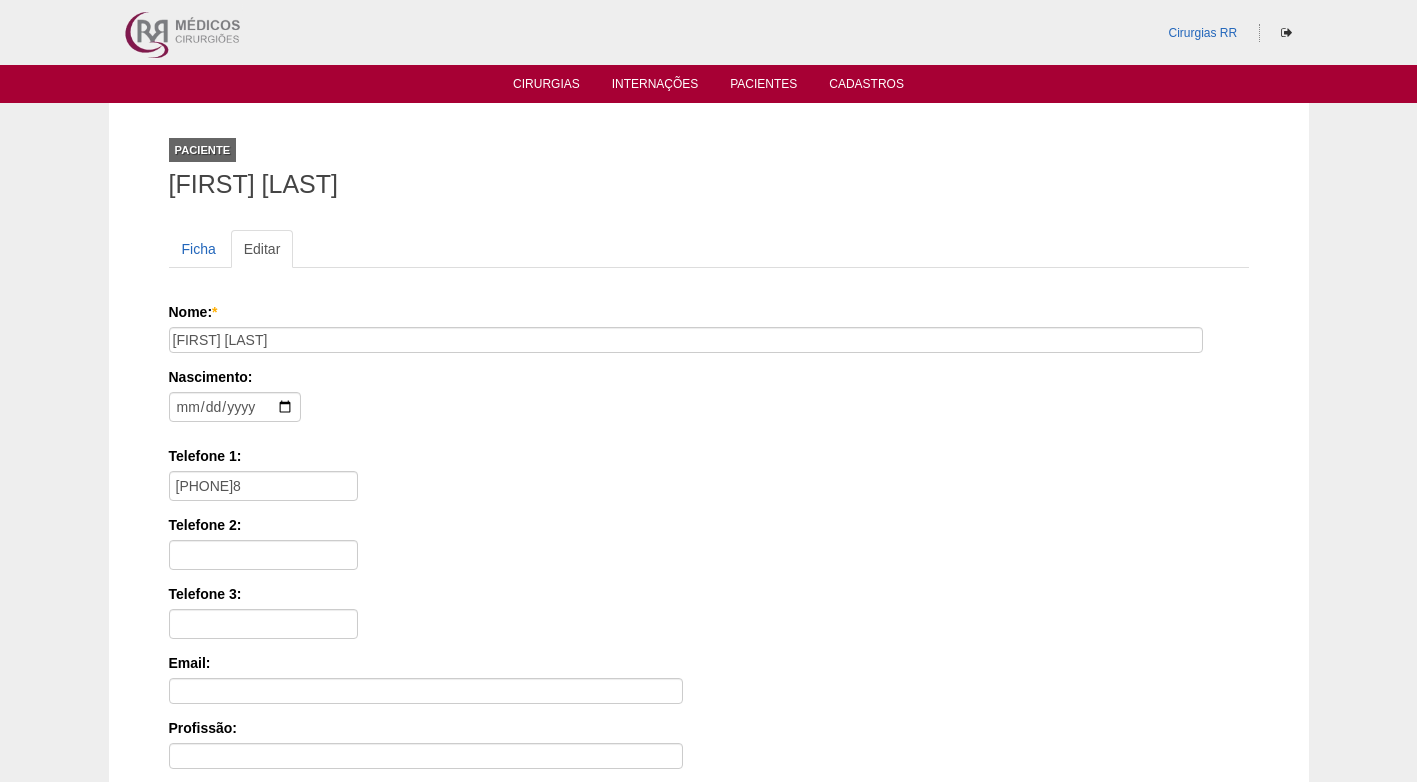 click on "Telefone 2:" at bounding box center (709, 525) 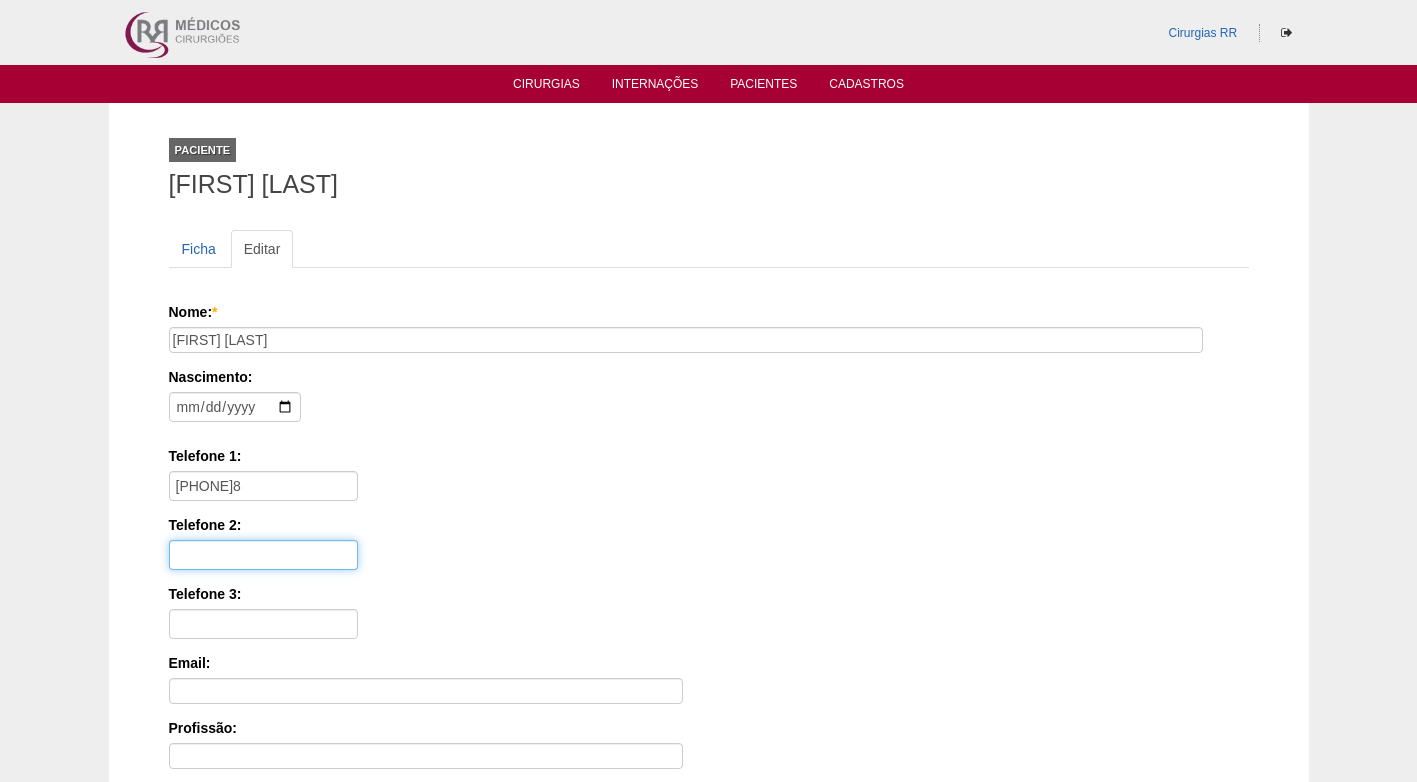 click on "Telefone 2:" at bounding box center [263, 555] 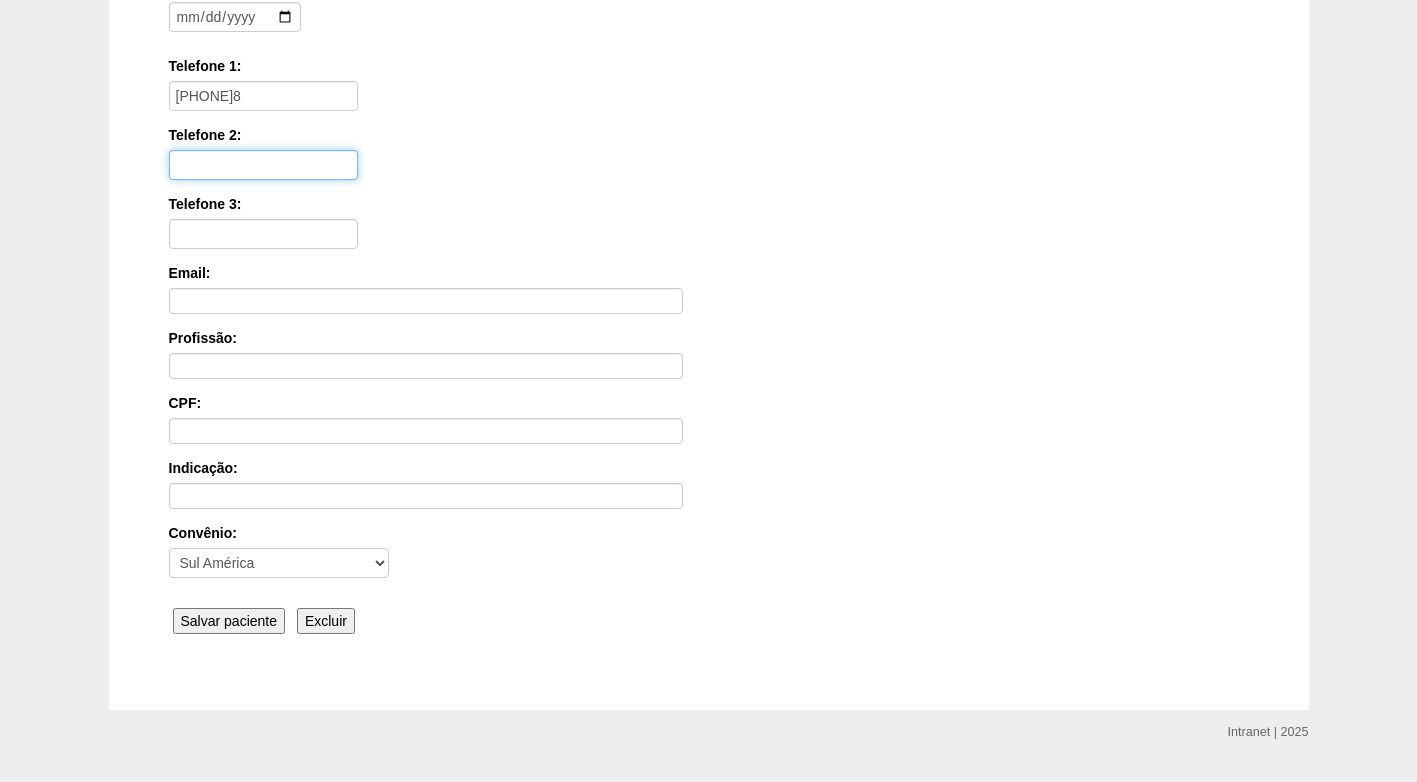 scroll, scrollTop: 400, scrollLeft: 0, axis: vertical 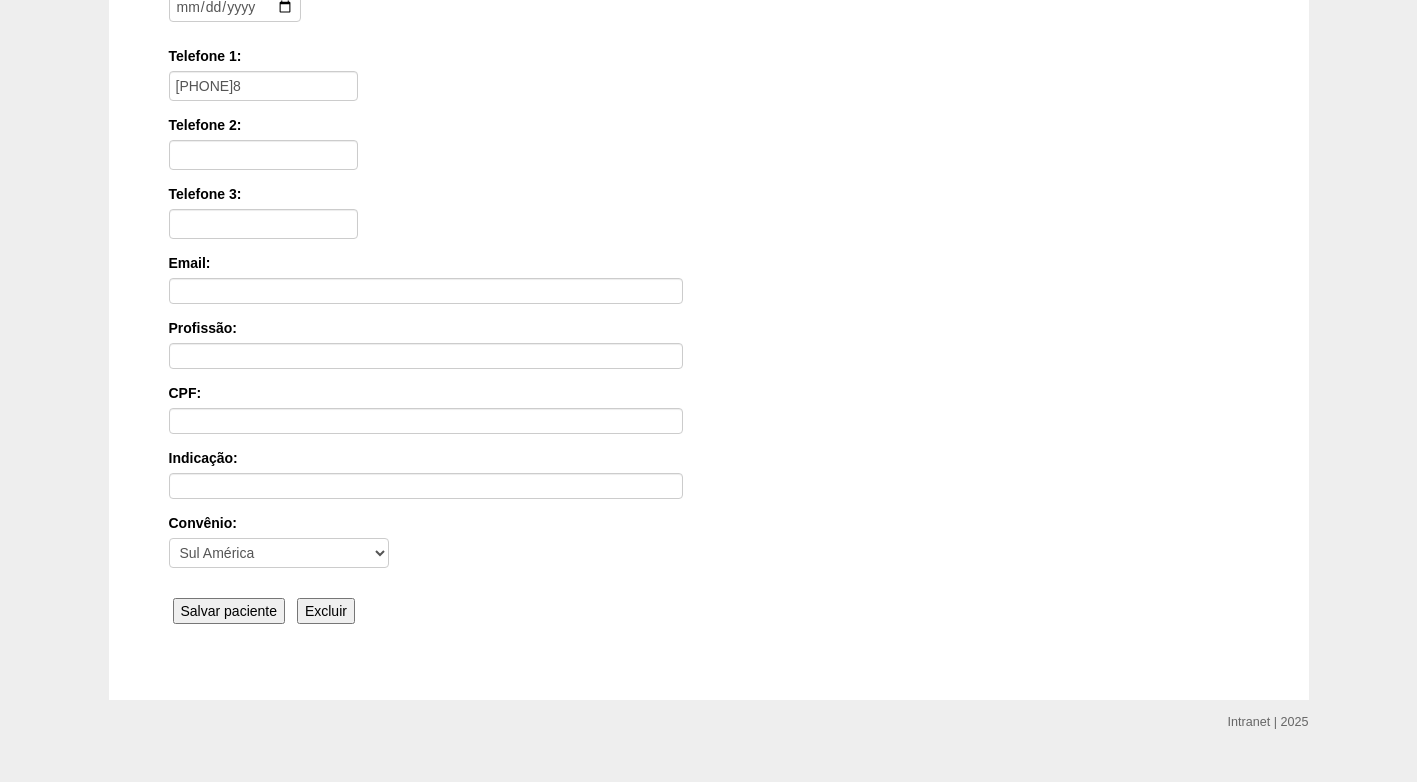 click on "Salvar paciente" at bounding box center (229, 611) 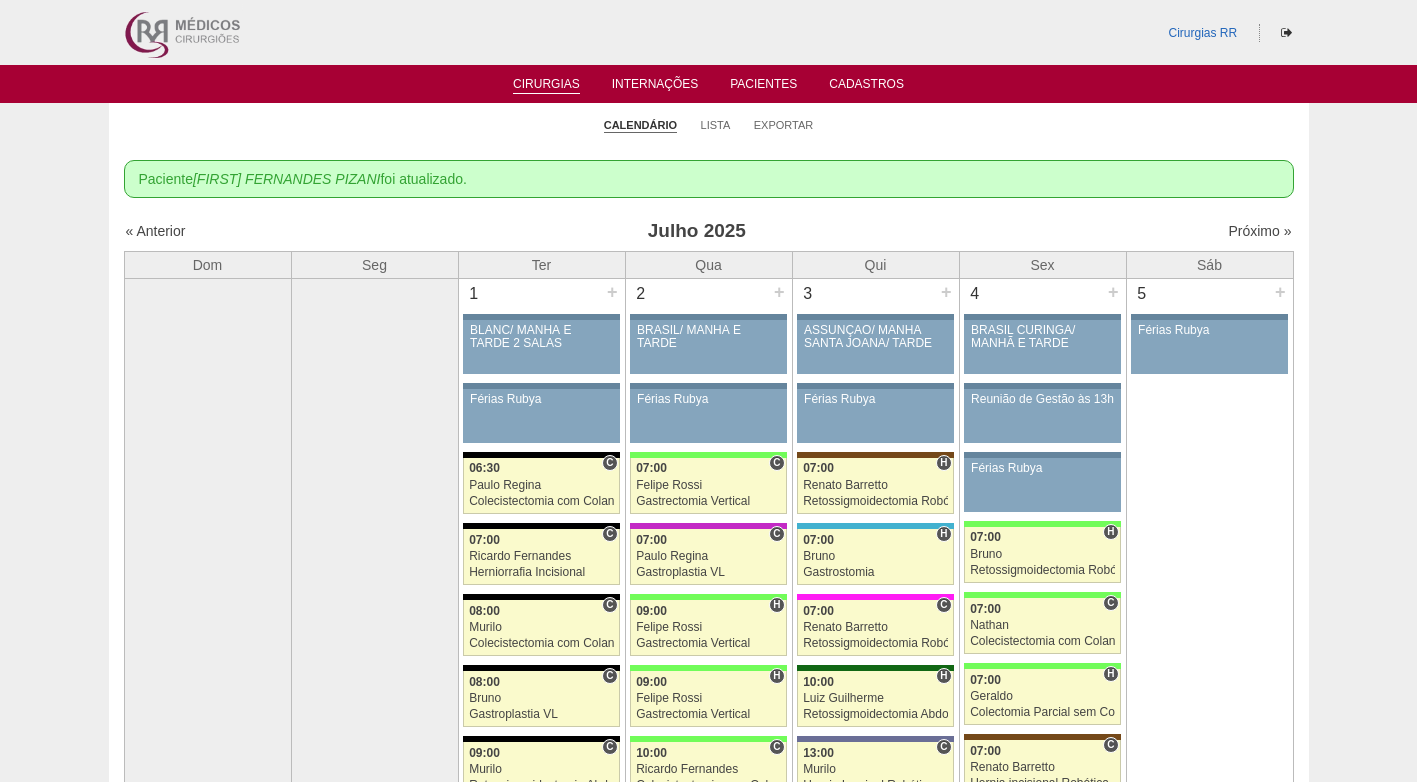 scroll, scrollTop: 0, scrollLeft: 0, axis: both 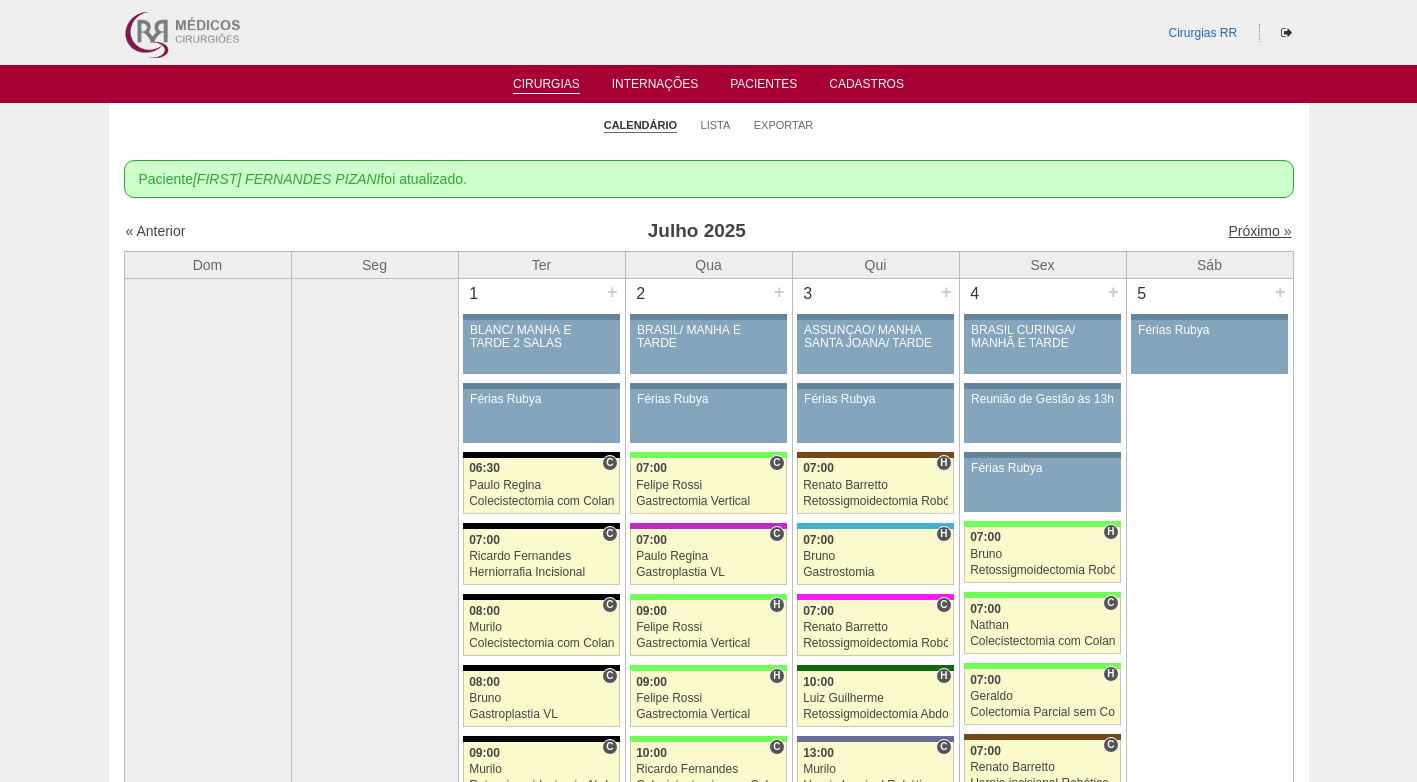 click on "Próximo »" at bounding box center [1259, 231] 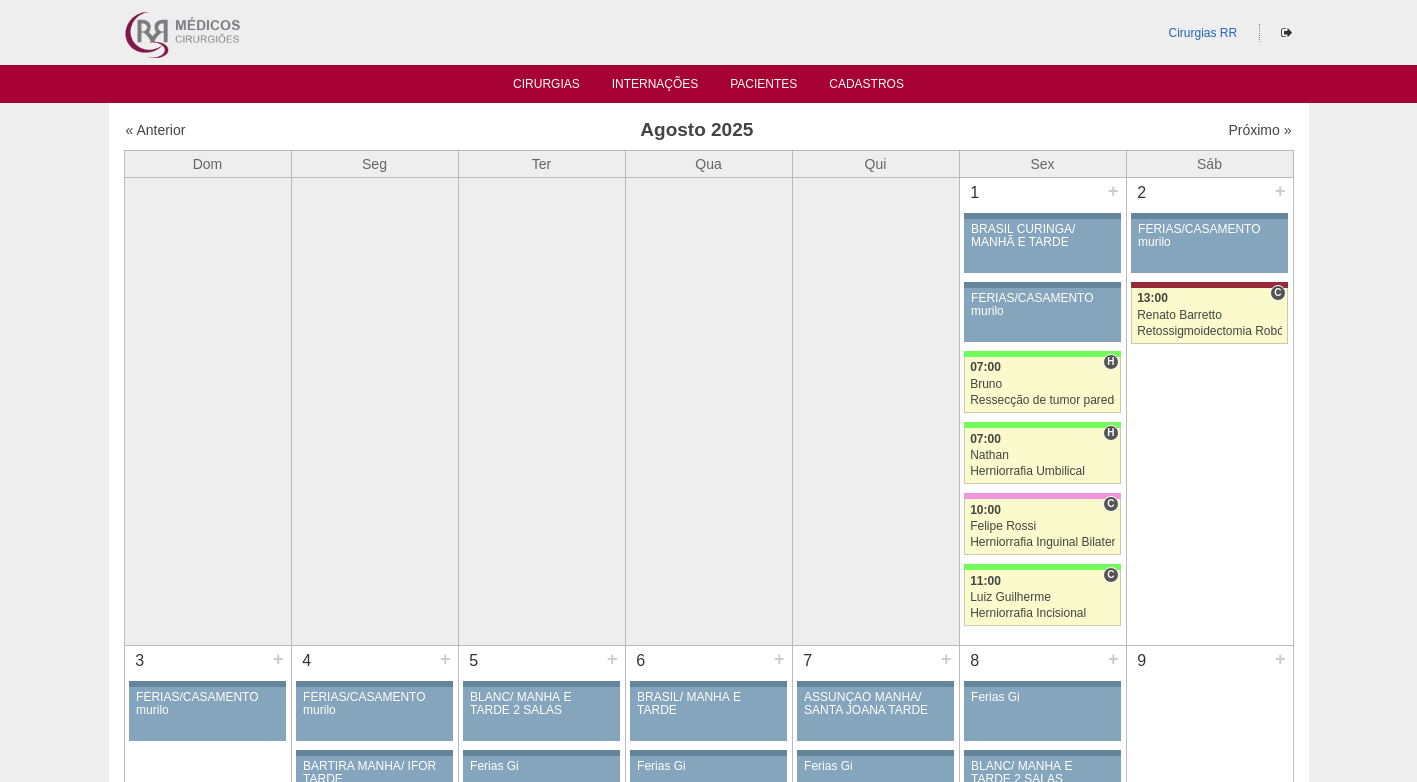 scroll, scrollTop: 0, scrollLeft: 0, axis: both 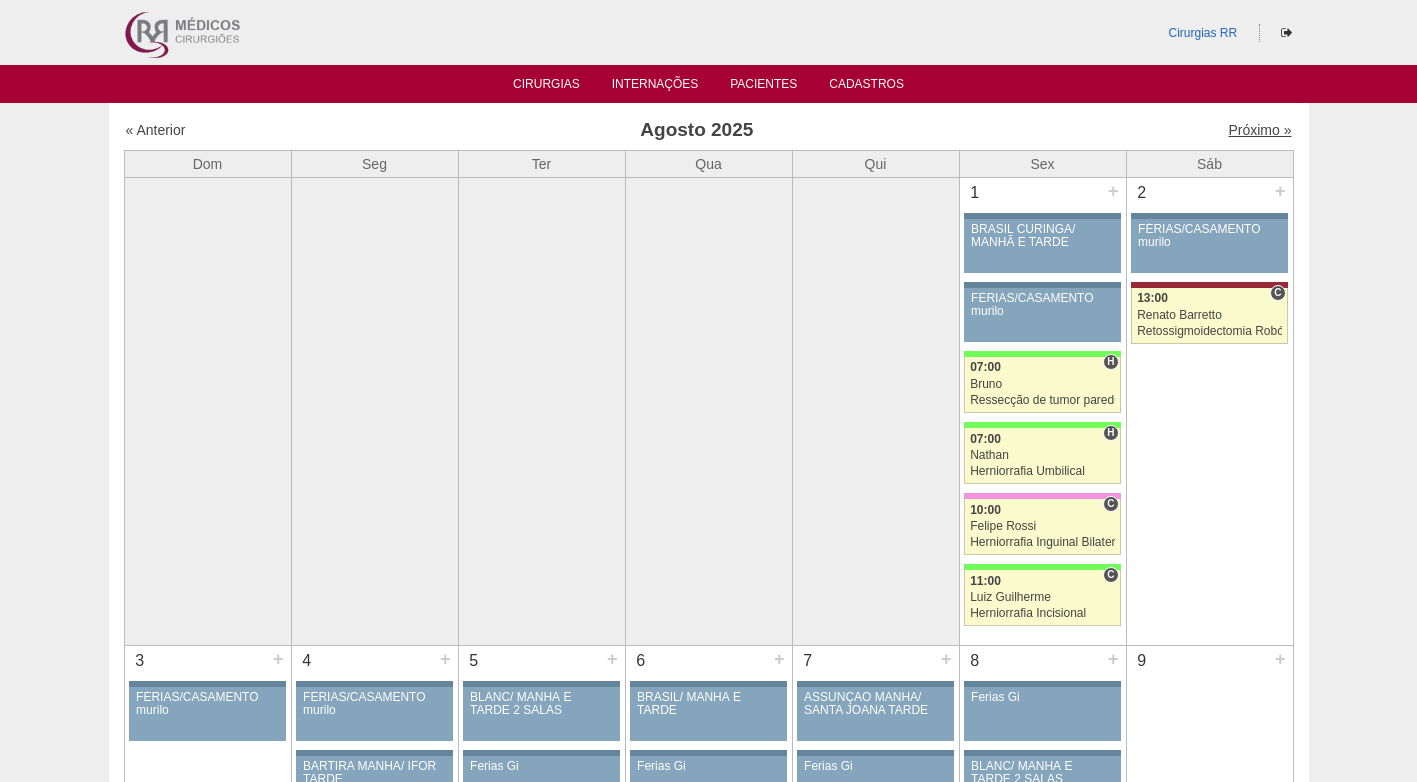 click on "Próximo »" at bounding box center (1259, 130) 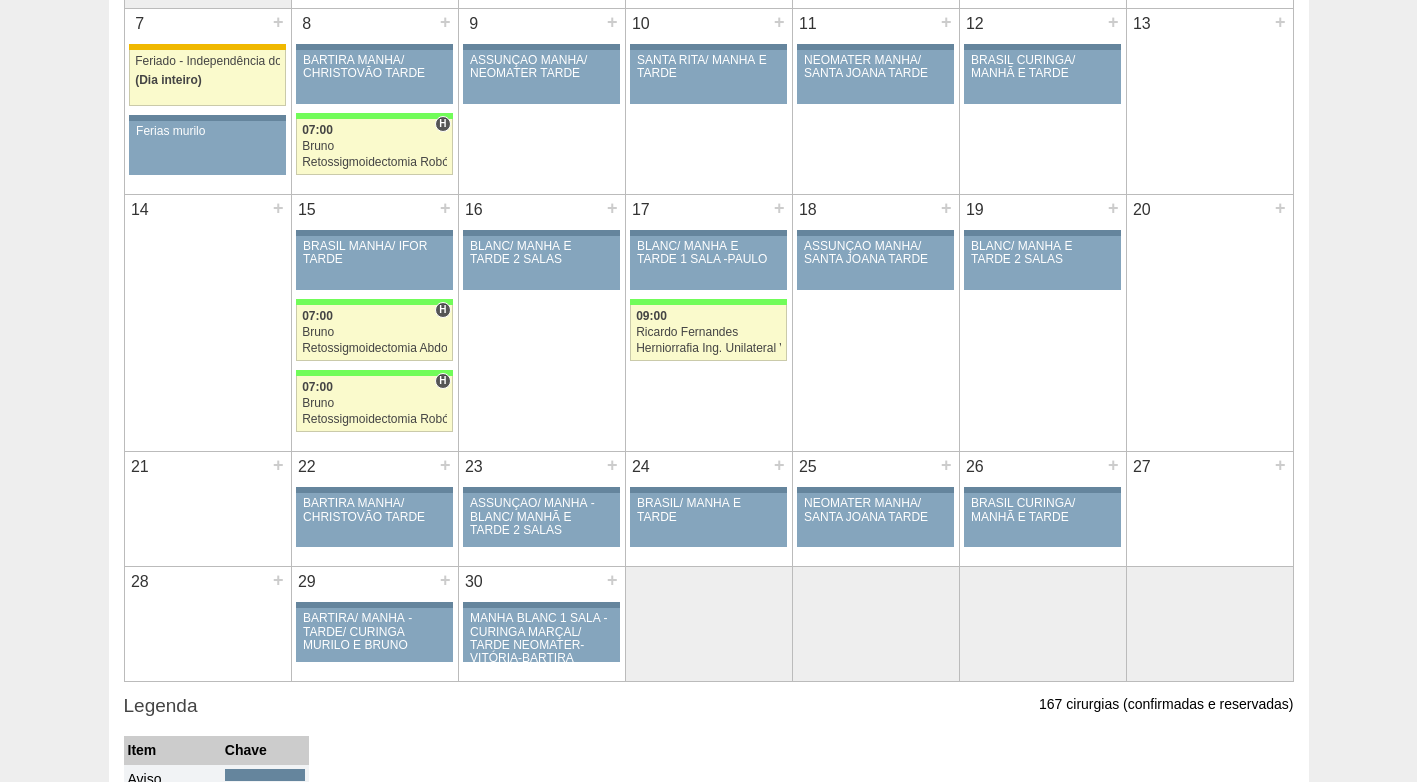 scroll, scrollTop: 500, scrollLeft: 0, axis: vertical 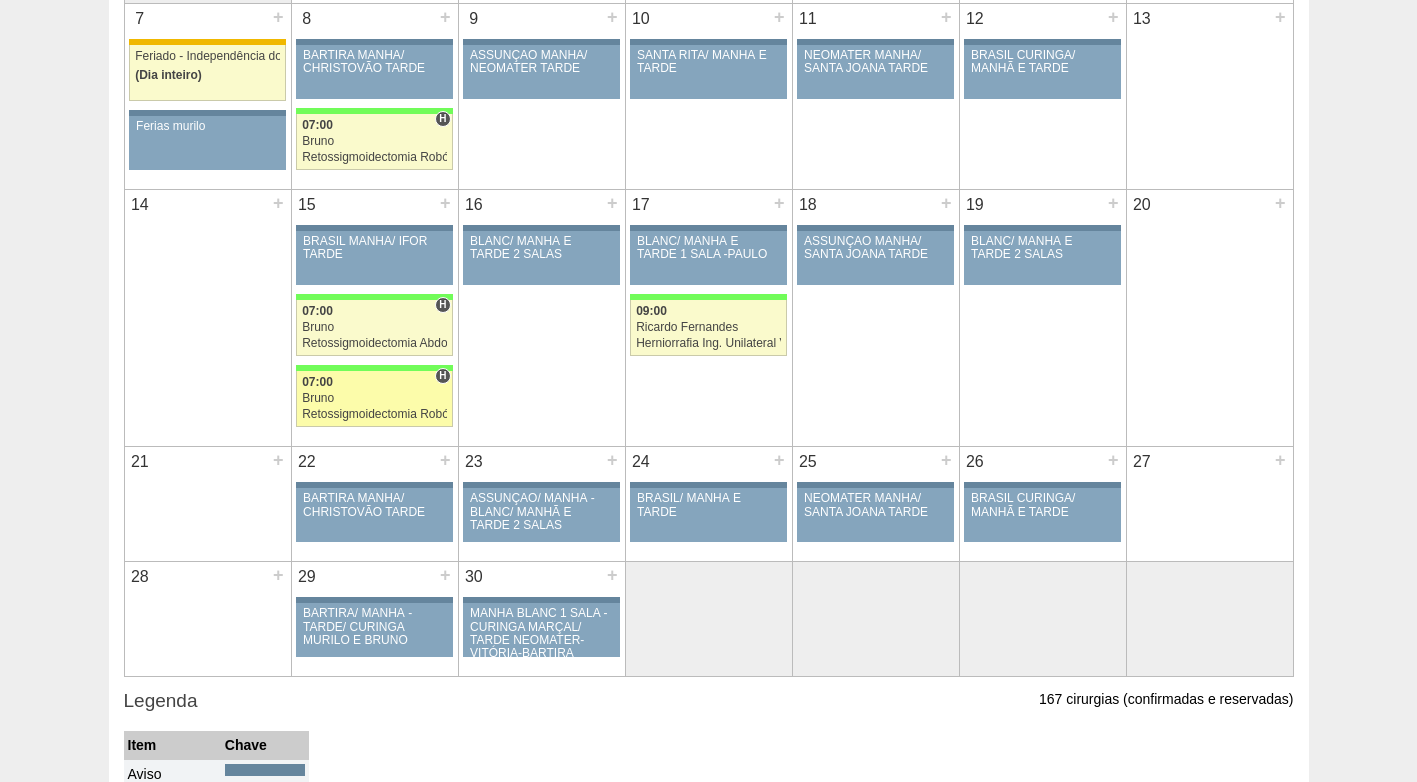 click on "87551
Cirurgias RR
H
07:00
[FIRST]
Retossigmoidectomia Robótica
Hospital Brasil
[COUNTRY]
[FIRST] [LAST]
Sul América
Eletiva" at bounding box center [374, 399] 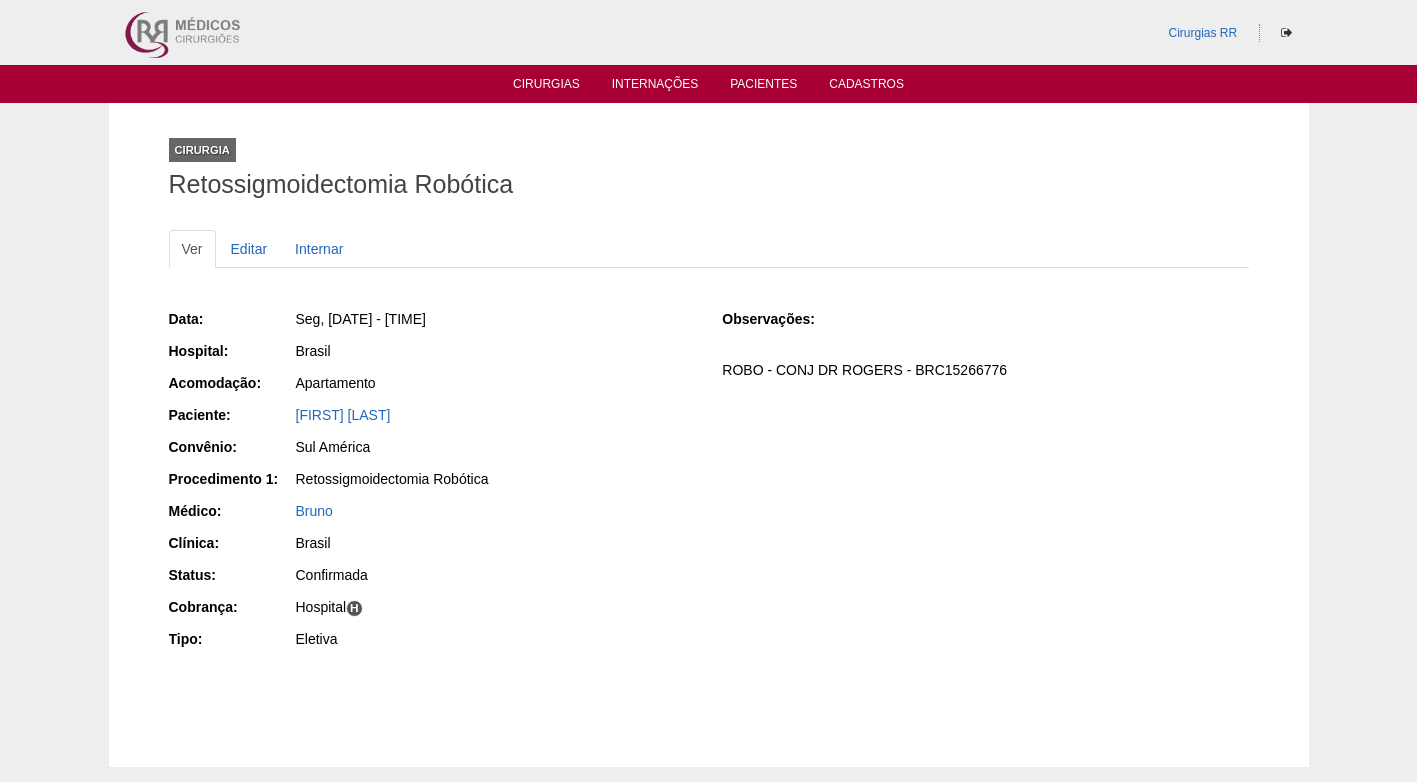 scroll, scrollTop: 0, scrollLeft: 0, axis: both 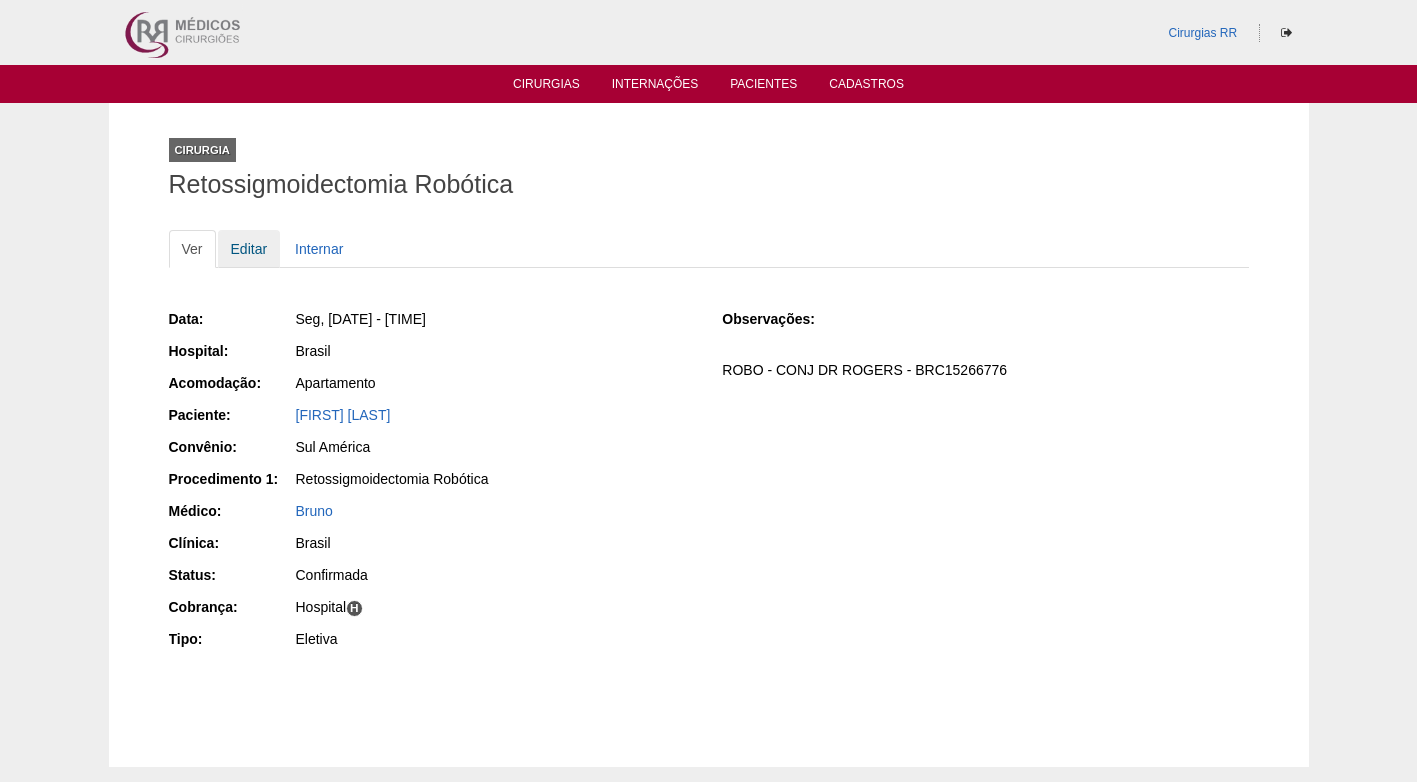 click on "Editar" at bounding box center (249, 249) 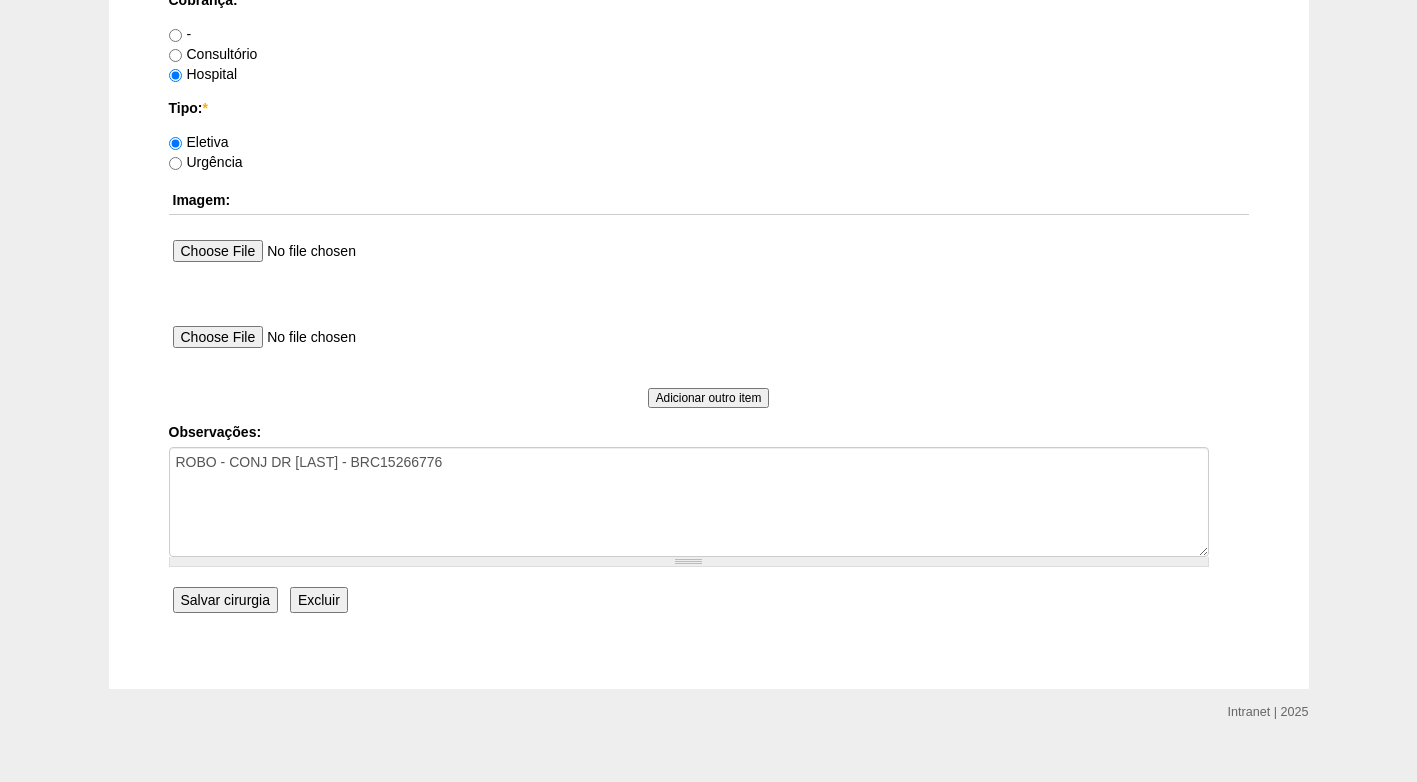 scroll, scrollTop: 1795, scrollLeft: 0, axis: vertical 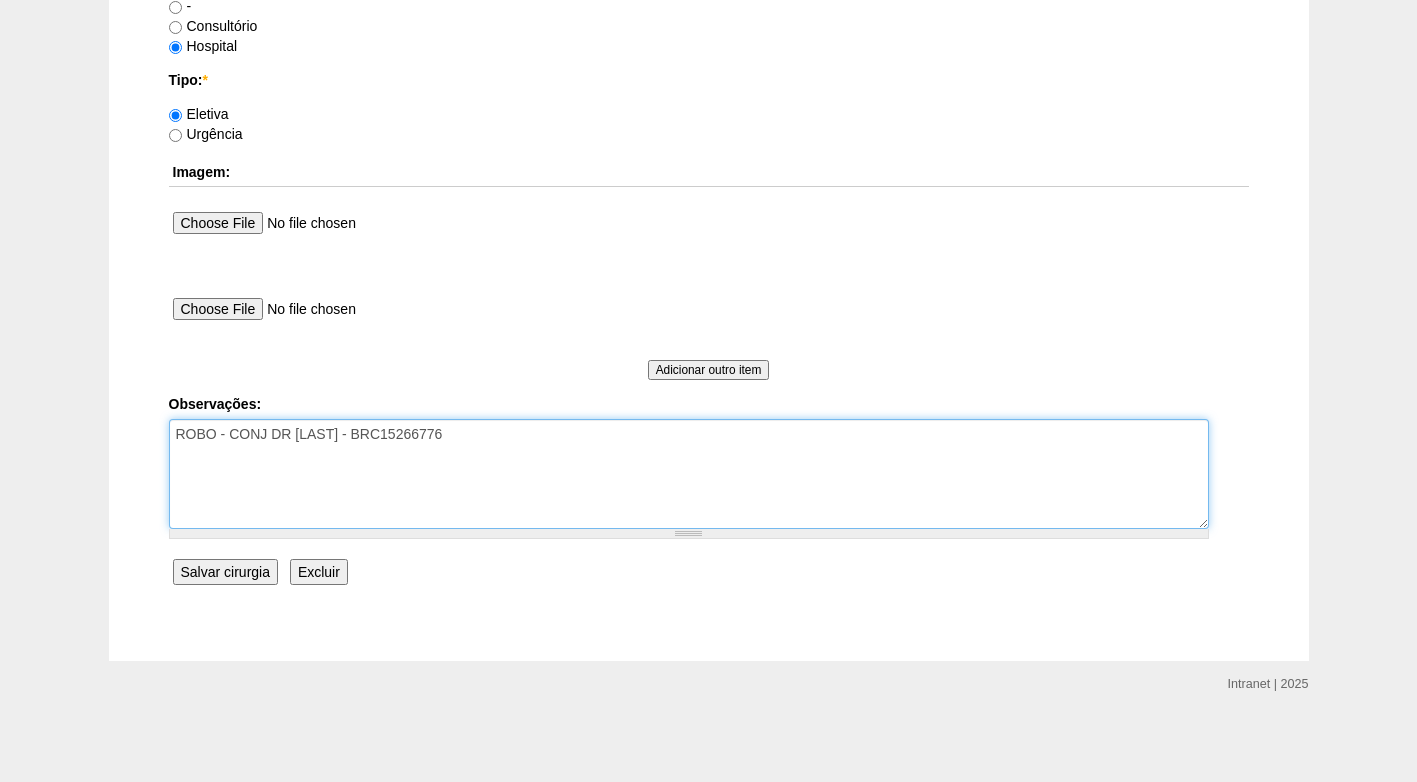 click on "ROBO - CONJ DR [LAST] - BRC15266776" at bounding box center [689, 474] 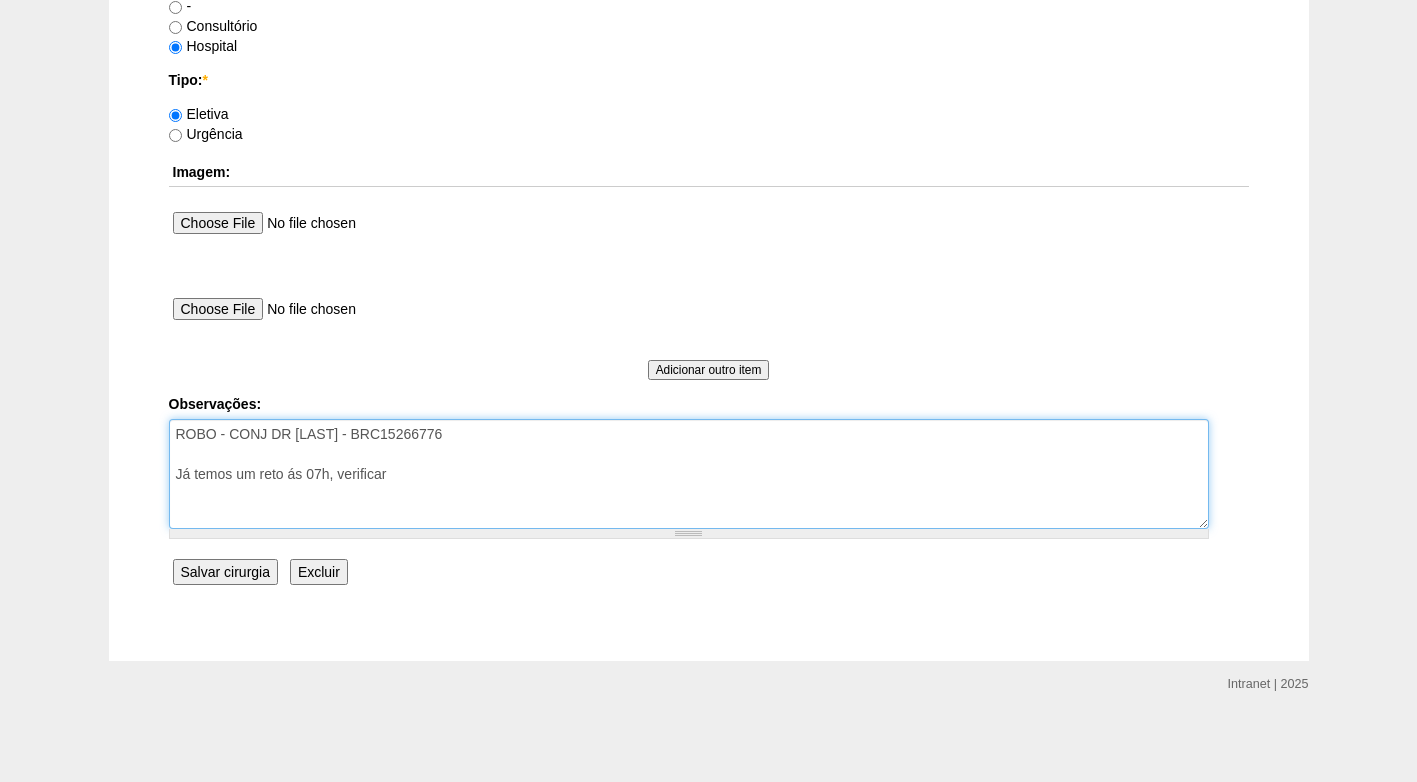 type on "ROBO - CONJ DR ROGERS - BRC15266776
Já temos um reto ás 07h, verificar" 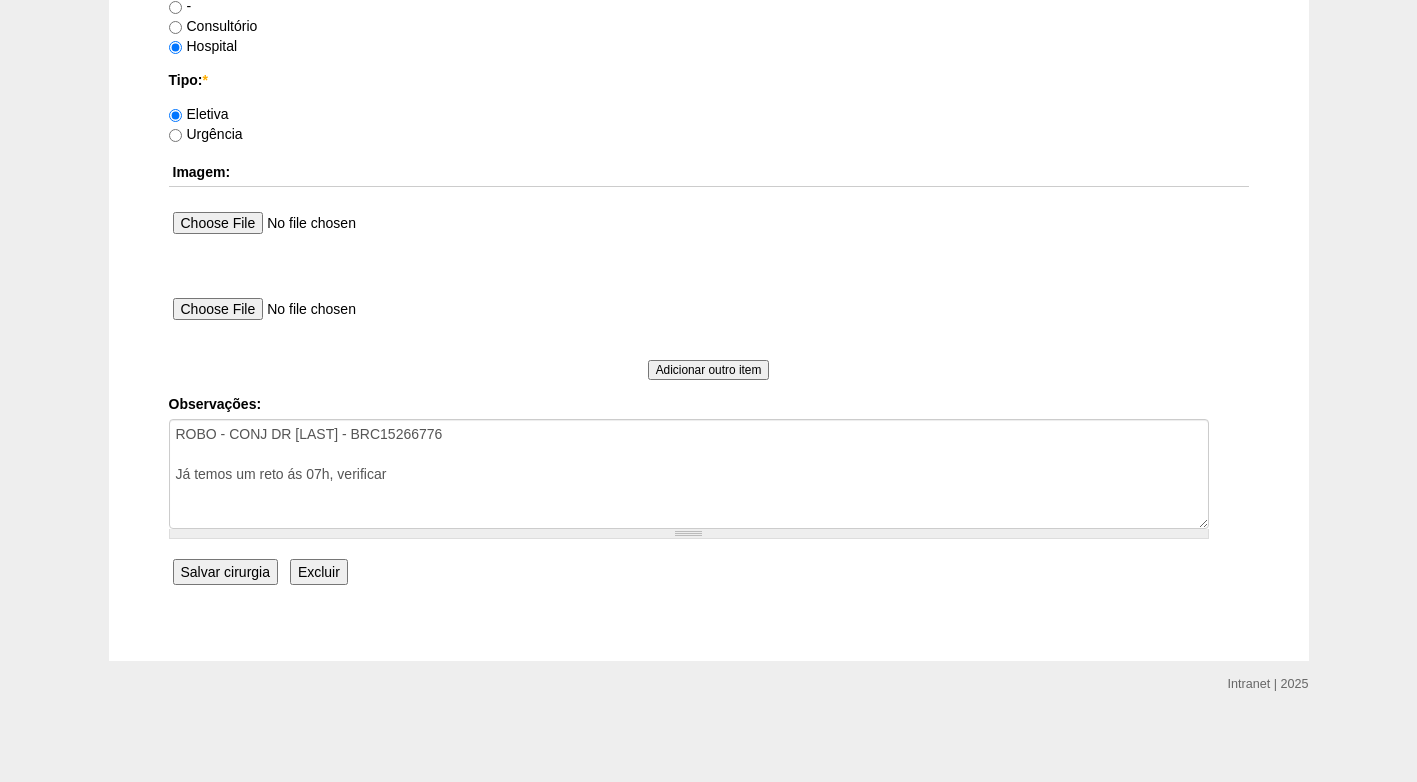 click on "Salvar cirurgia" at bounding box center [225, 572] 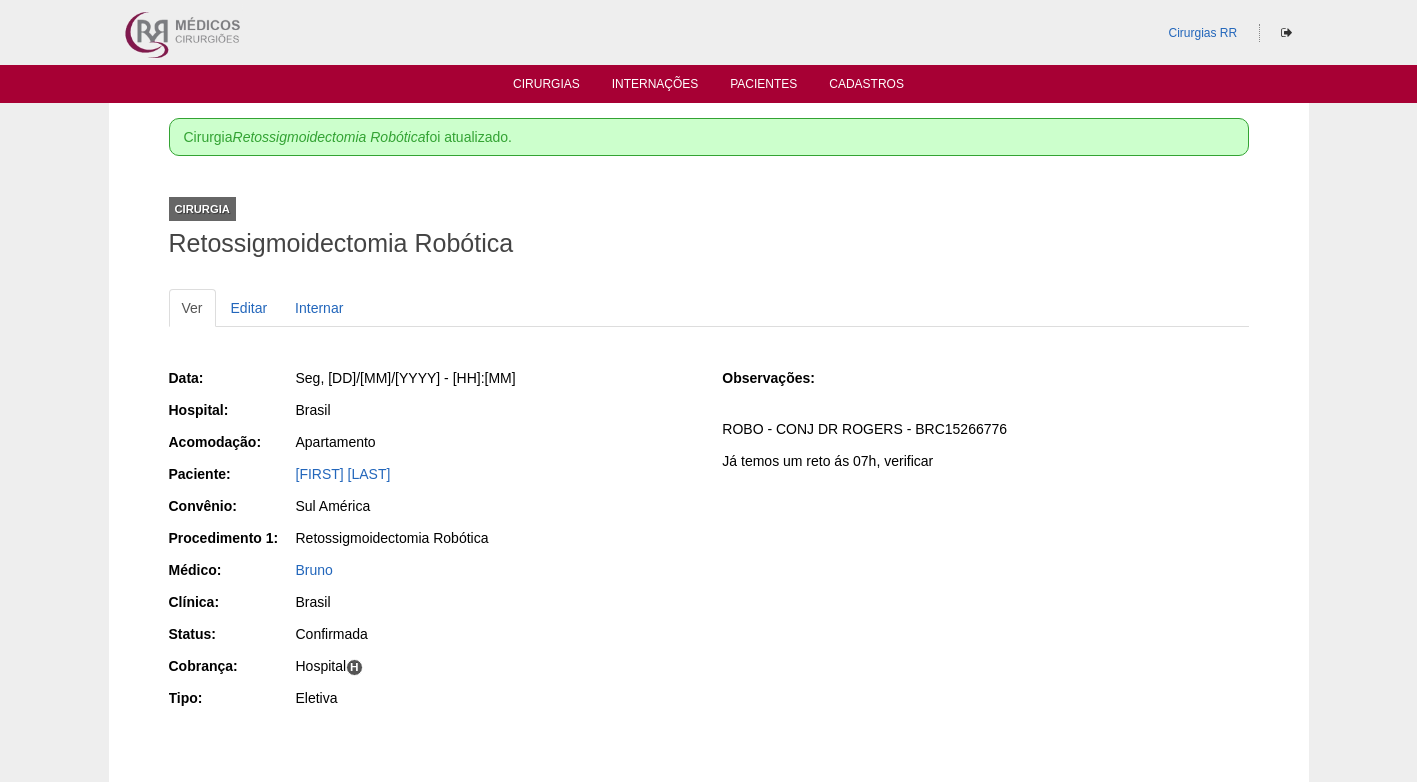 scroll, scrollTop: 0, scrollLeft: 0, axis: both 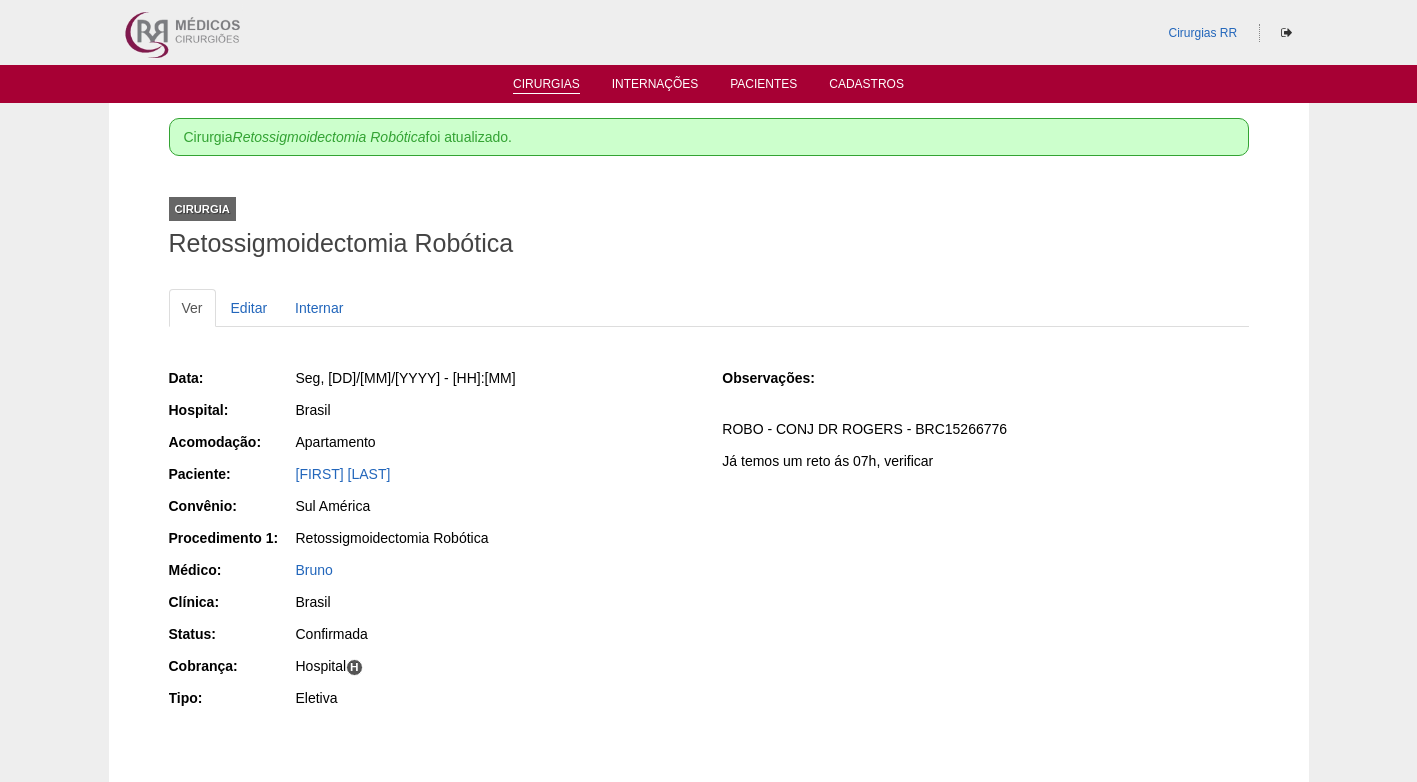click on "Cirurgias" at bounding box center (546, 85) 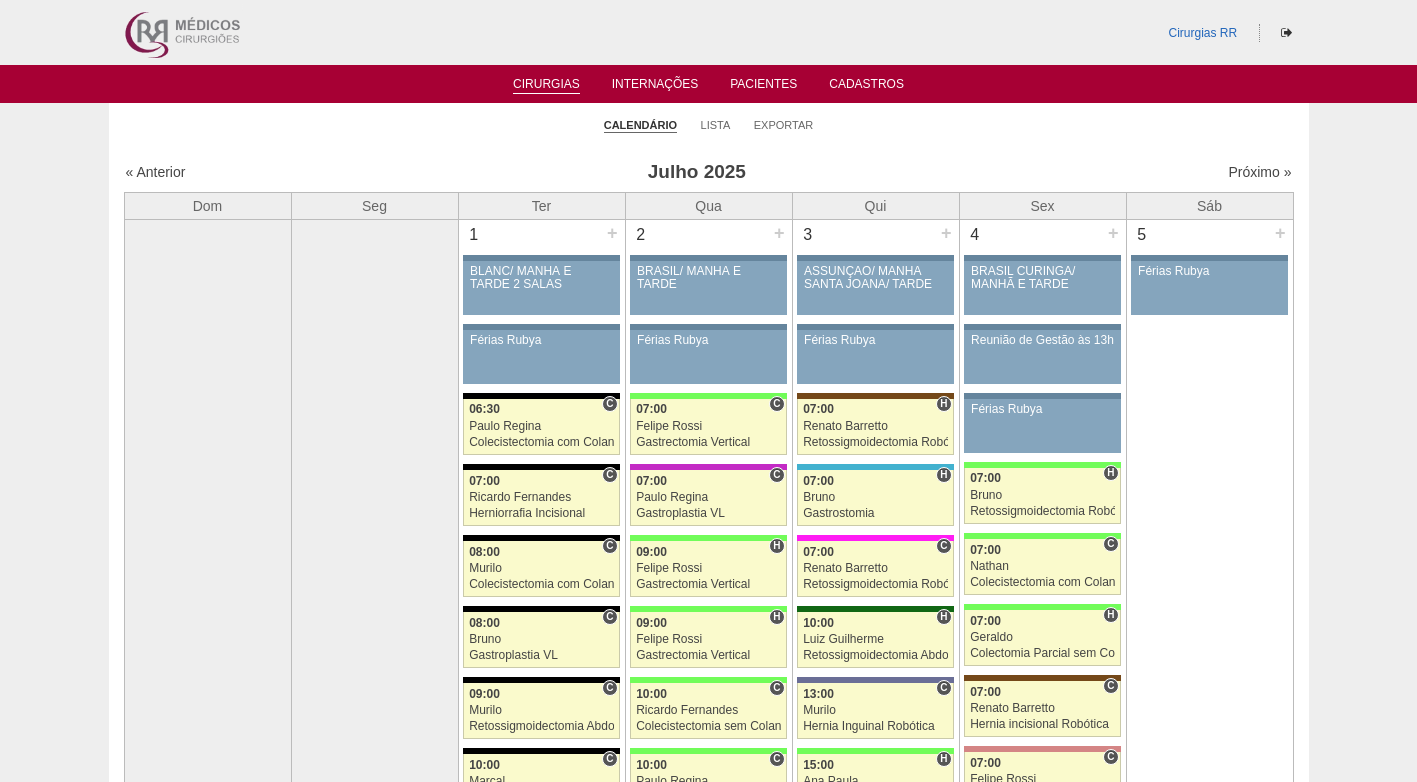 scroll, scrollTop: 0, scrollLeft: 0, axis: both 